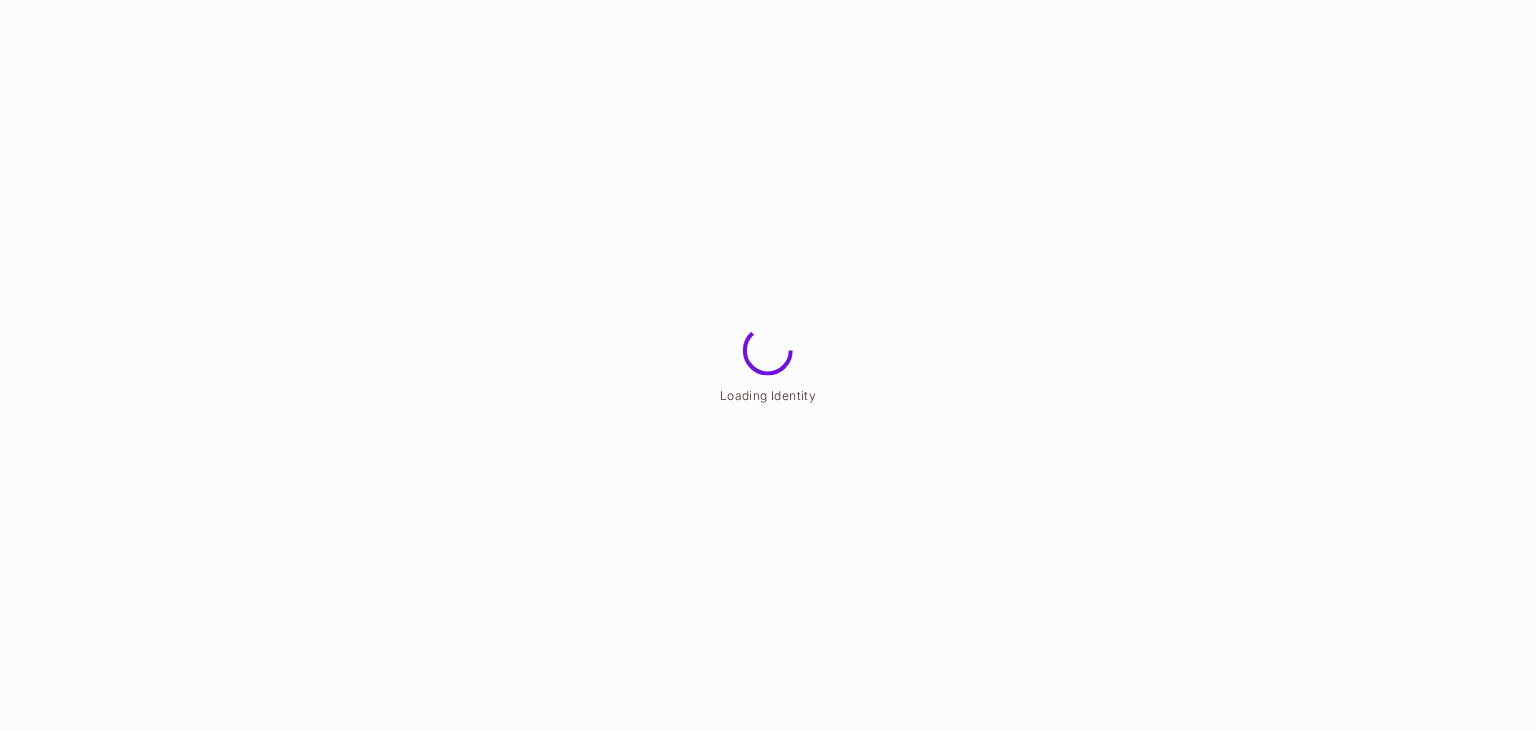 scroll, scrollTop: 0, scrollLeft: 0, axis: both 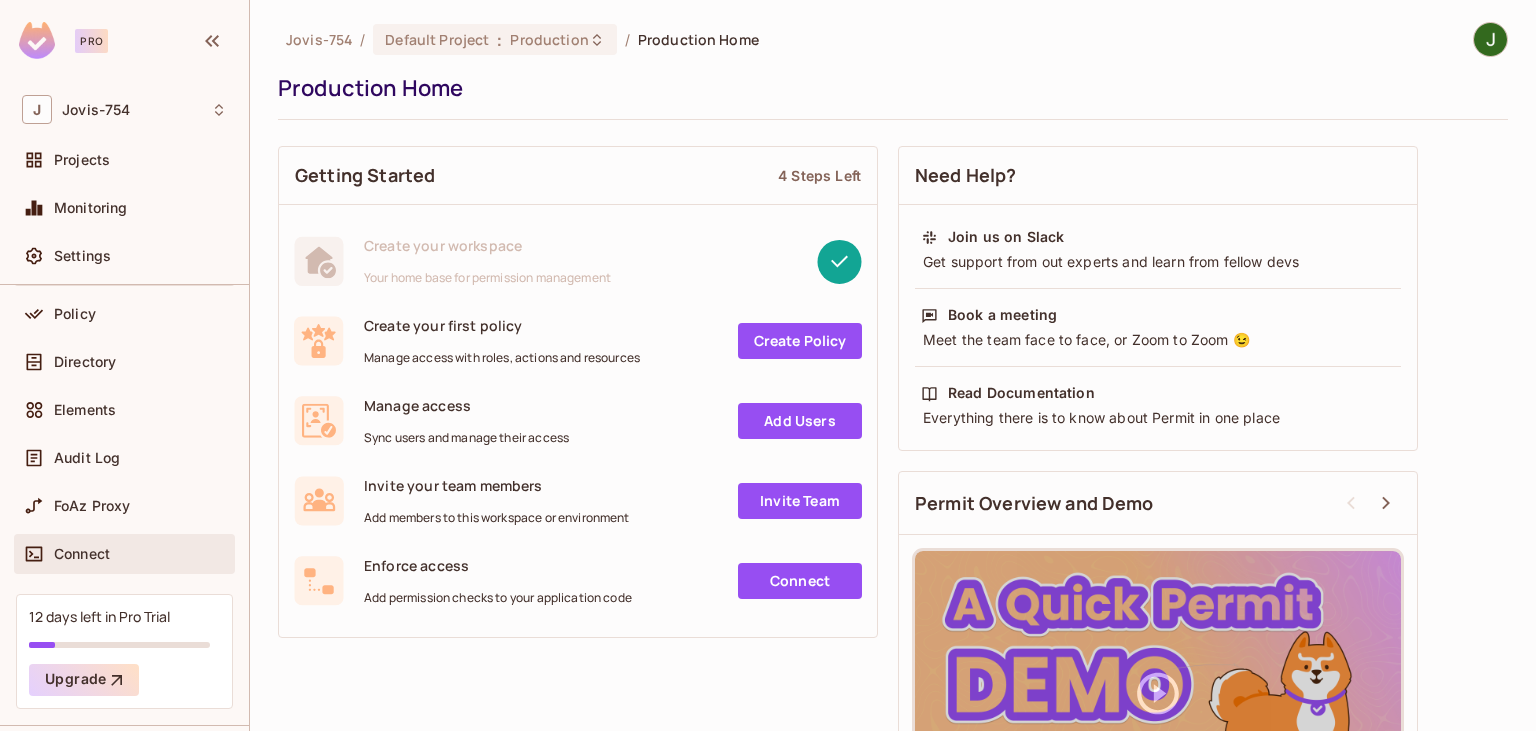 click on "Connect" at bounding box center [82, 554] 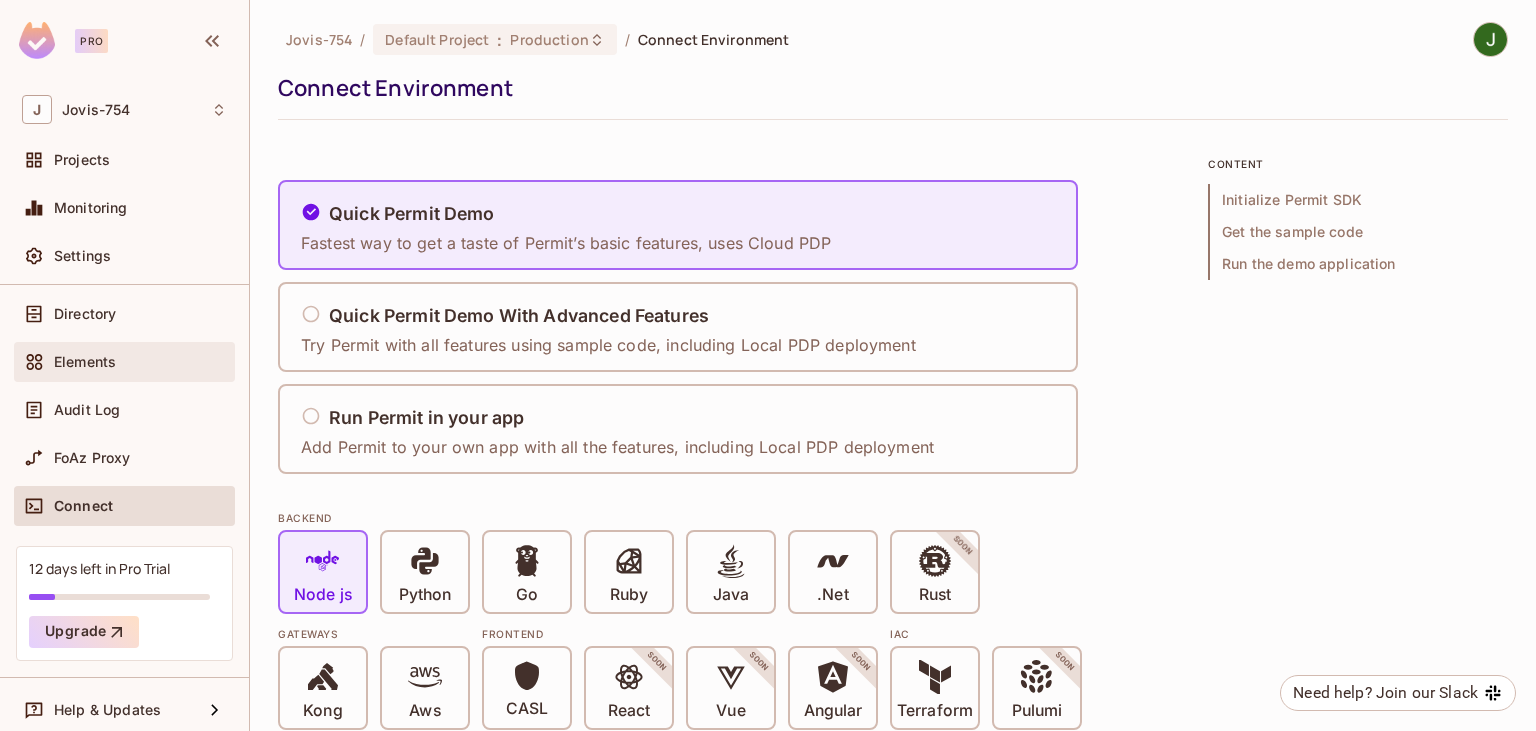 scroll, scrollTop: 172, scrollLeft: 0, axis: vertical 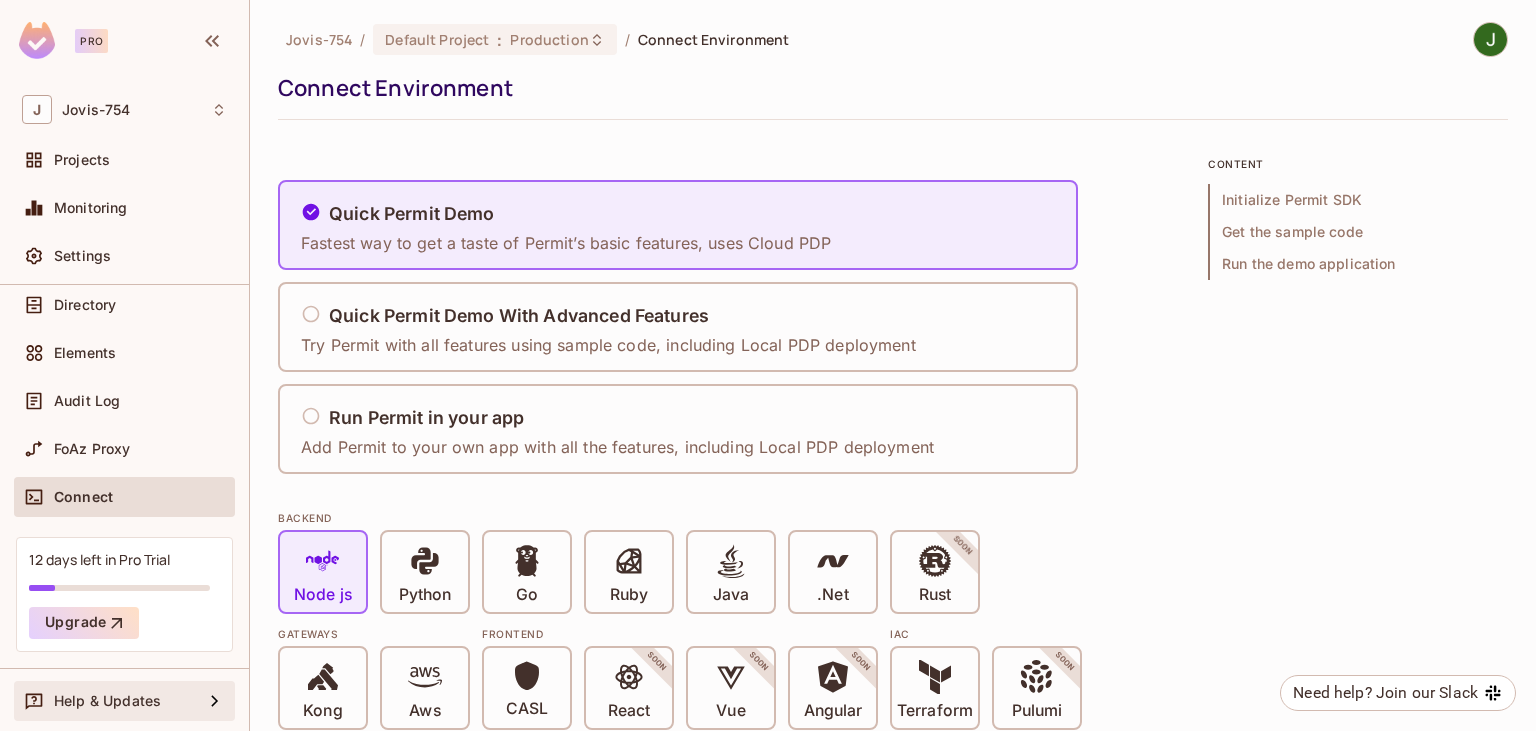 click on "Help & Updates" at bounding box center [107, 701] 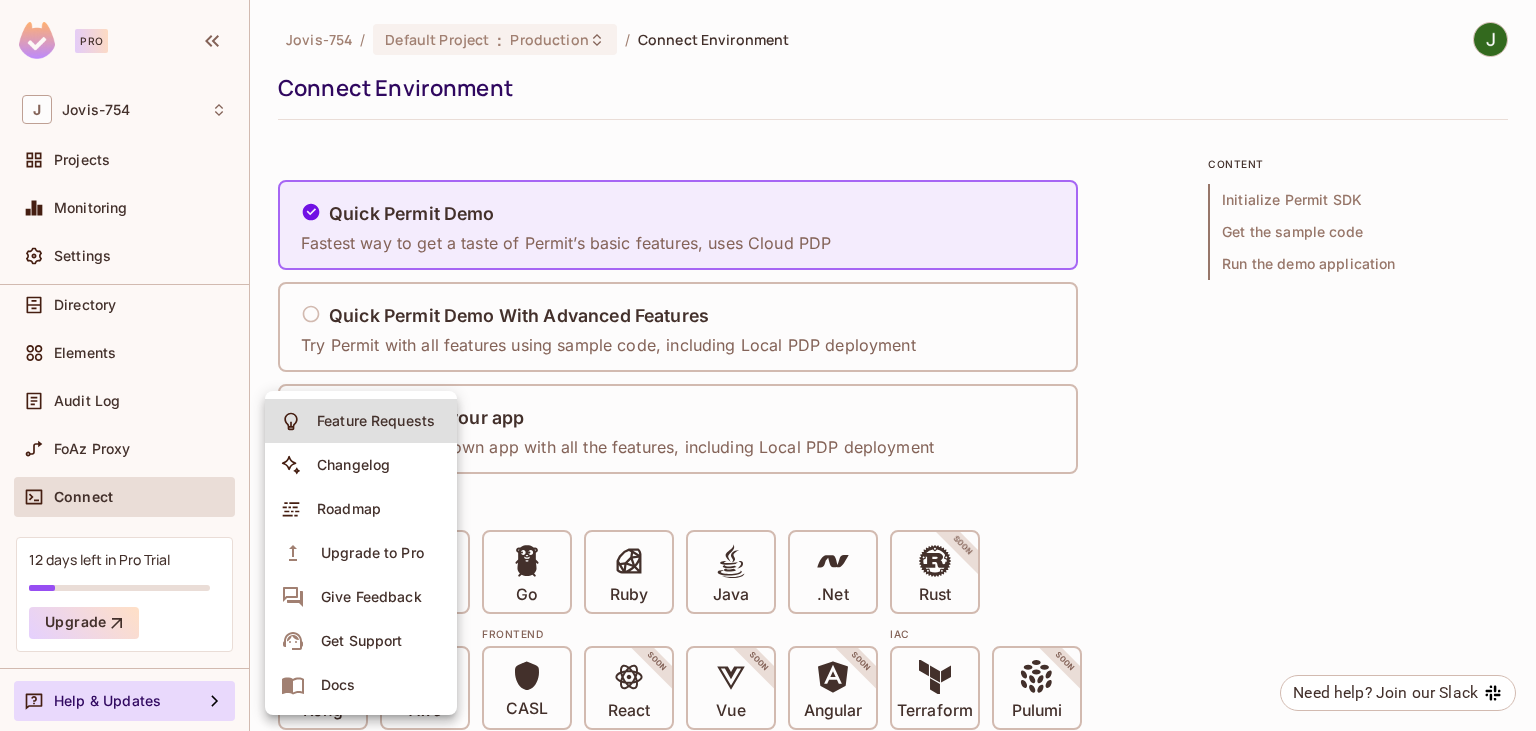 click on "Get Support" at bounding box center (361, 641) 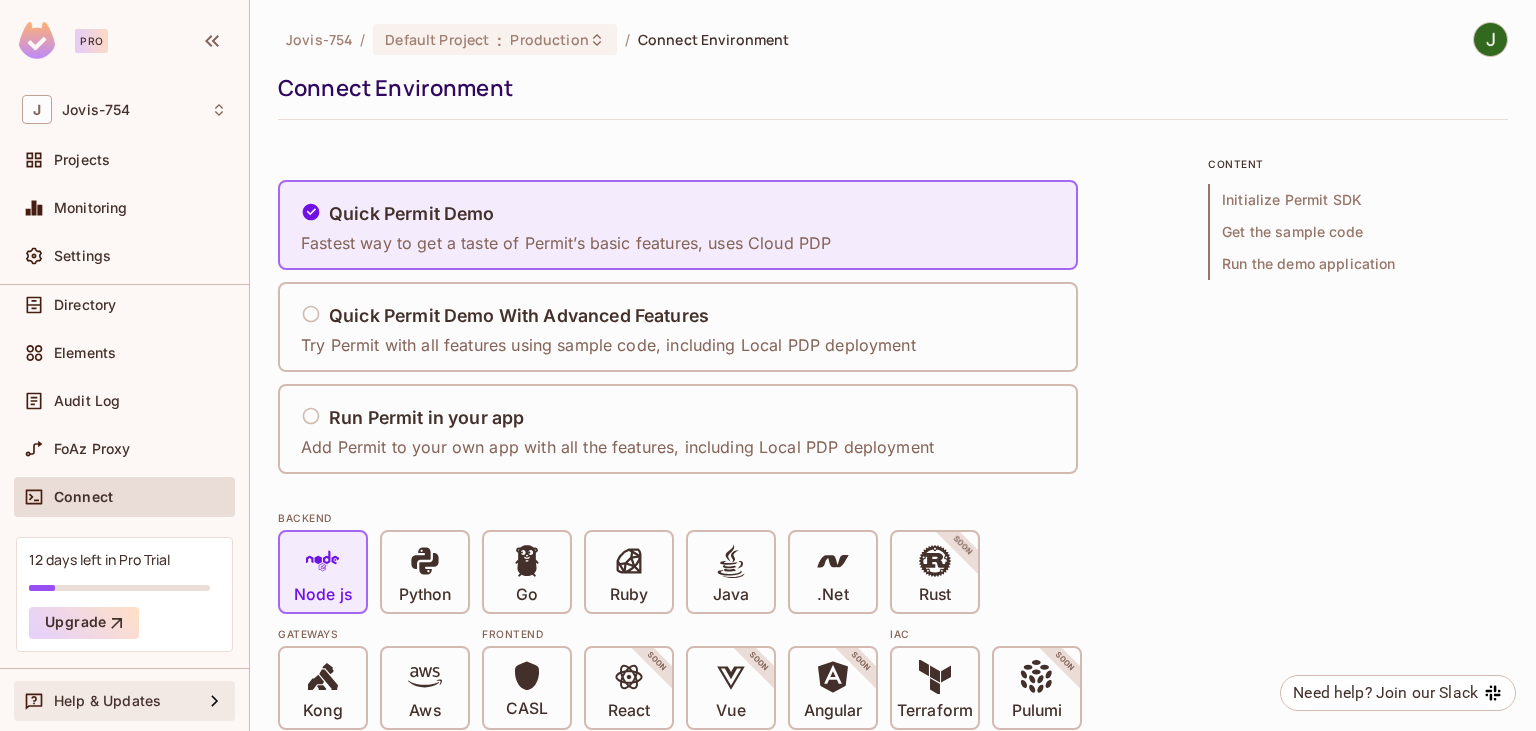 click on "Help & Updates" at bounding box center (128, 701) 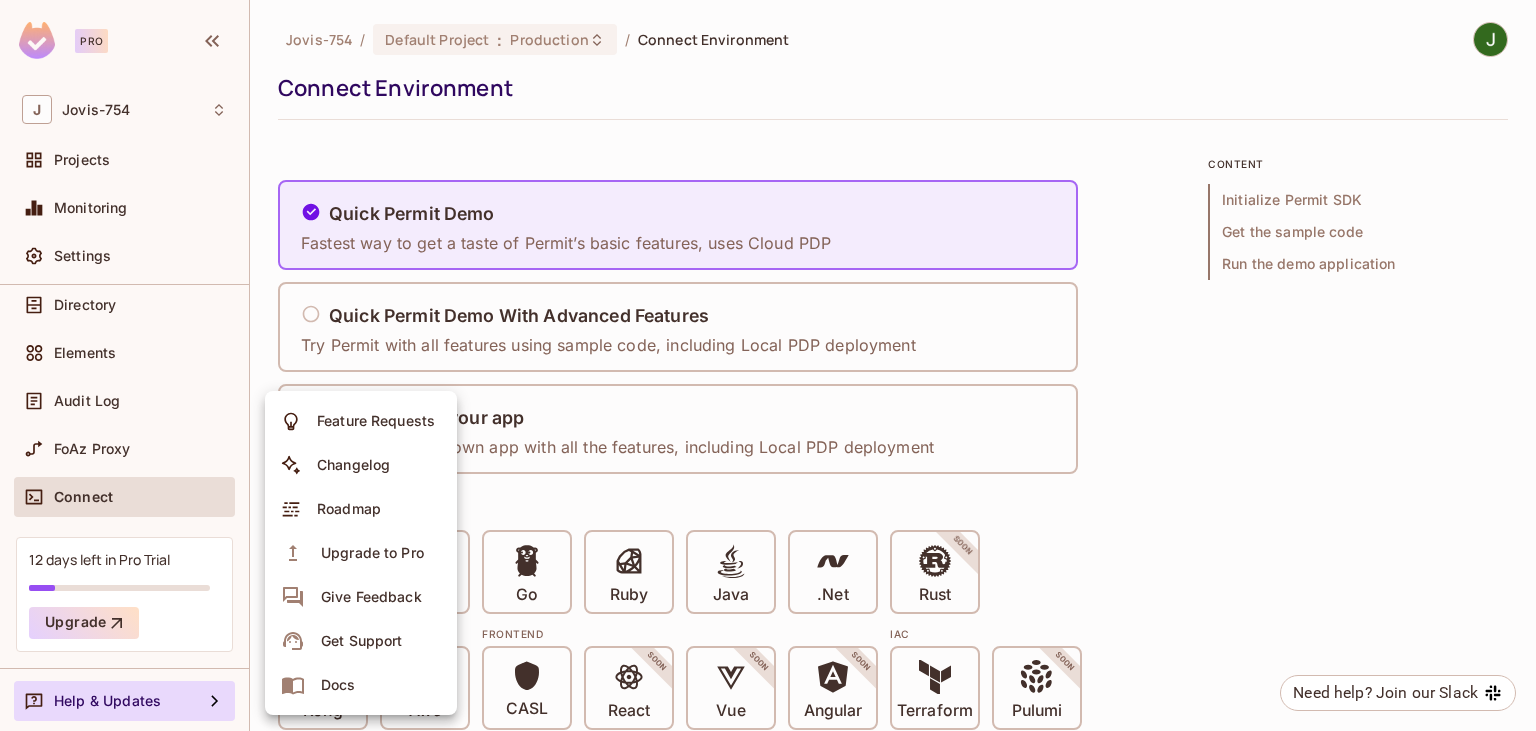 click at bounding box center [768, 365] 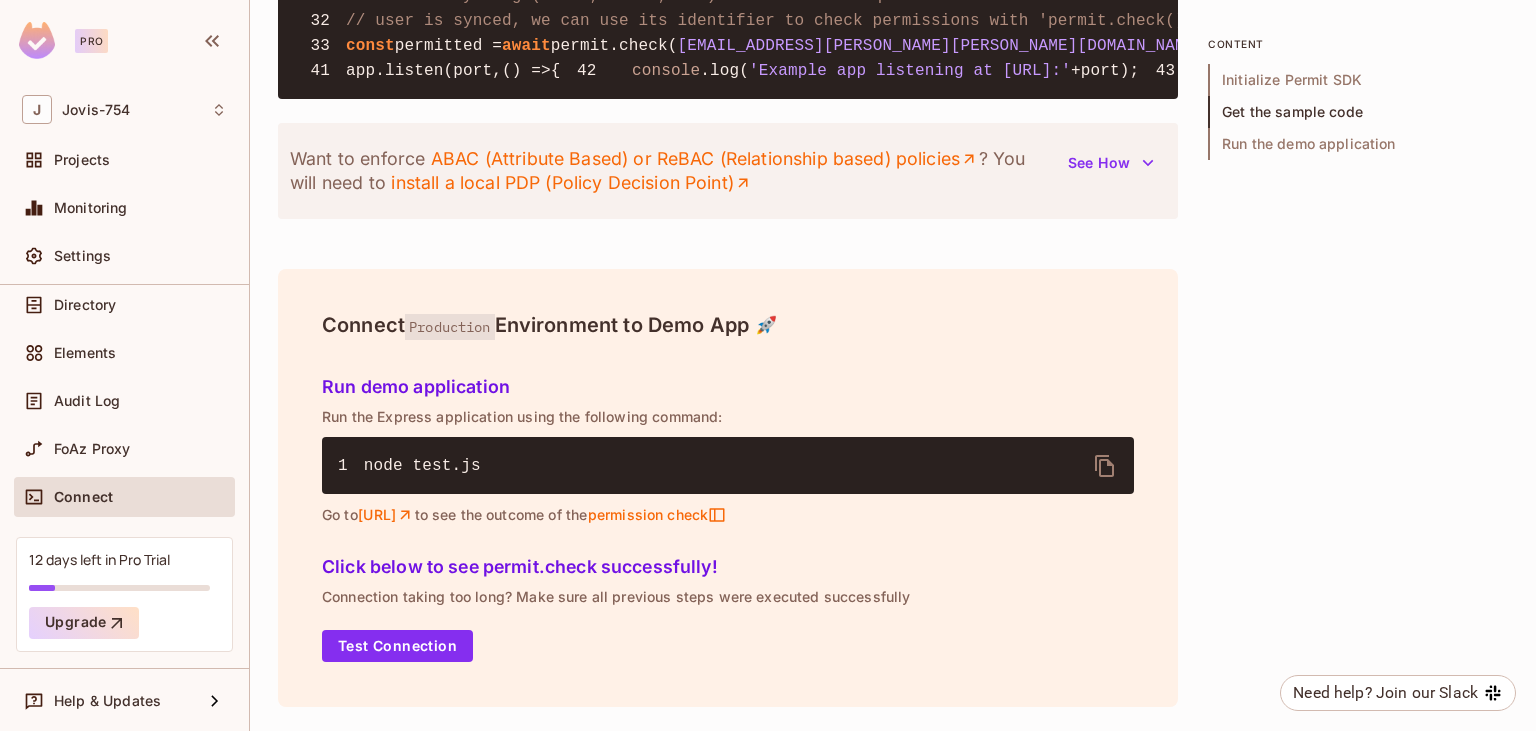 scroll, scrollTop: 2560, scrollLeft: 0, axis: vertical 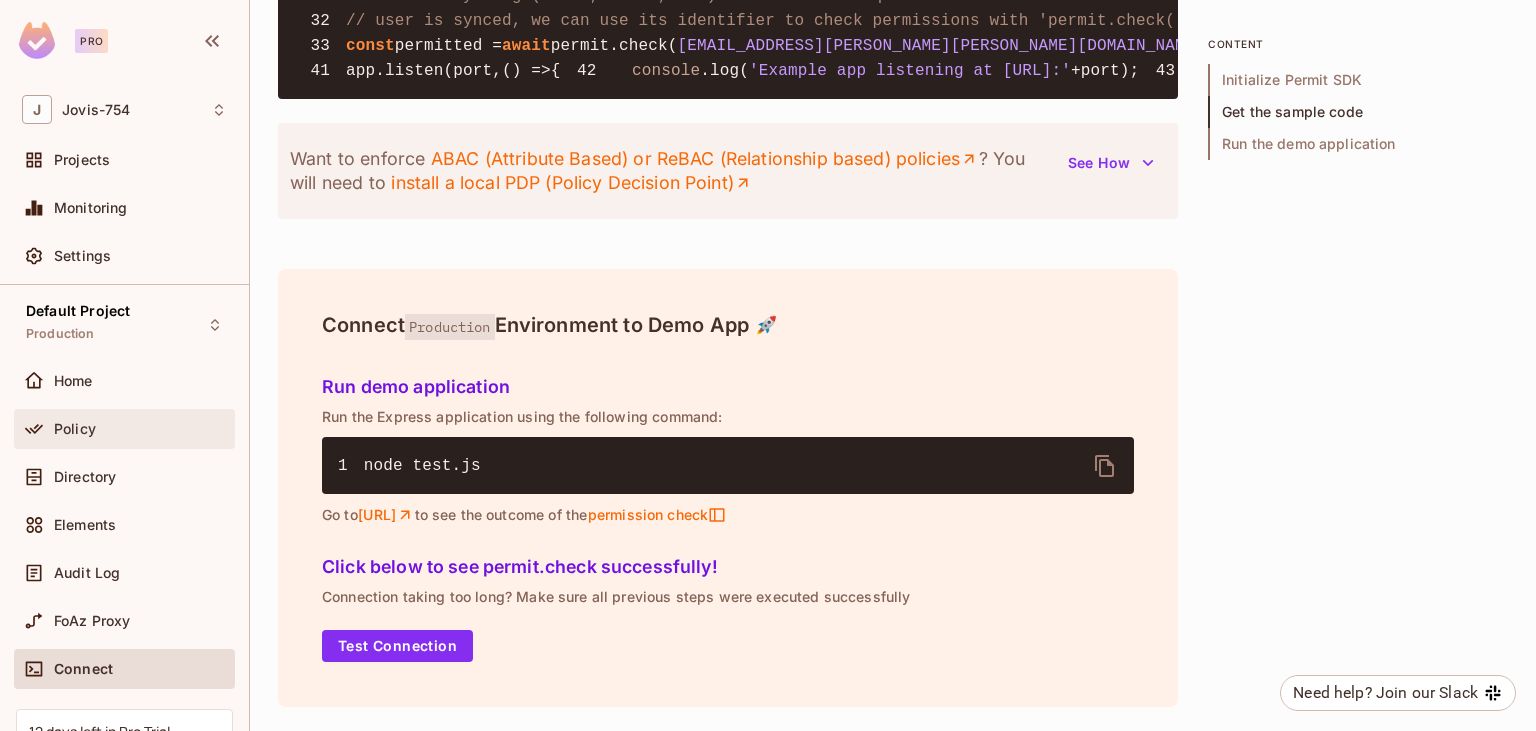 click on "Policy" at bounding box center (140, 429) 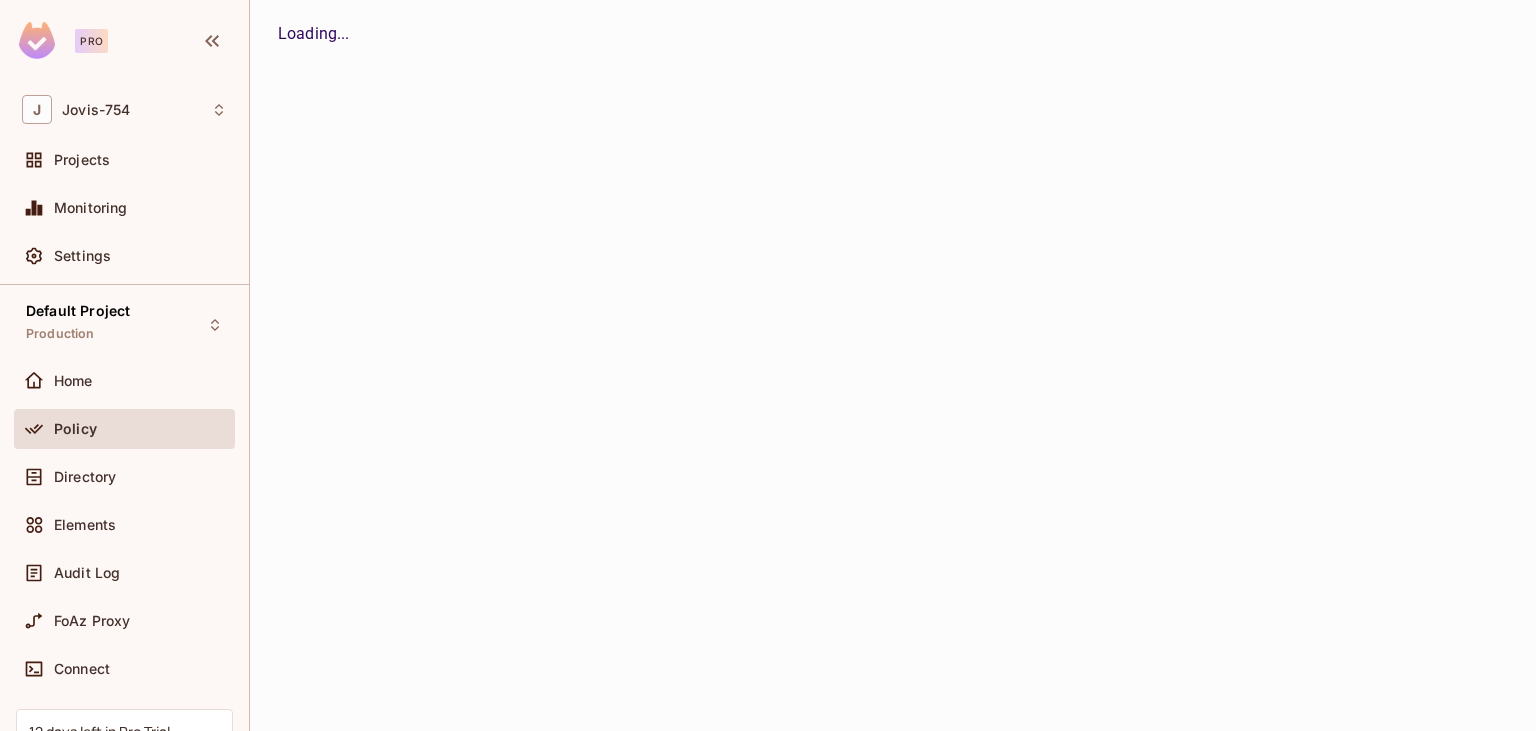 scroll, scrollTop: 0, scrollLeft: 0, axis: both 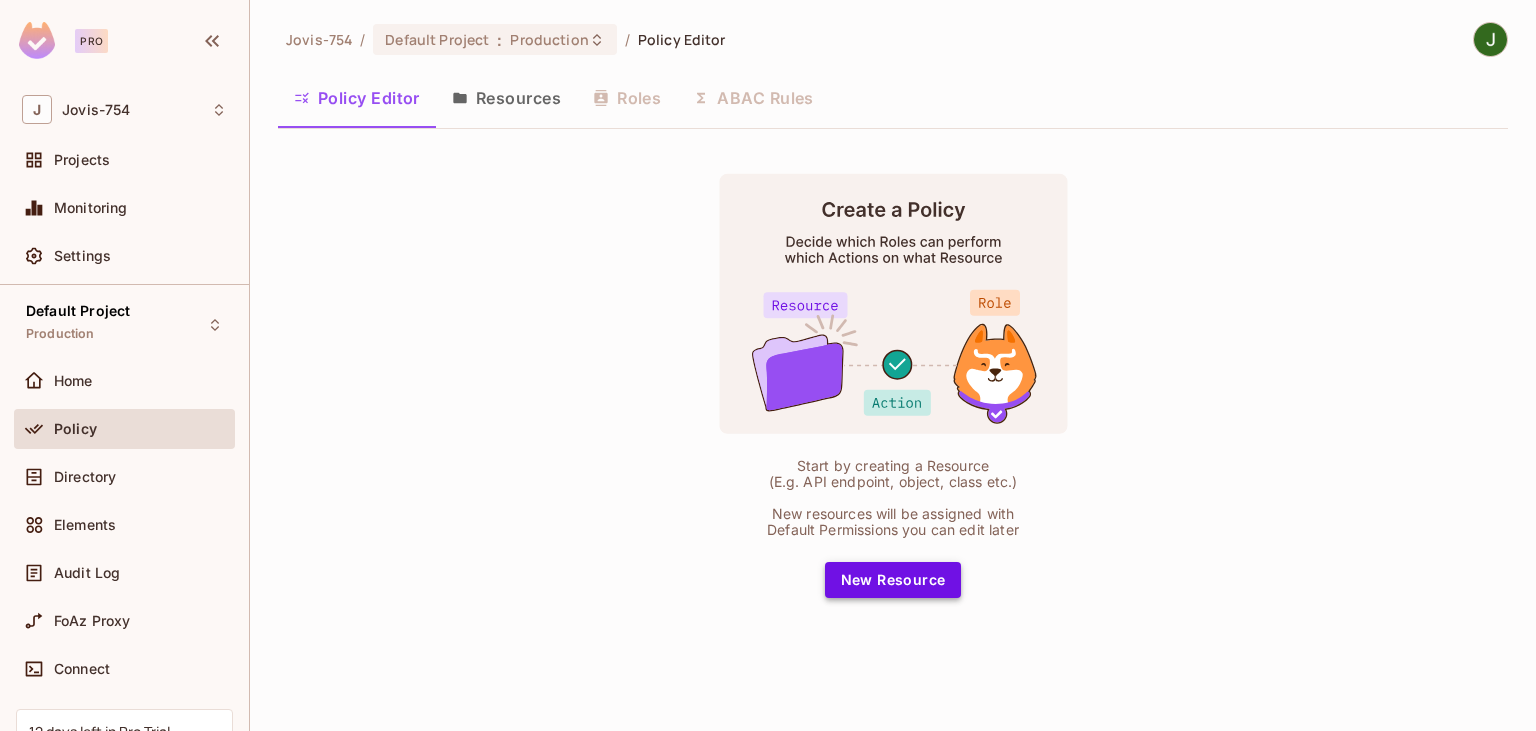 click on "New Resource" at bounding box center [893, 580] 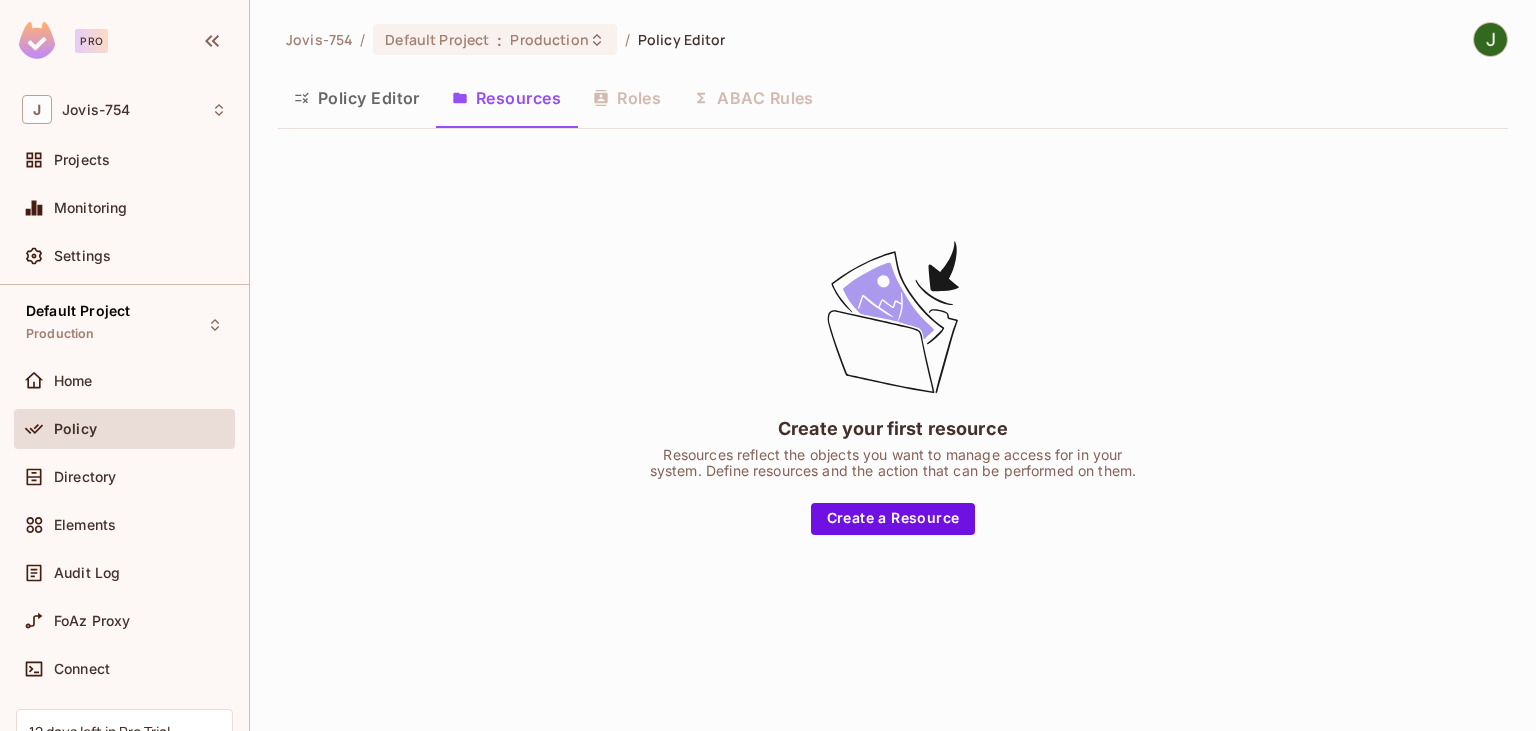click on "Policy Editor" at bounding box center (357, 98) 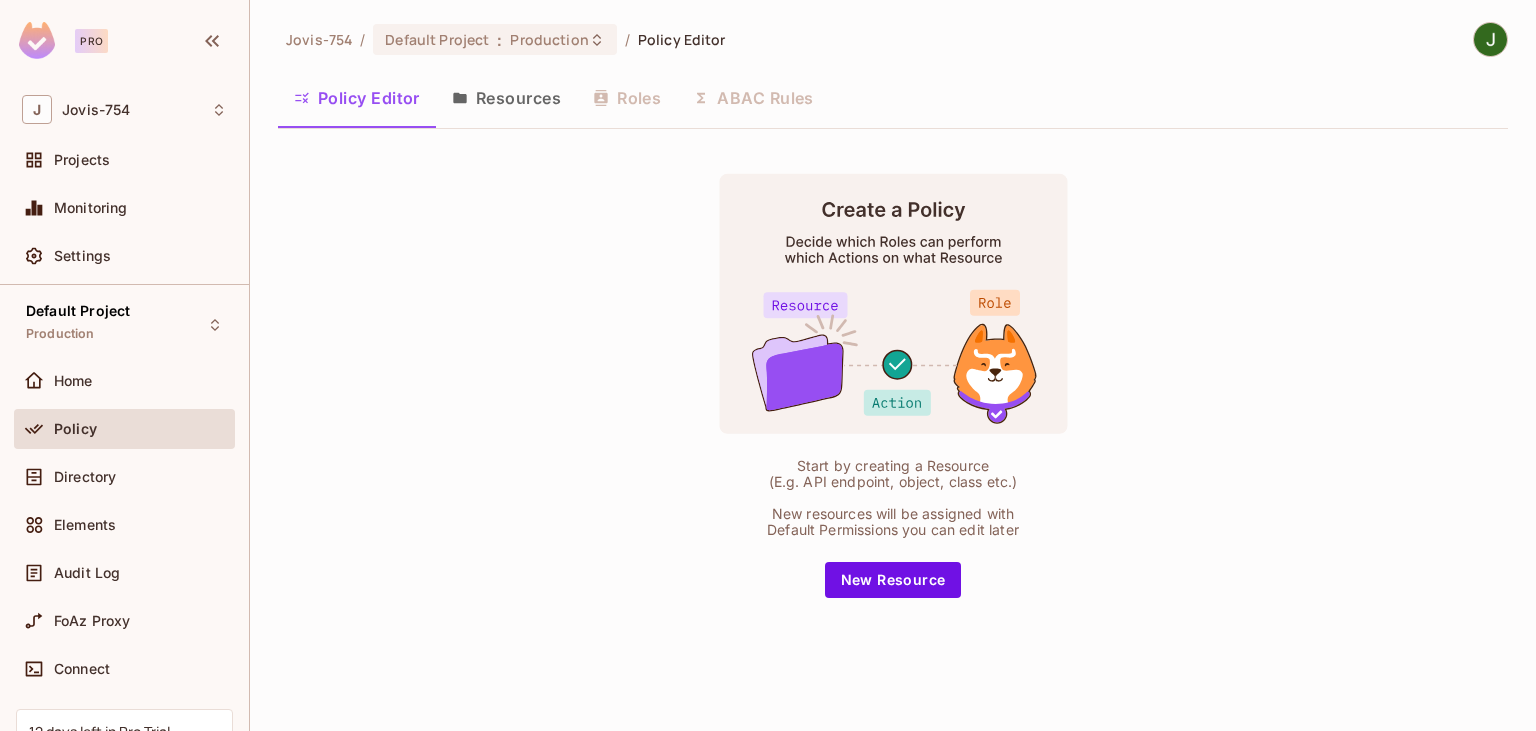 click on "Policy Editor Resources Roles ABAC Rules" at bounding box center [893, 98] 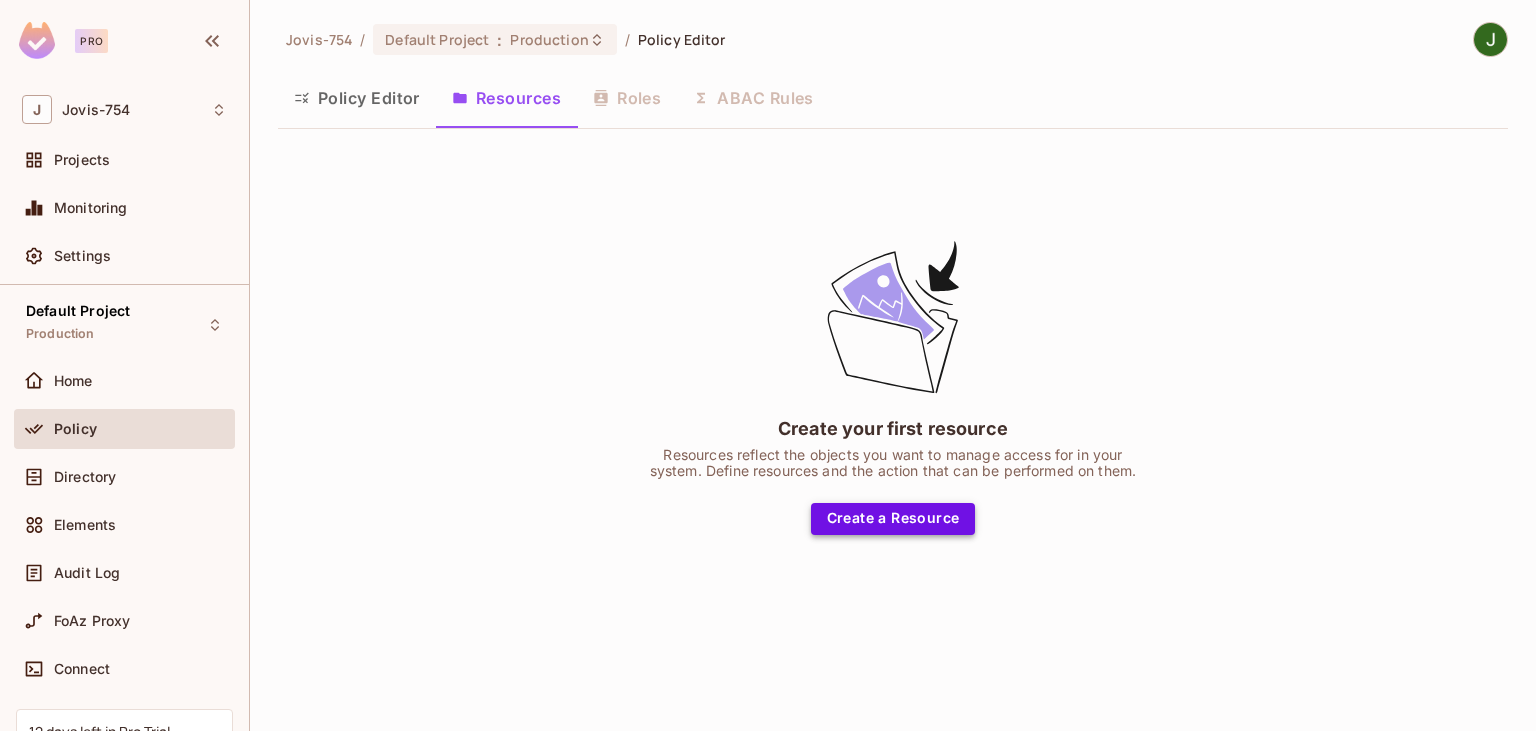 click on "Create a Resource" at bounding box center [893, 519] 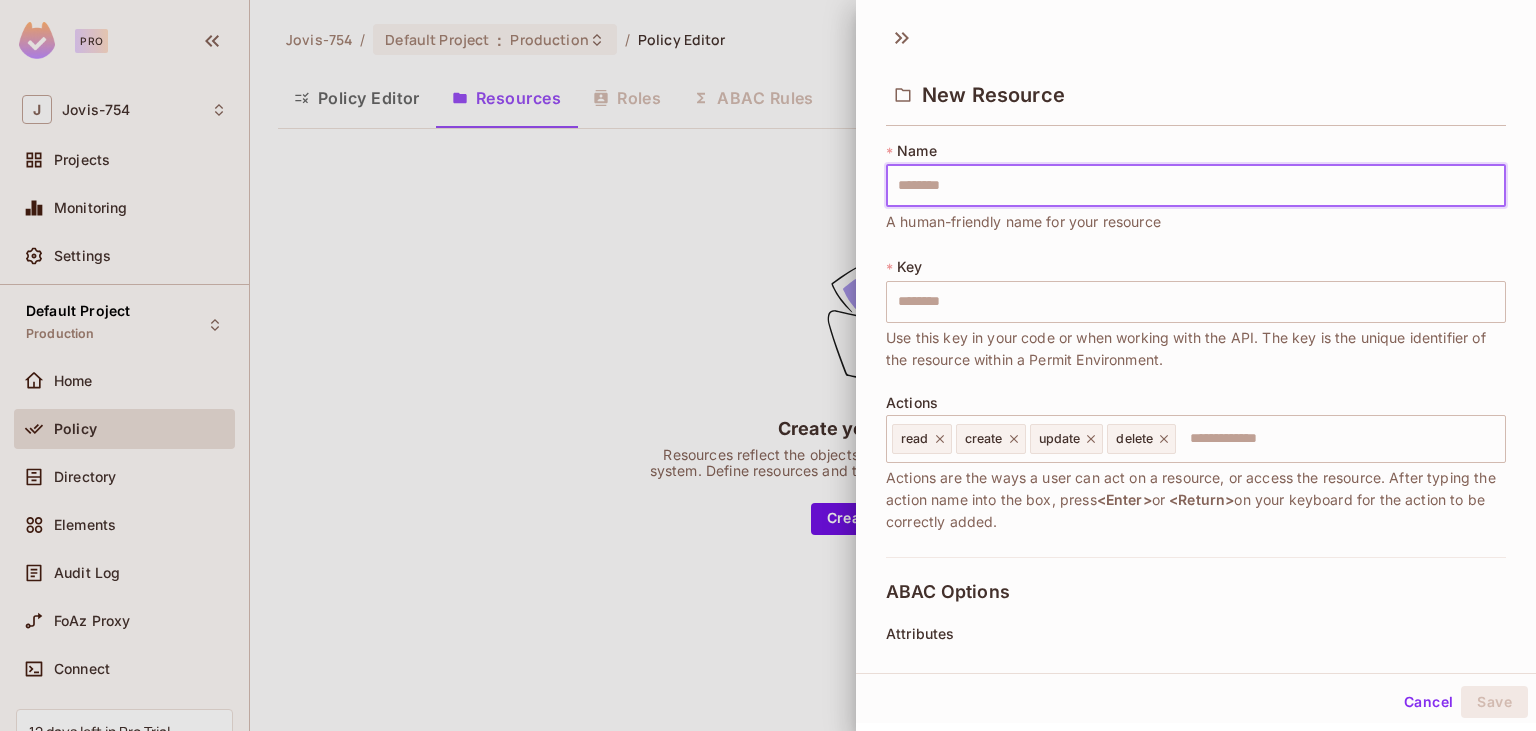 click at bounding box center [1196, 186] 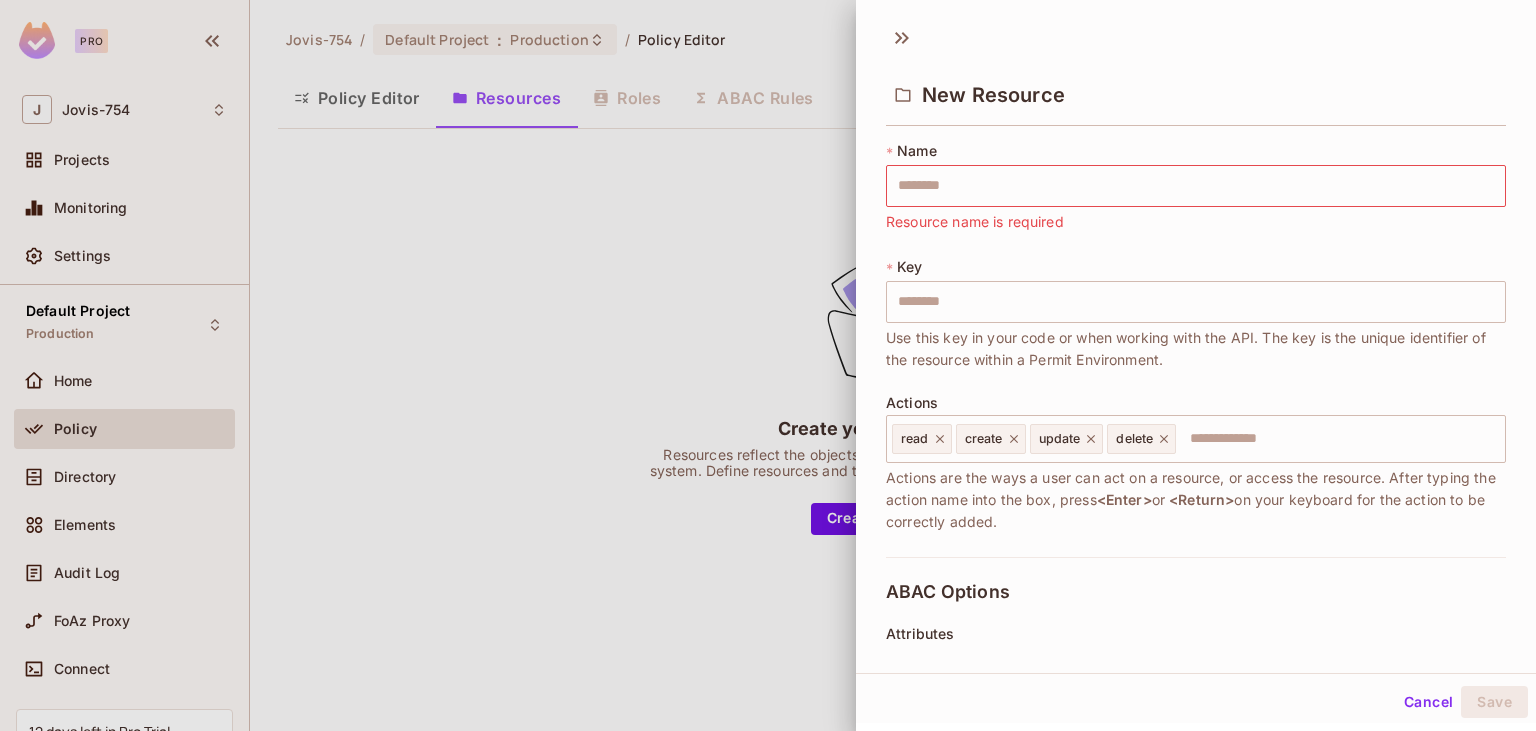 click at bounding box center [768, 365] 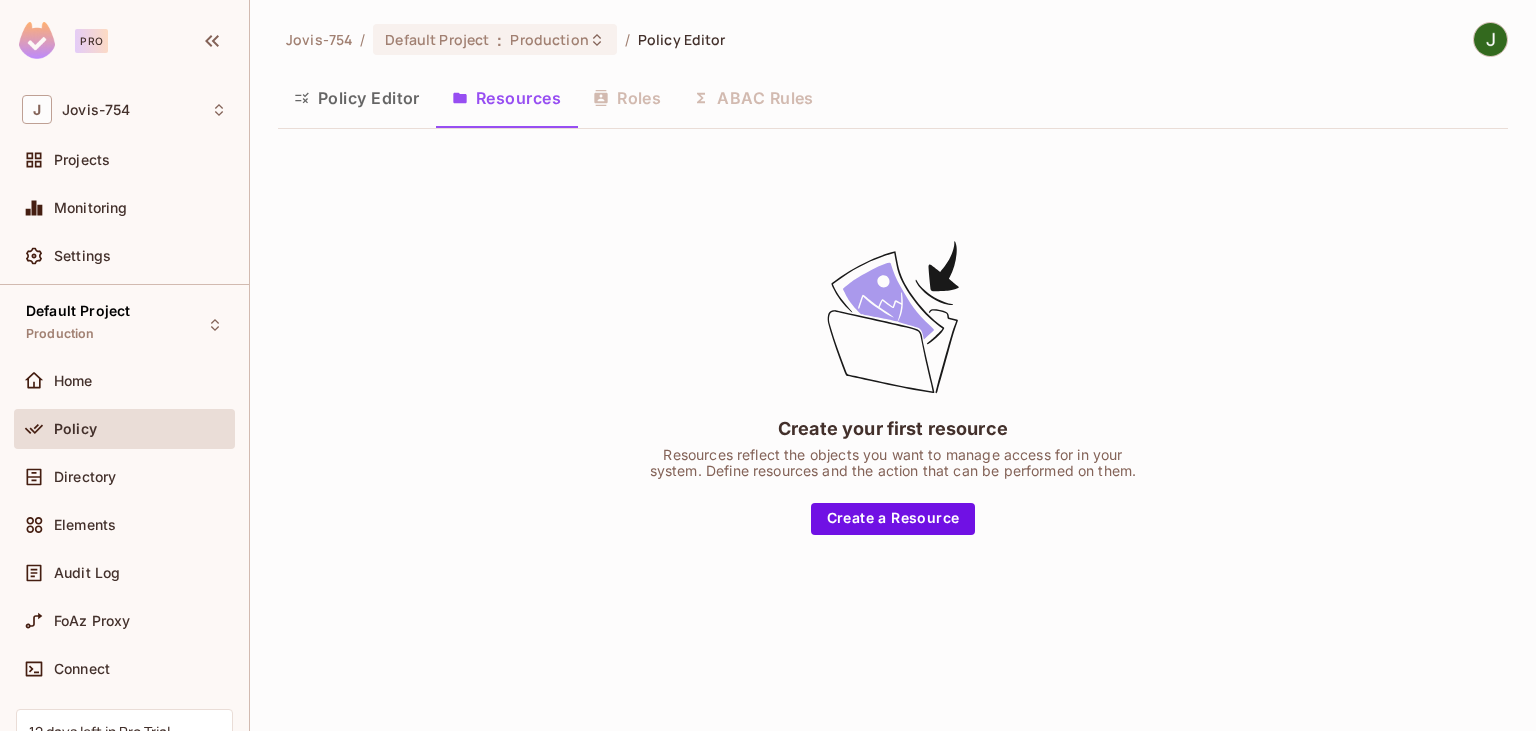 type 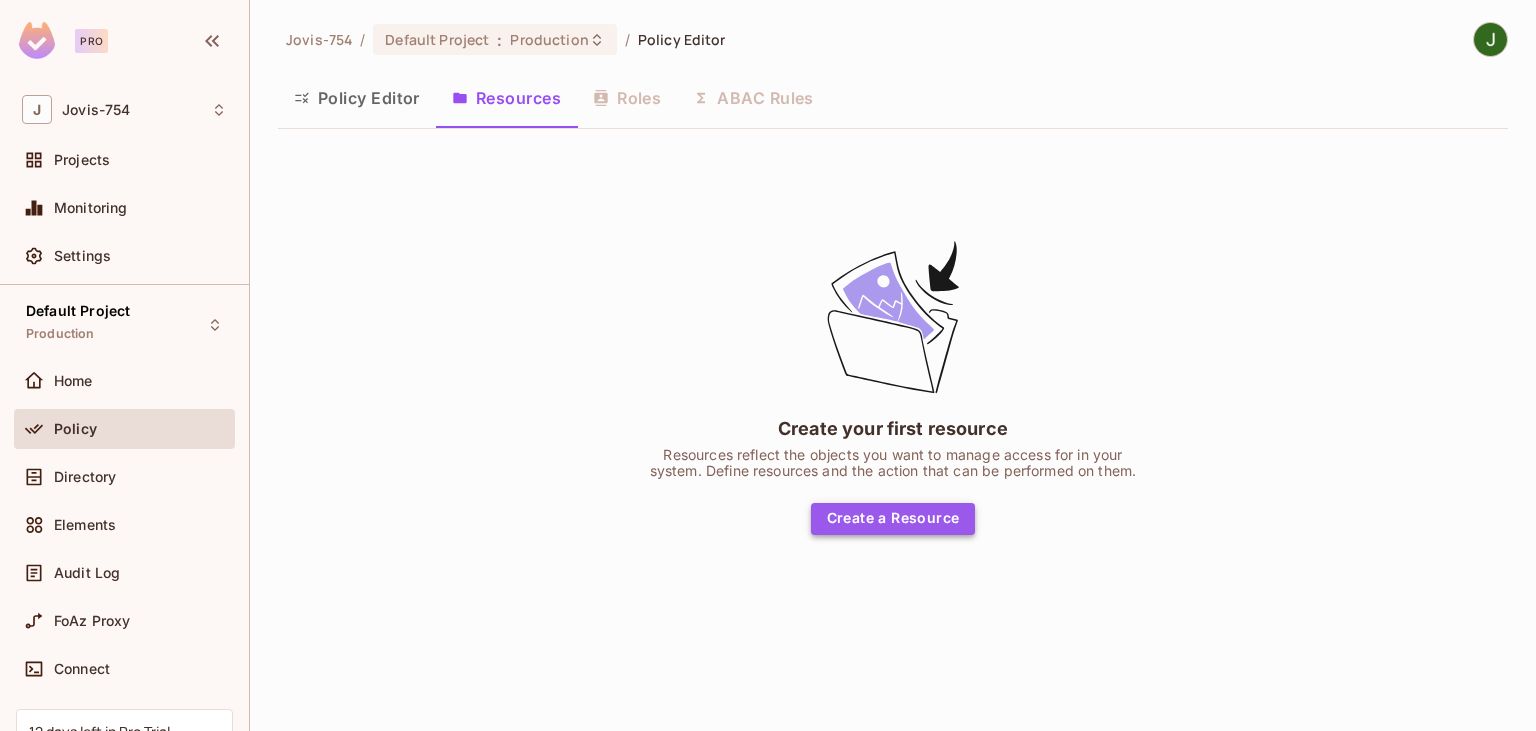 click on "Create a Resource" at bounding box center [893, 519] 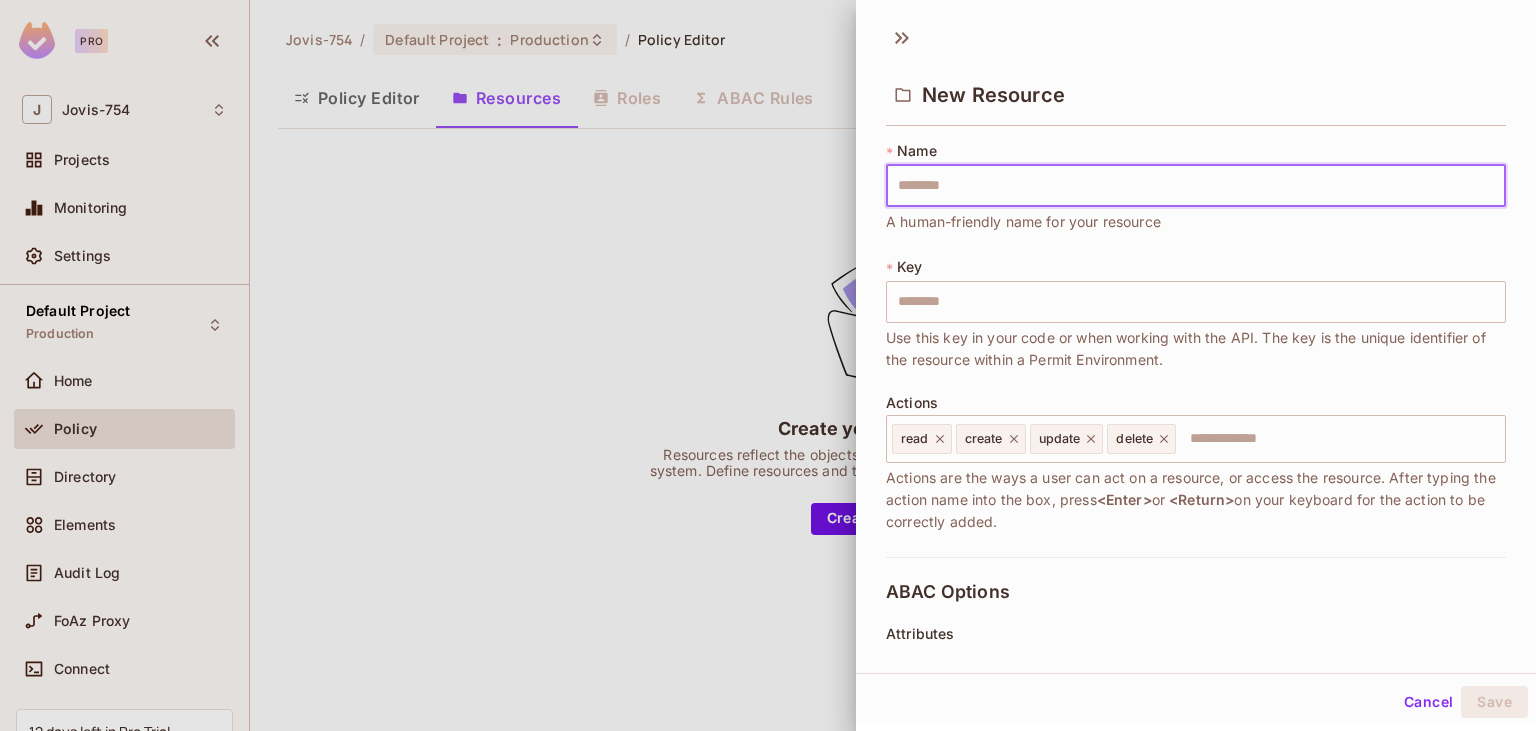 type on "*" 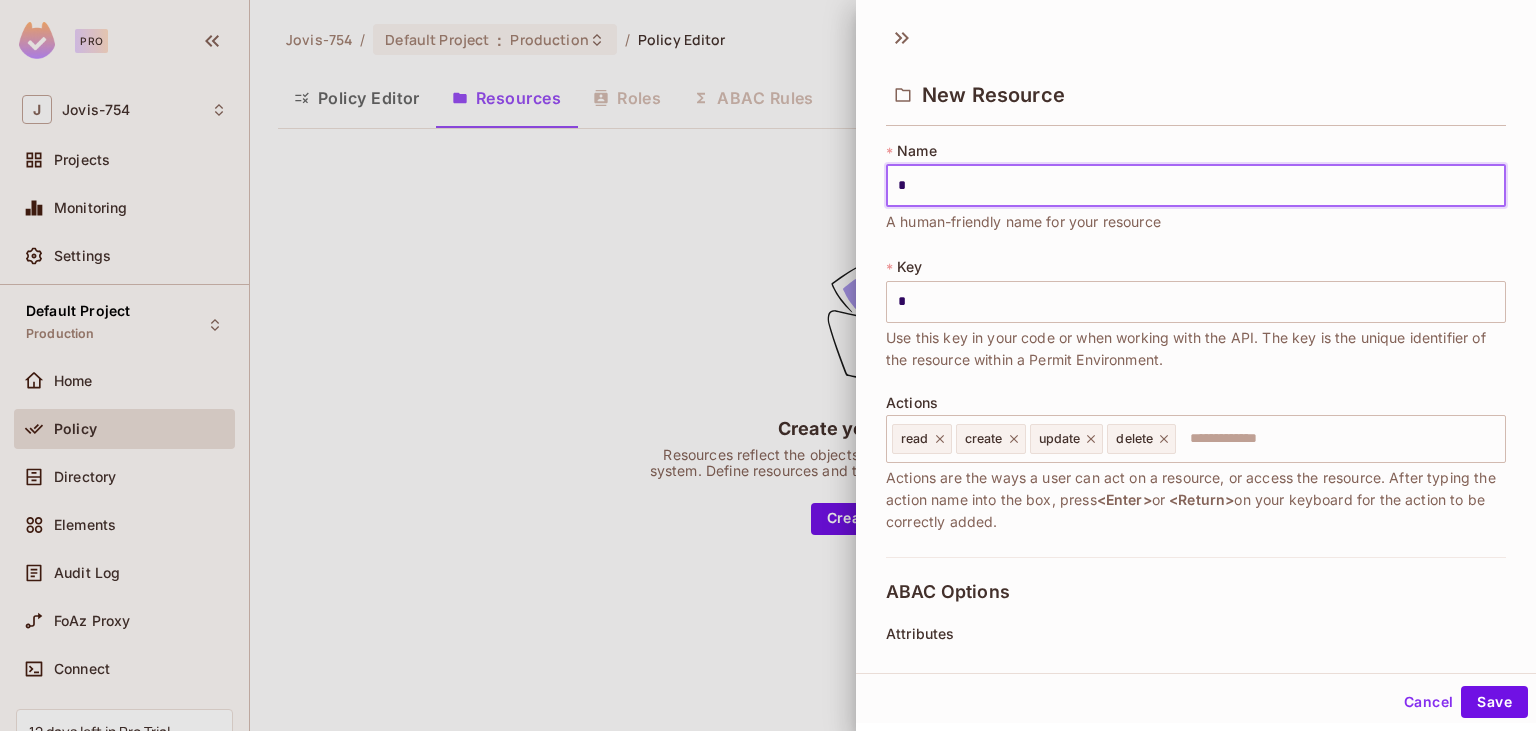 type on "**" 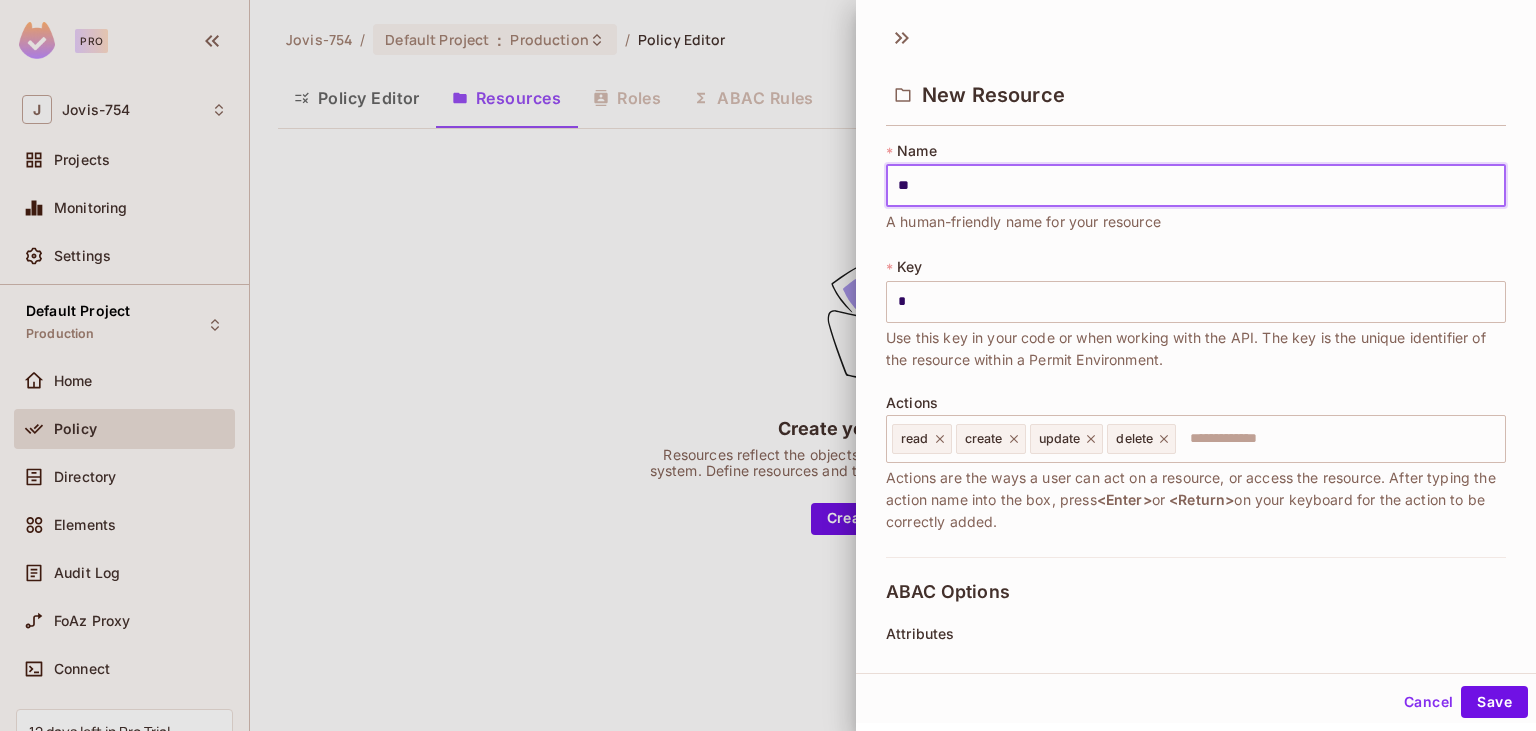 type on "**" 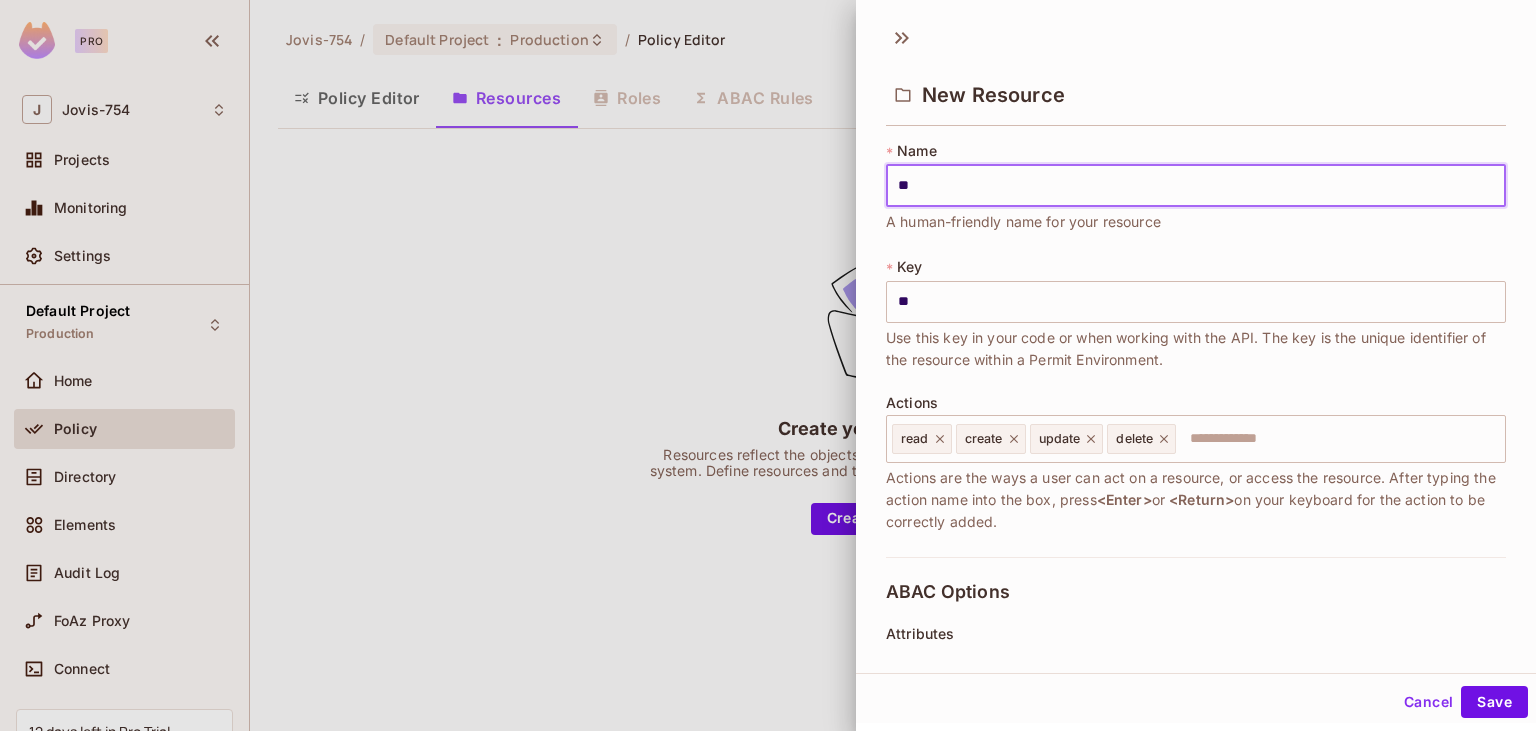 type on "***" 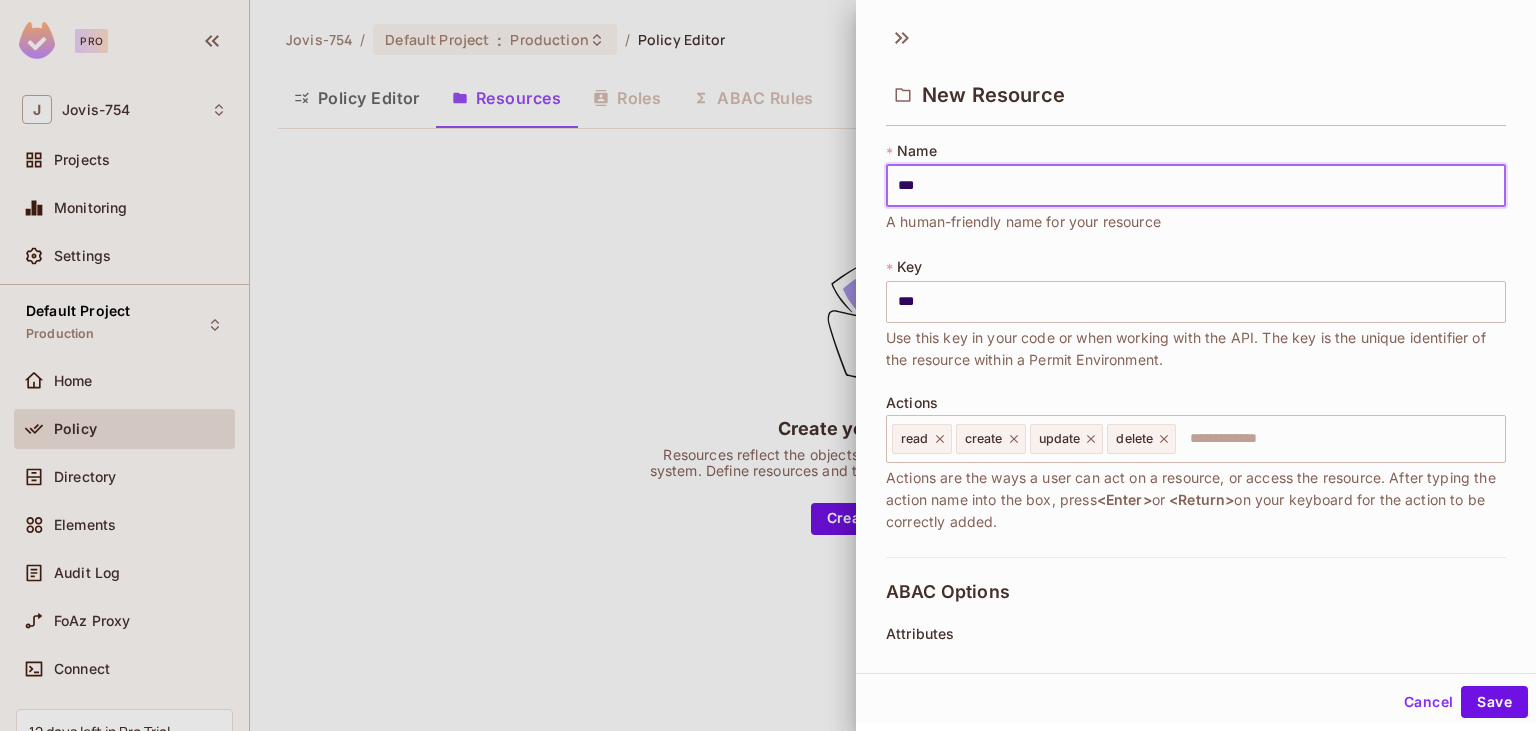 type on "****" 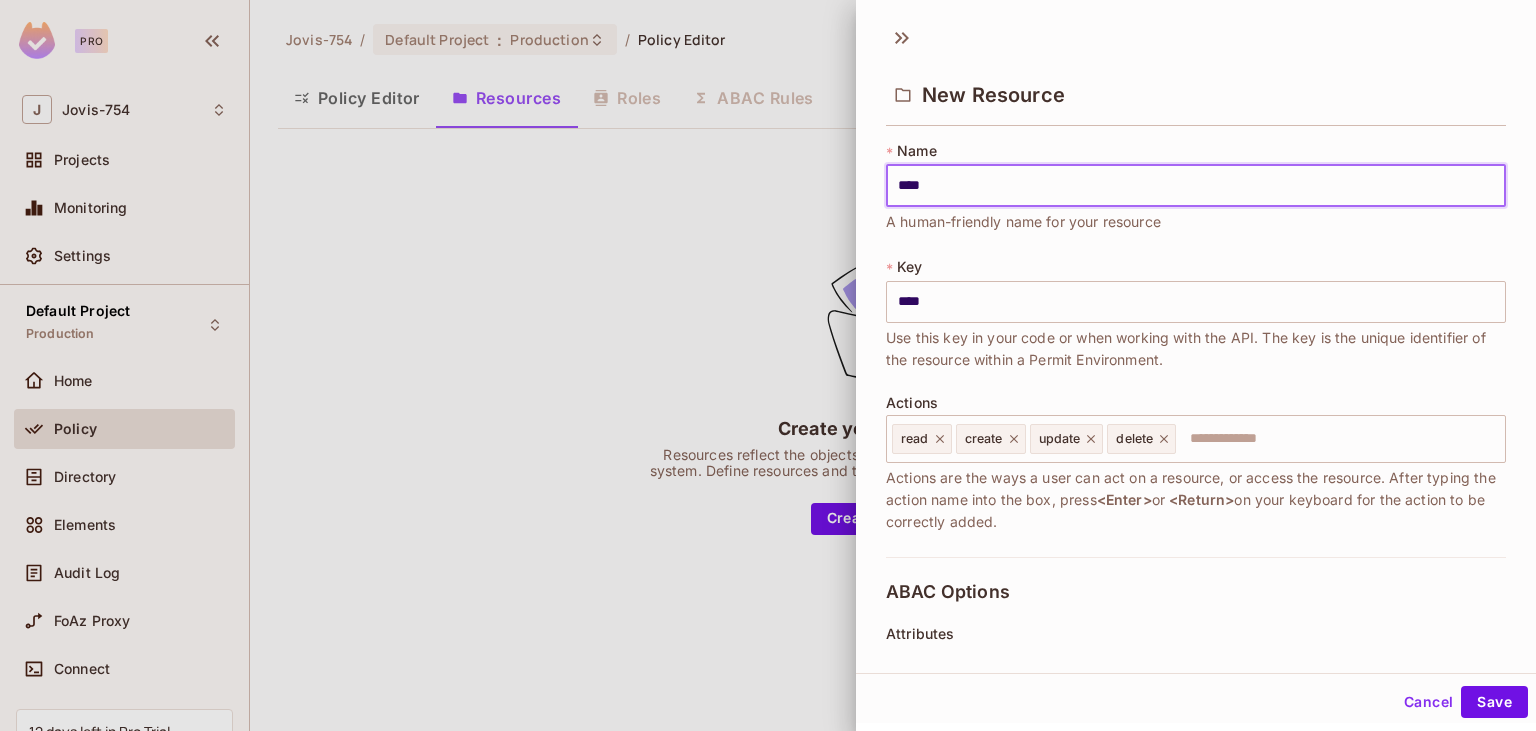 type on "*****" 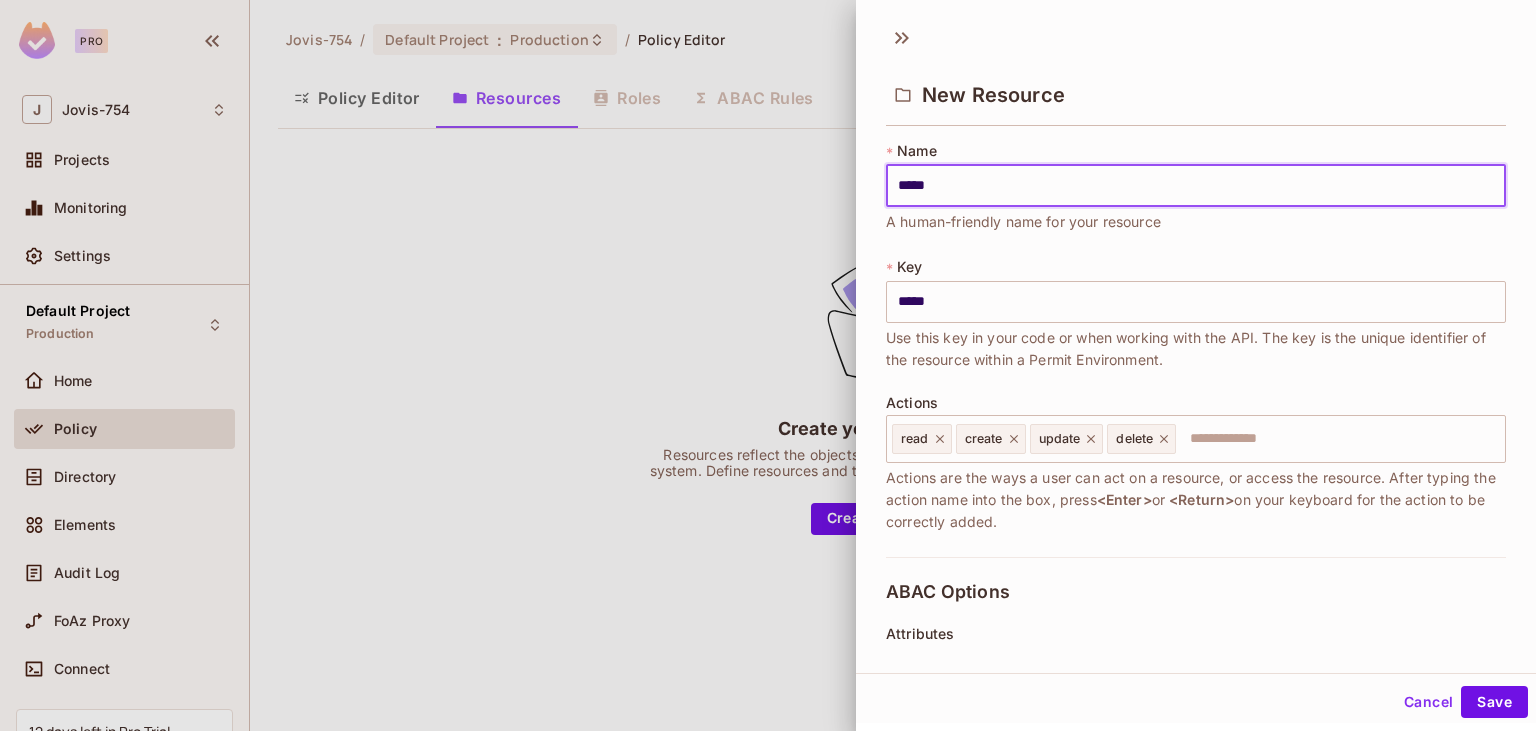 drag, startPoint x: 944, startPoint y: 179, endPoint x: 811, endPoint y: 178, distance: 133.00375 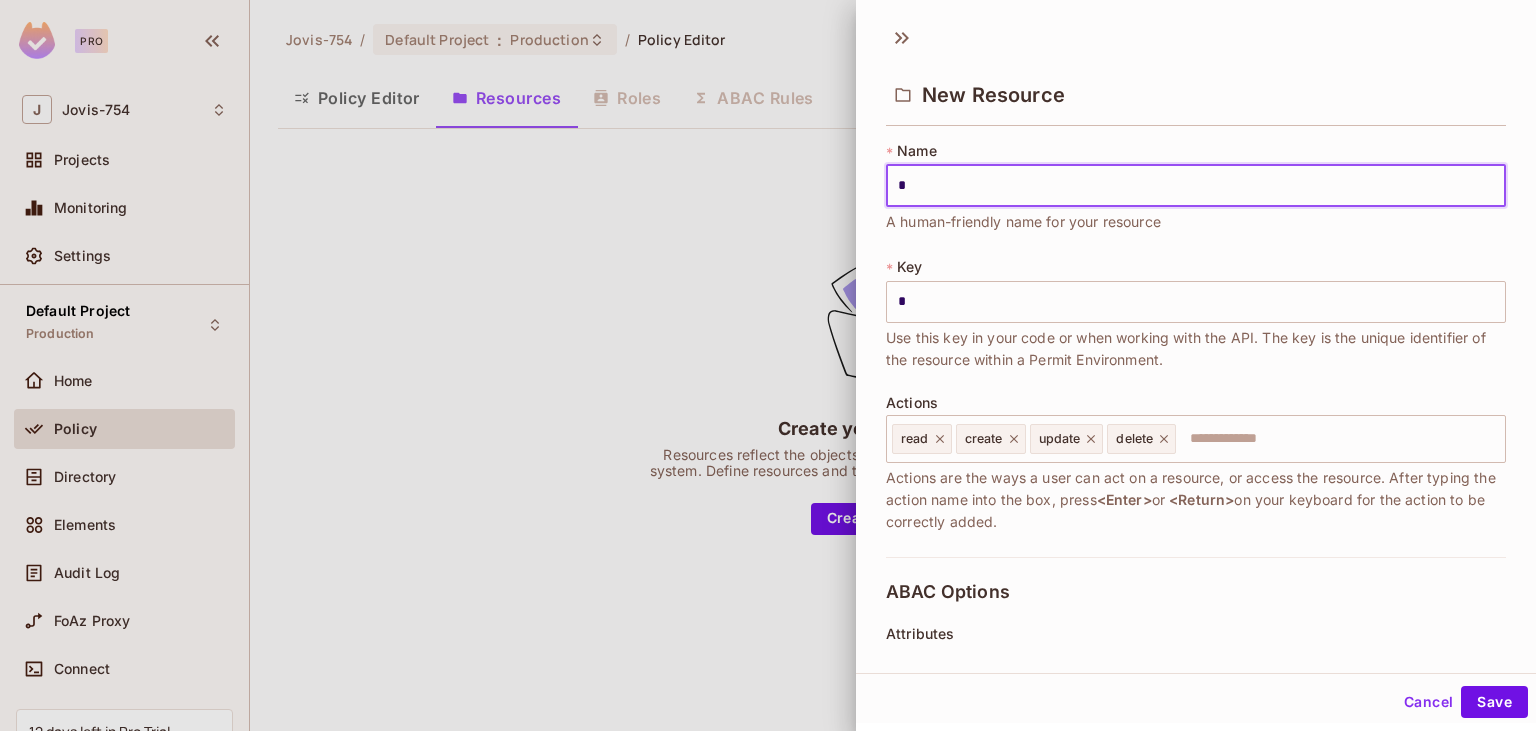 type on "**" 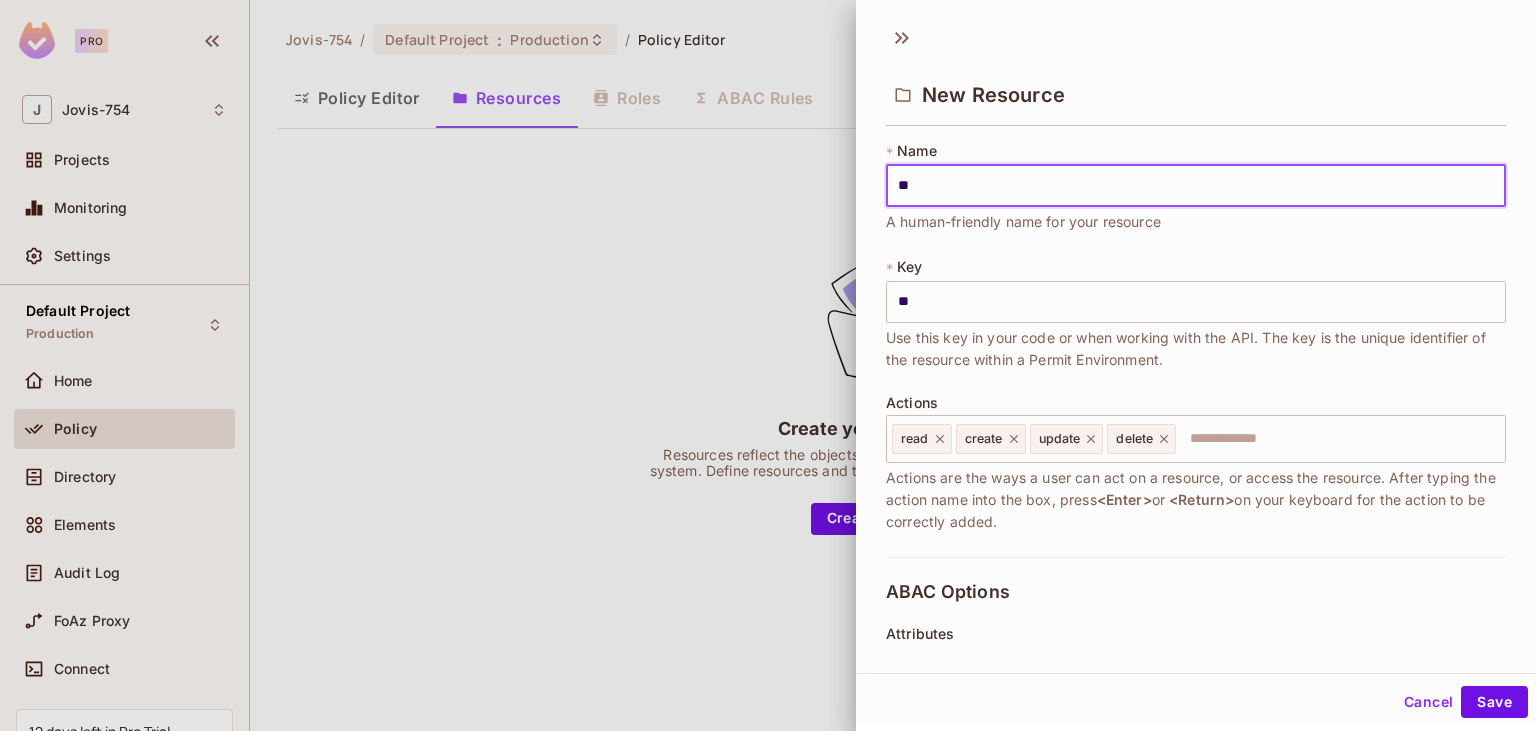 type on "***" 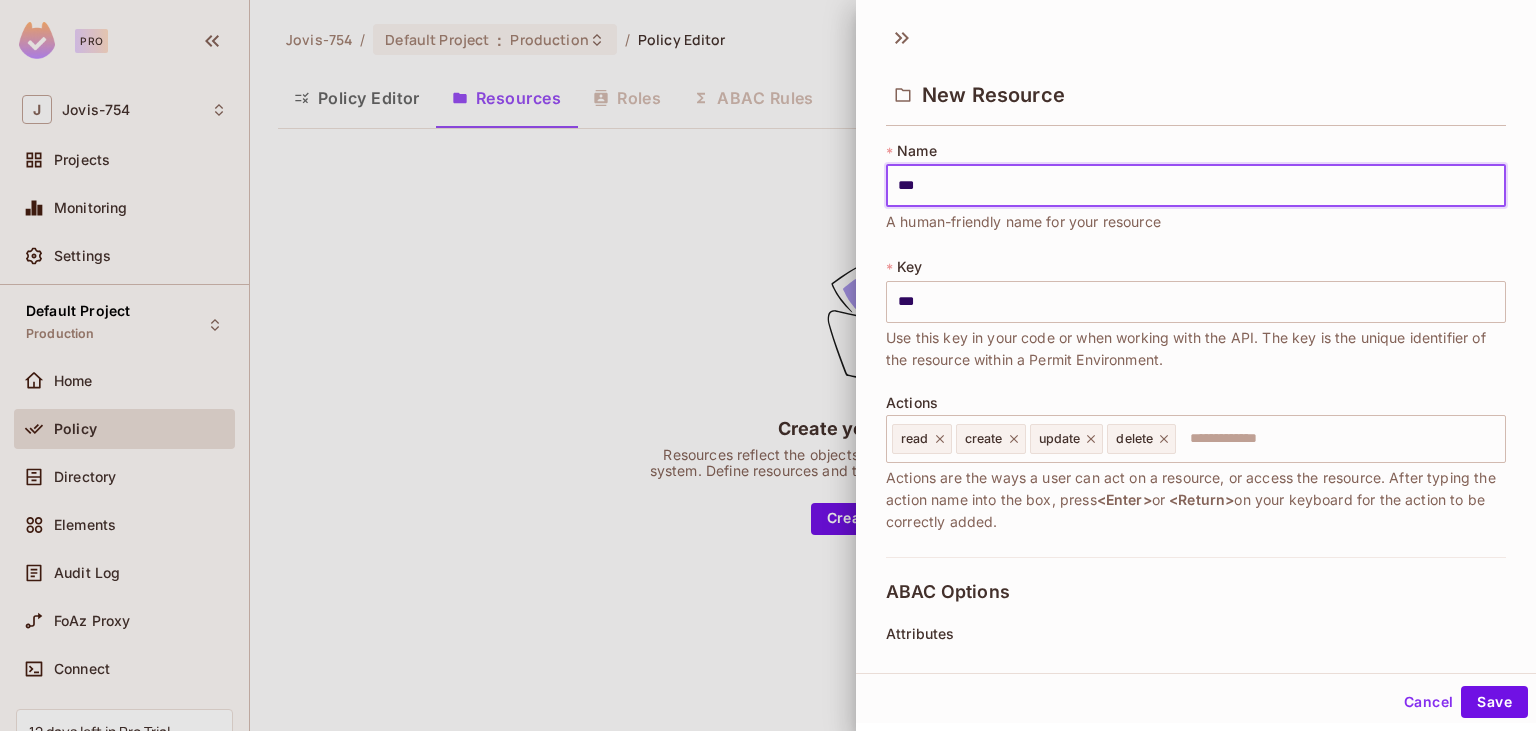 type on "****" 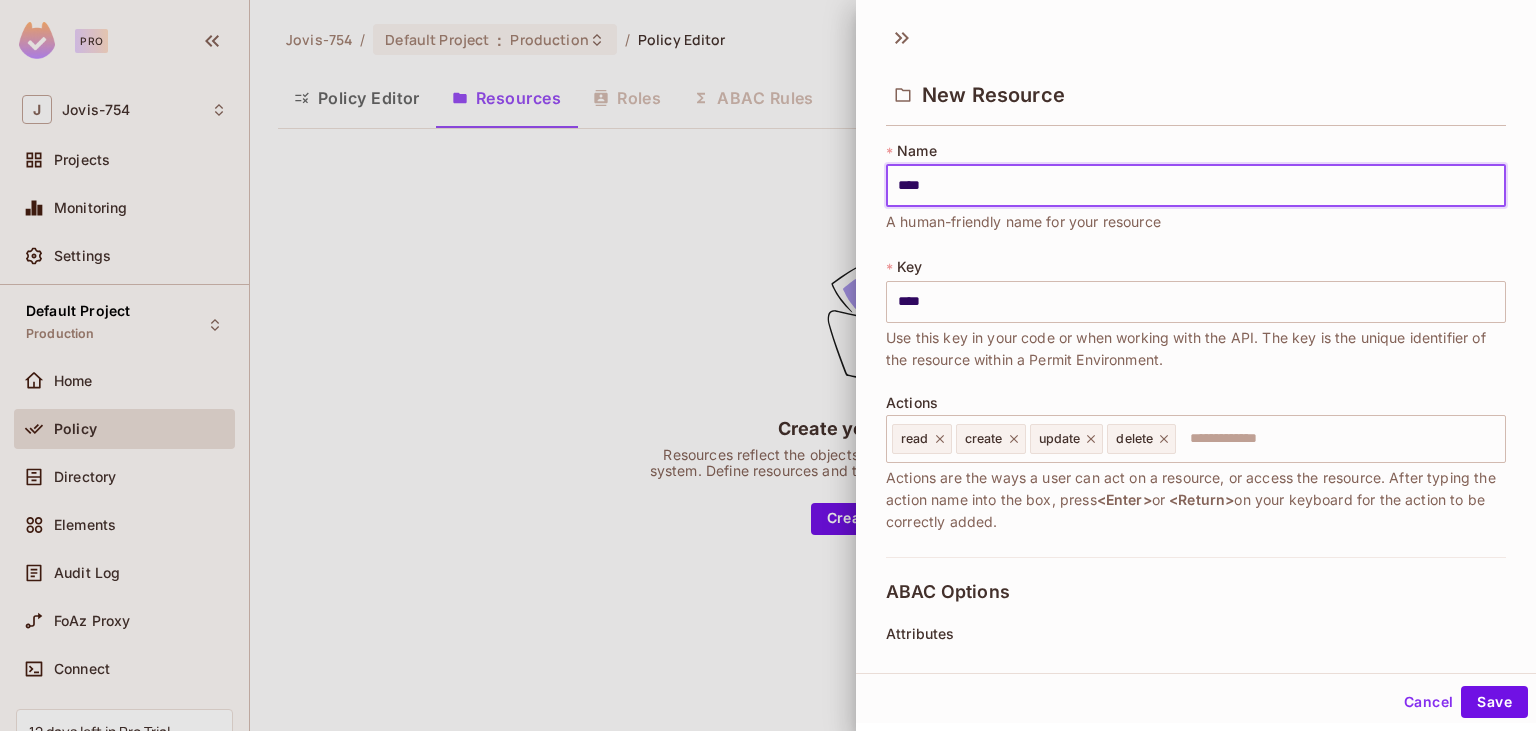 type on "*****" 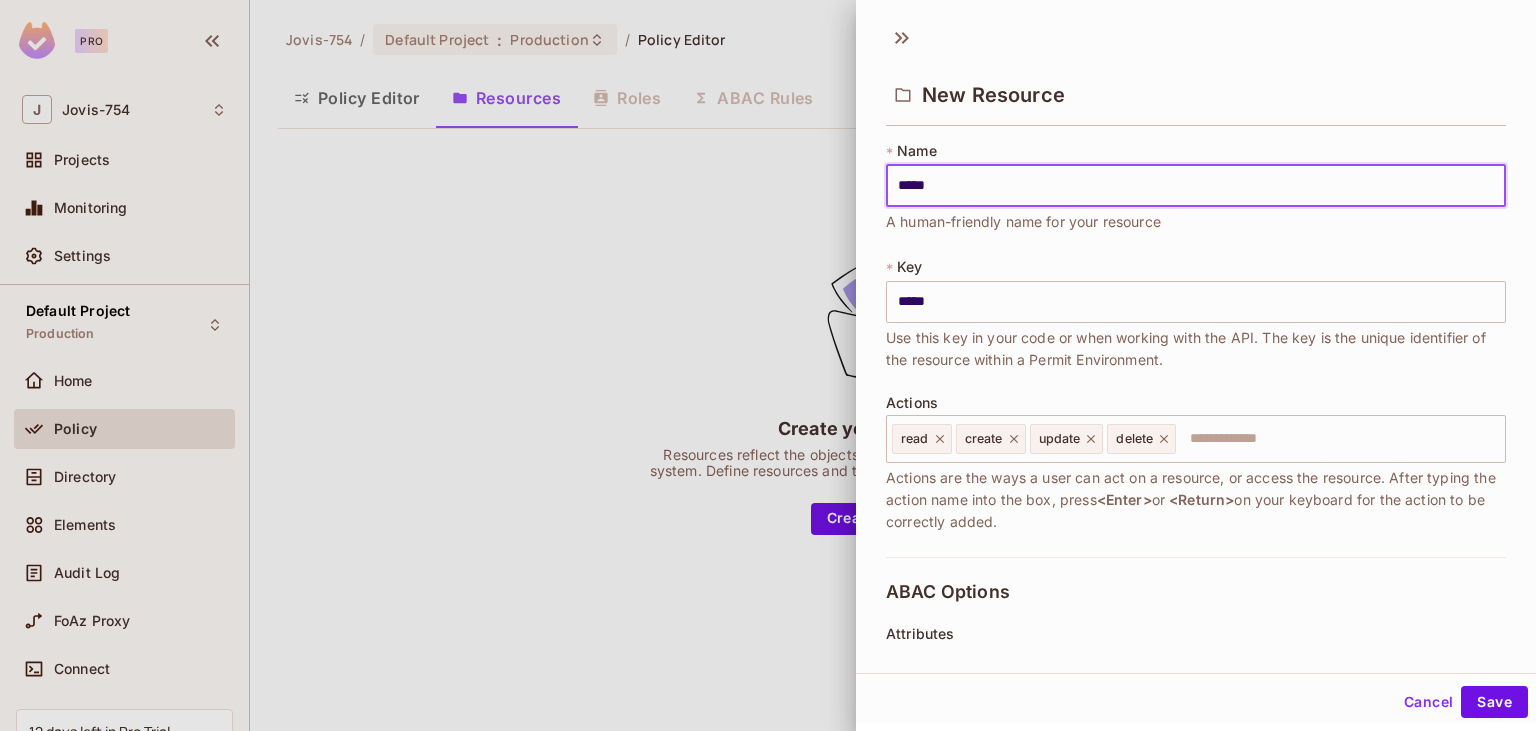 type on "*****" 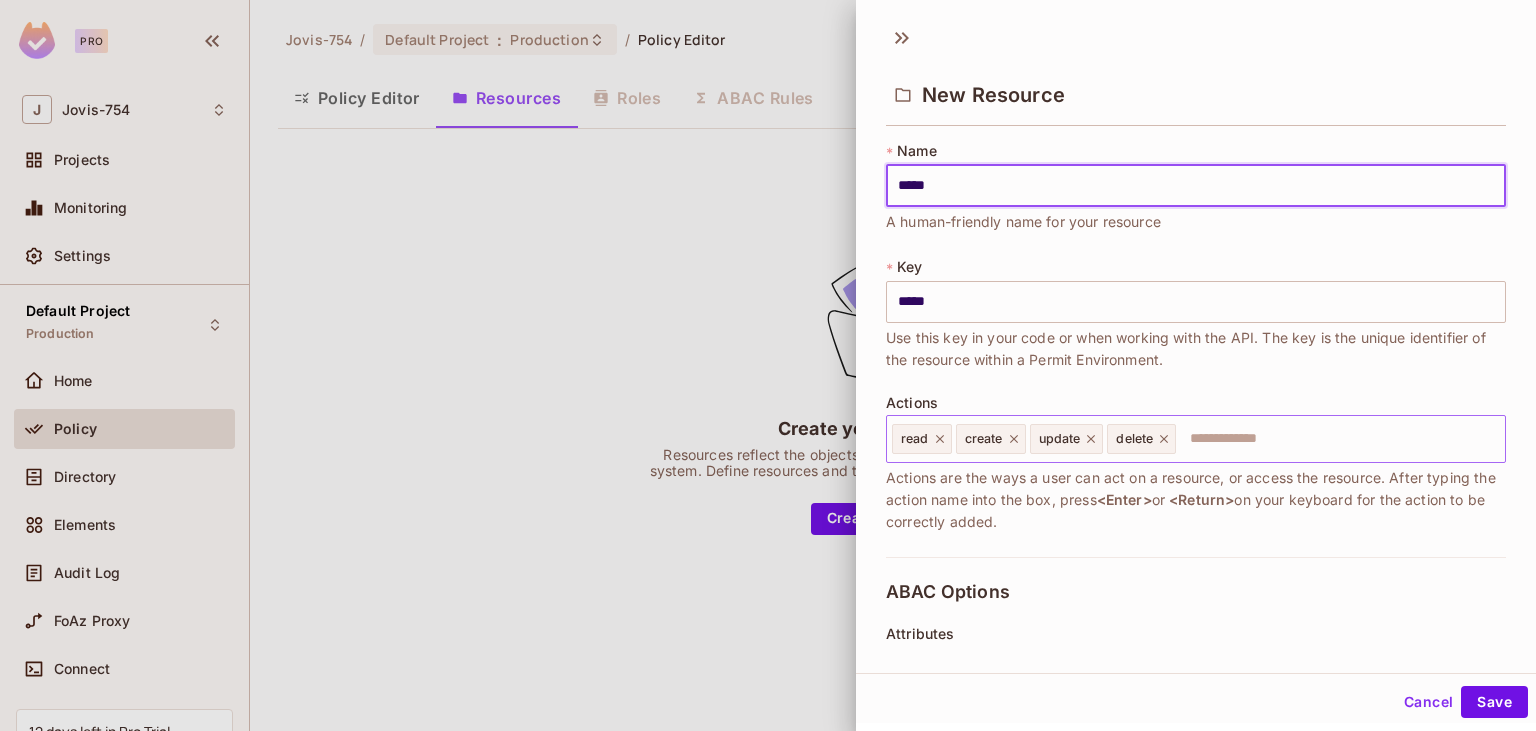 click 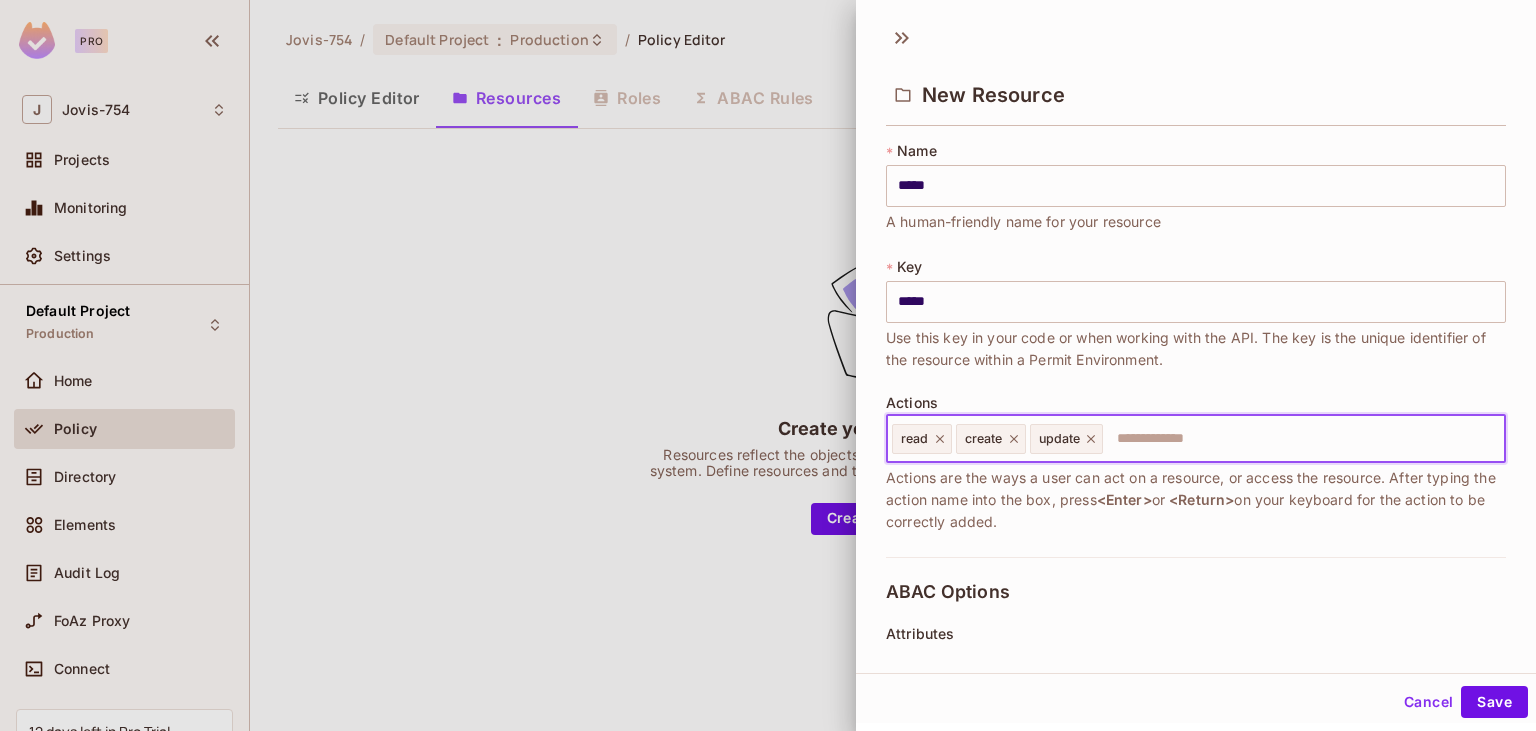 click at bounding box center [1301, 439] 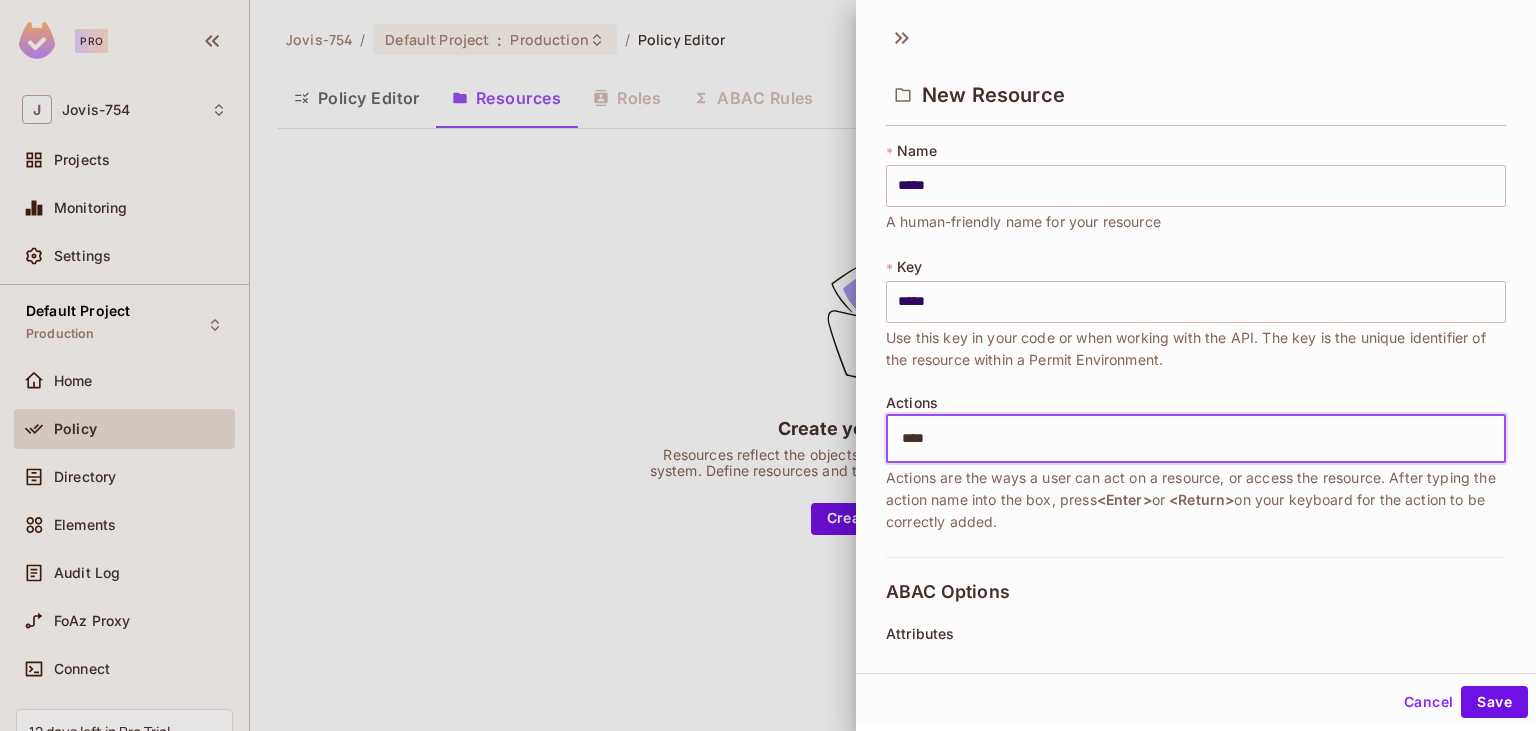 type on "****" 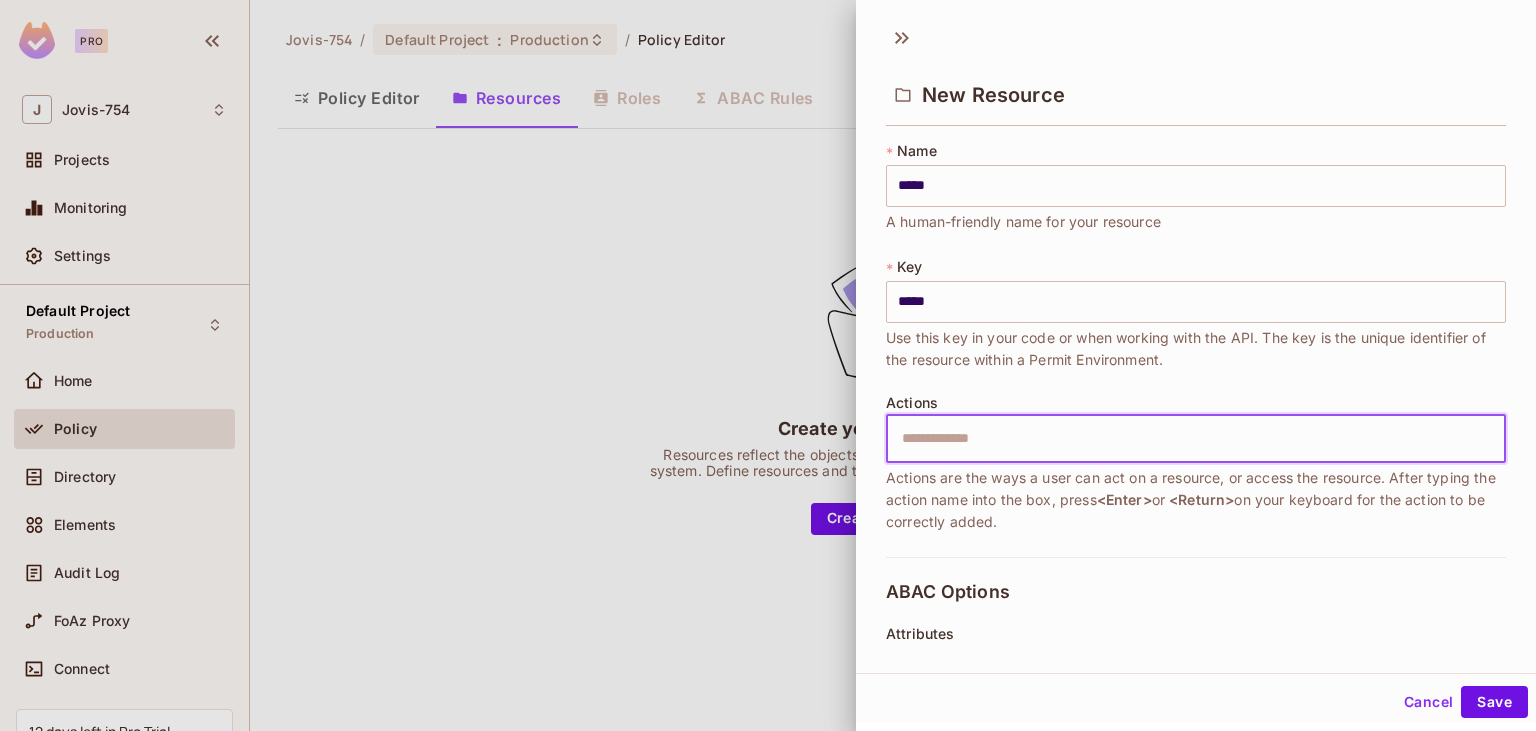 scroll, scrollTop: 402, scrollLeft: 0, axis: vertical 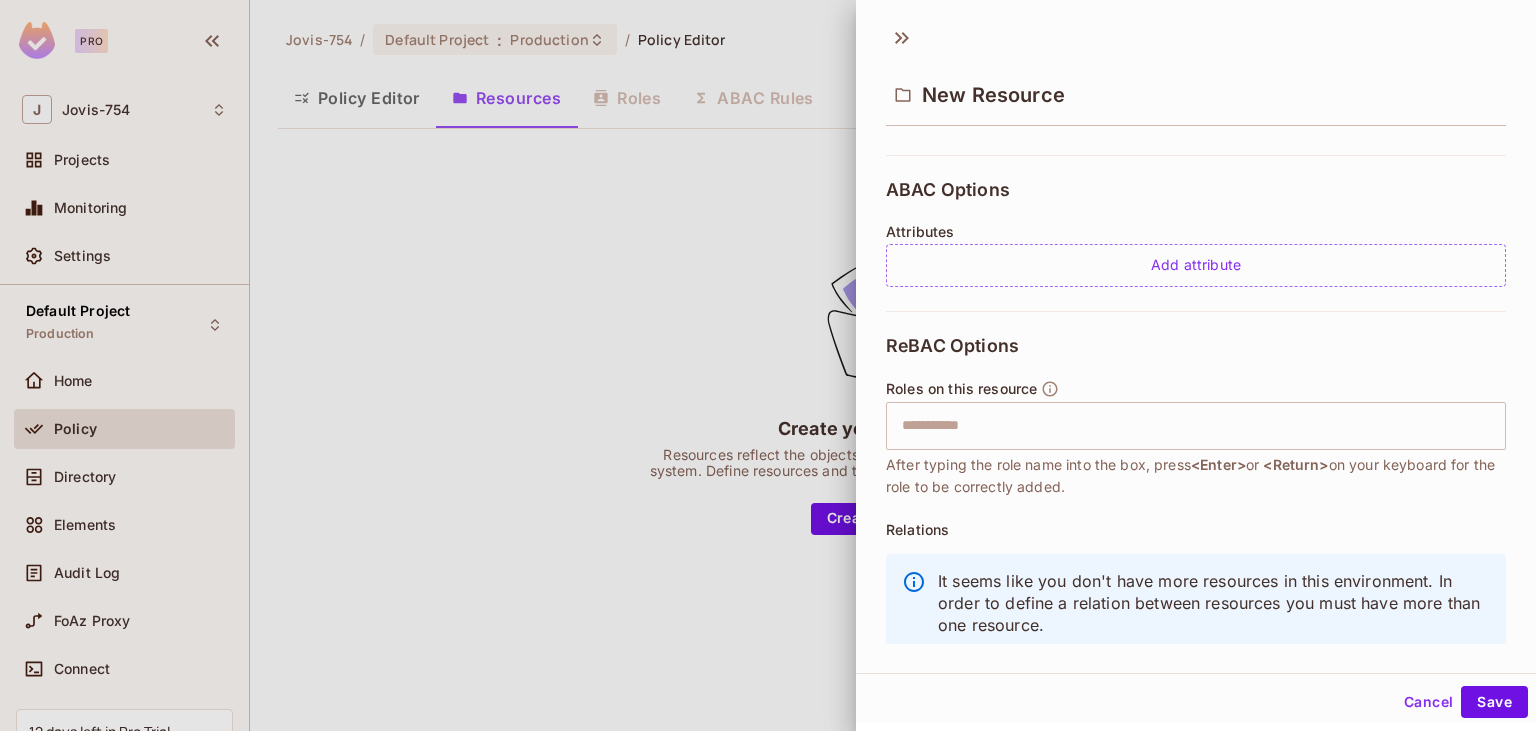 type 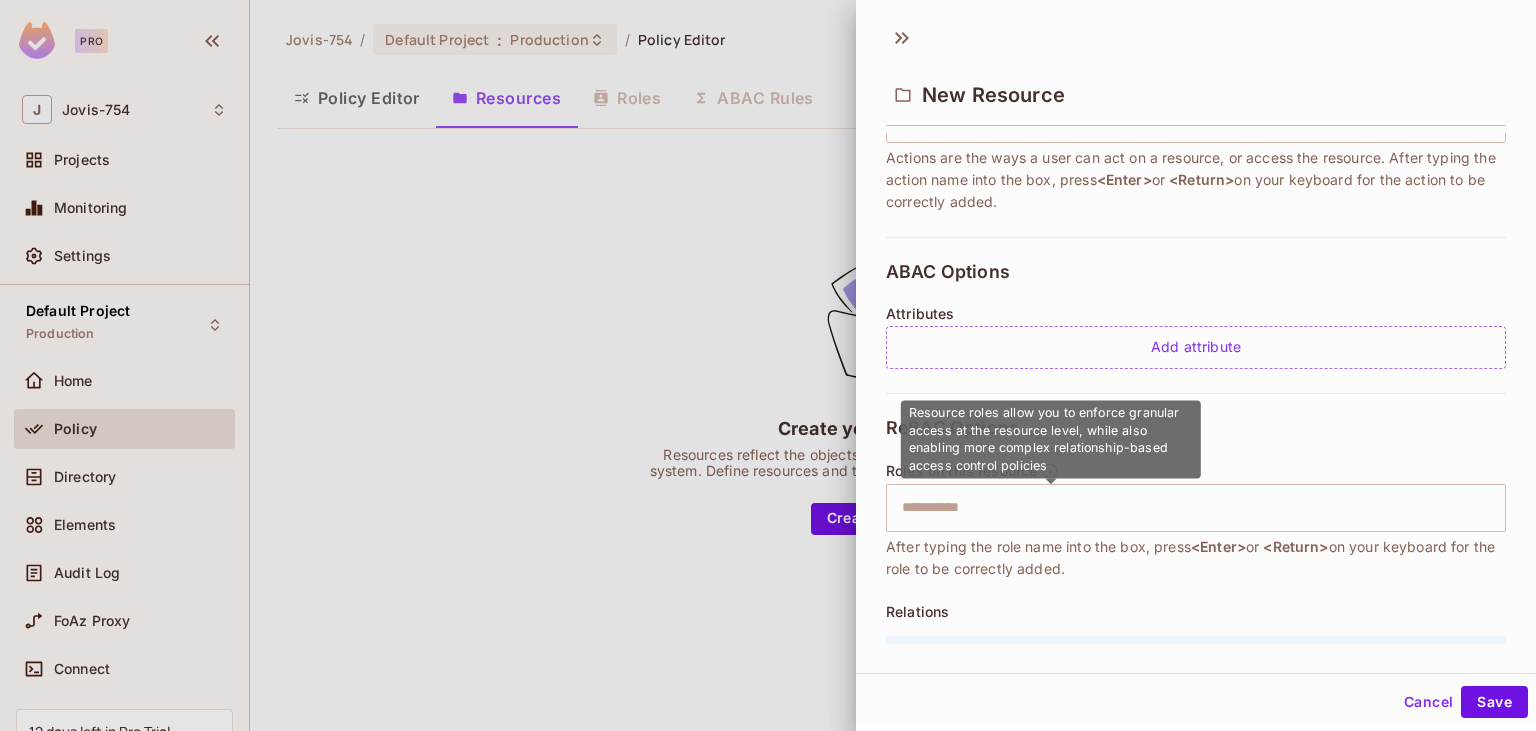 scroll, scrollTop: 287, scrollLeft: 0, axis: vertical 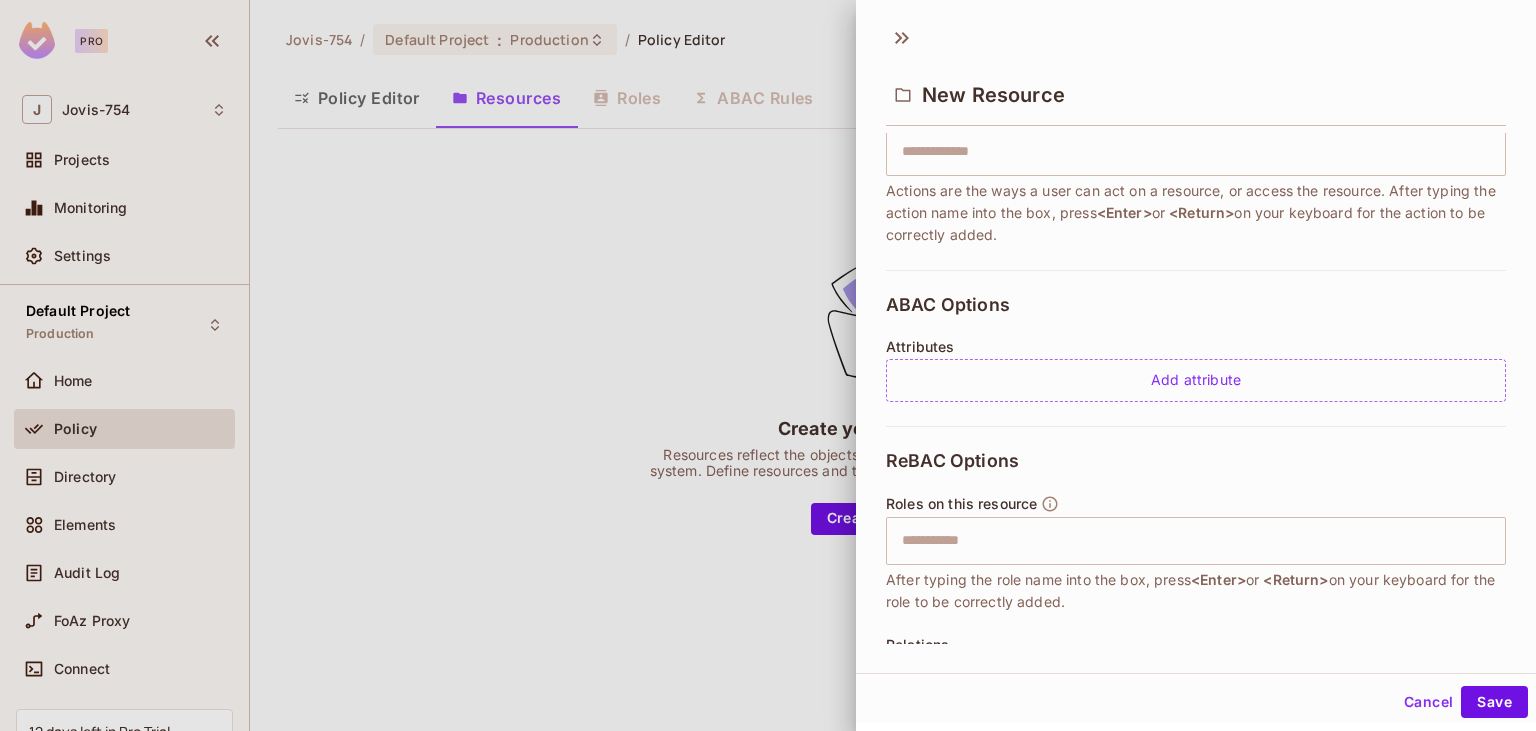 click on "* Name ***** ​ A human-friendly name for your resource * Key ***** ​ Use this key in your code or when working with the API. The key is the unique identifier of the resource within a Permit Environment. Actions ​ Actions are the ways a user can act on a resource, or access the resource. After typing the action name into the box, press  <Enter>  or   <Return>  on your keyboard for the action to be correctly added. ABAC Options Attributes Add attribute ReBAC Options Roles on this resource ​ After typing the role name into the box, press  <Enter>  or   <Return>  on your keyboard for the role to be correctly added. Relations It seems like you don't have more resources in this environment. In order to define a relation between resources you must have more than one resource." at bounding box center [1196, 388] 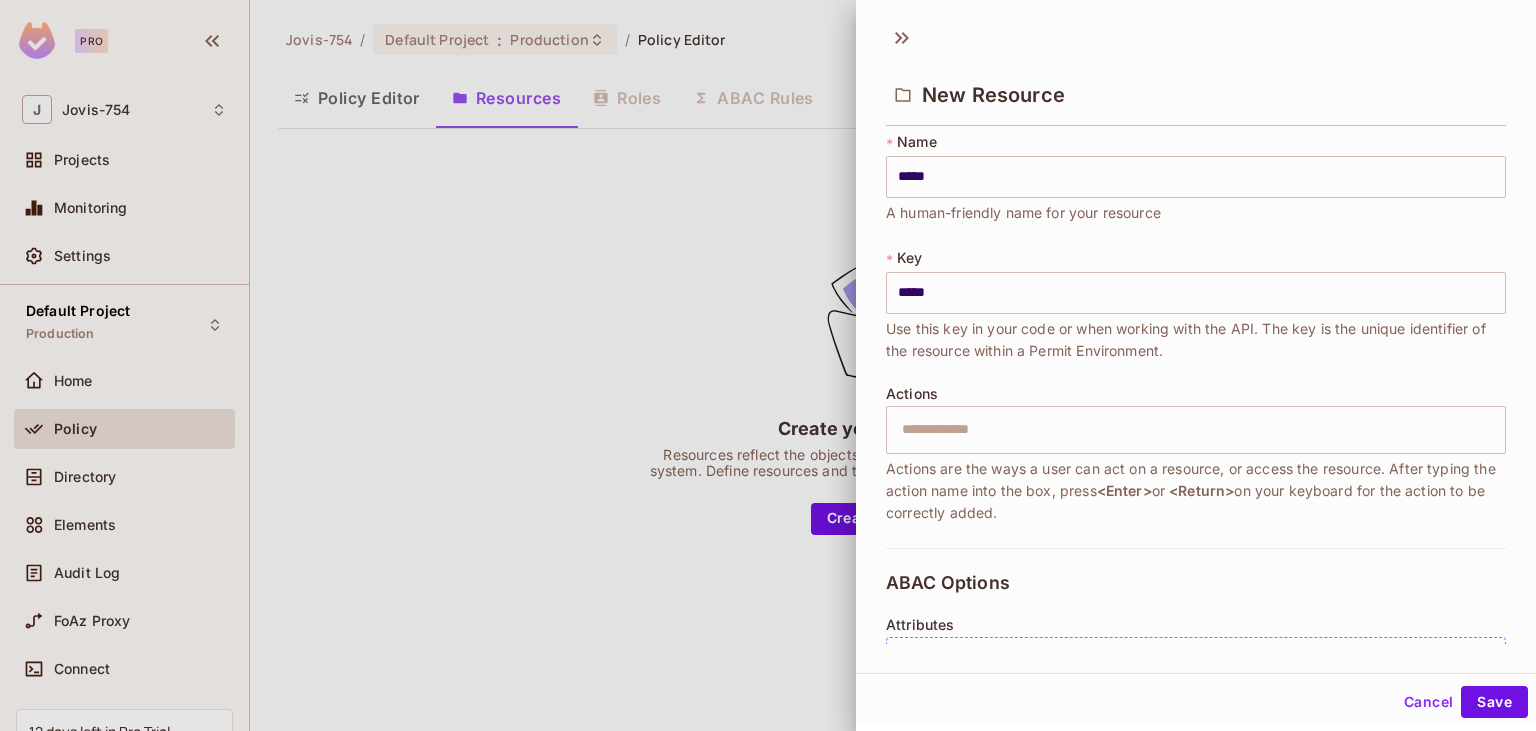 scroll, scrollTop: 0, scrollLeft: 0, axis: both 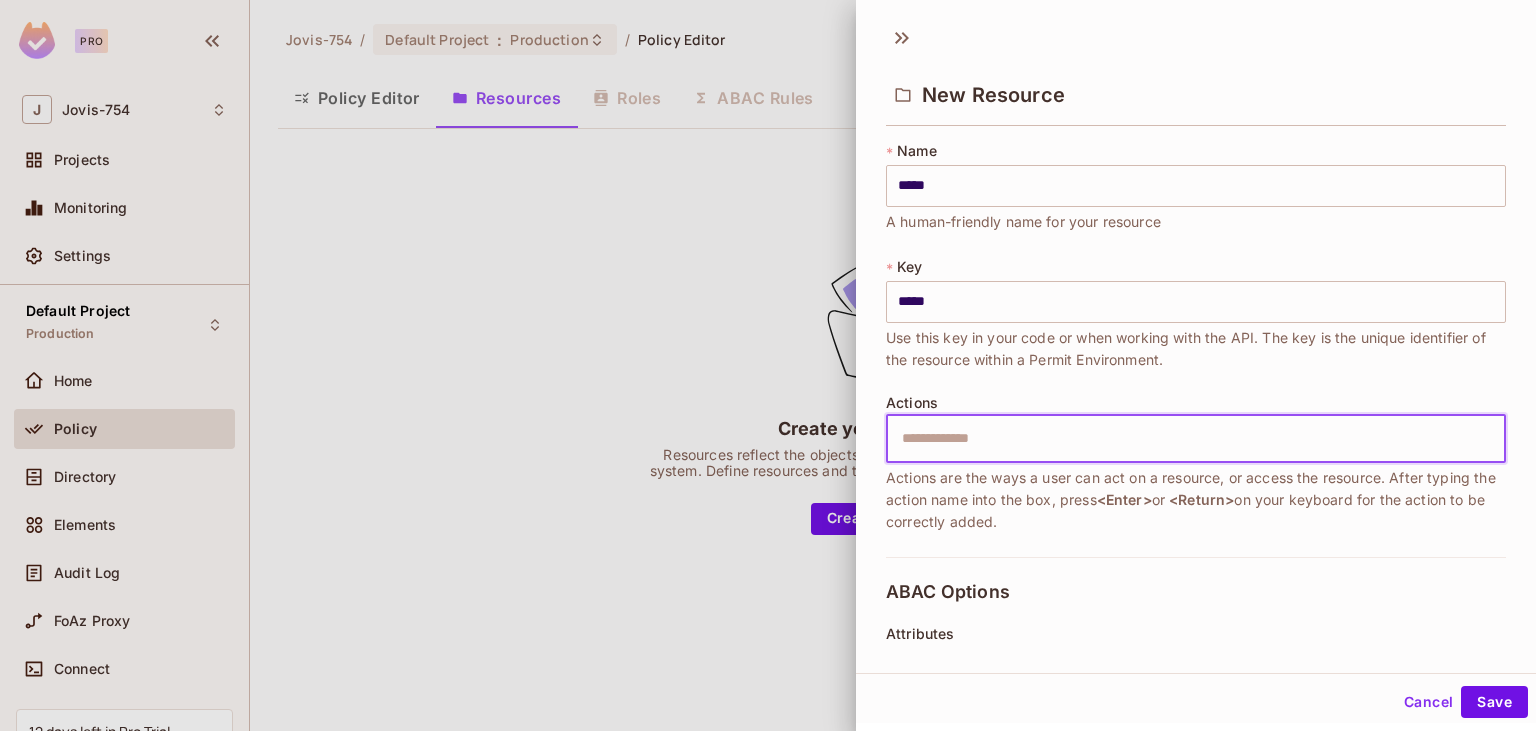 click at bounding box center (1193, 439) 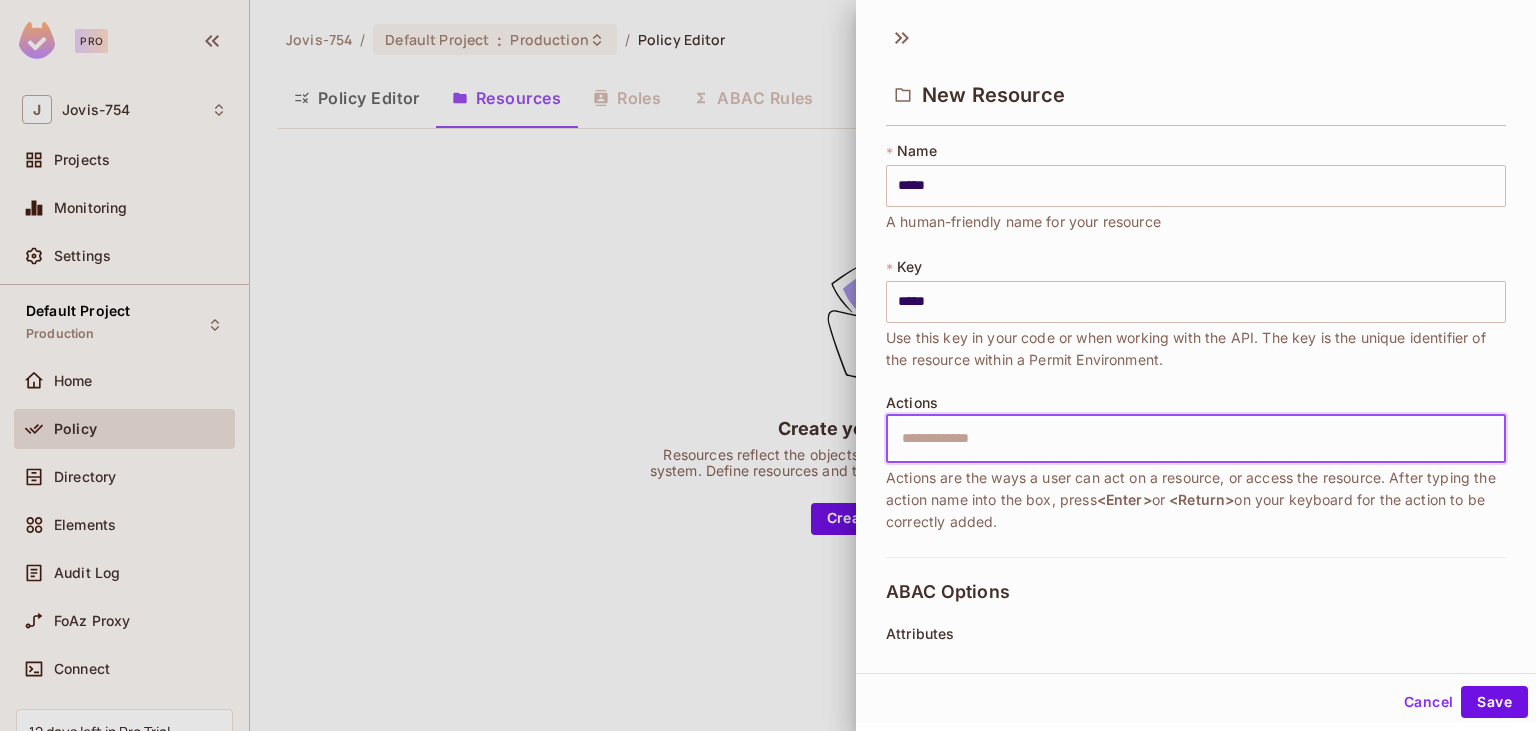 click at bounding box center (1193, 439) 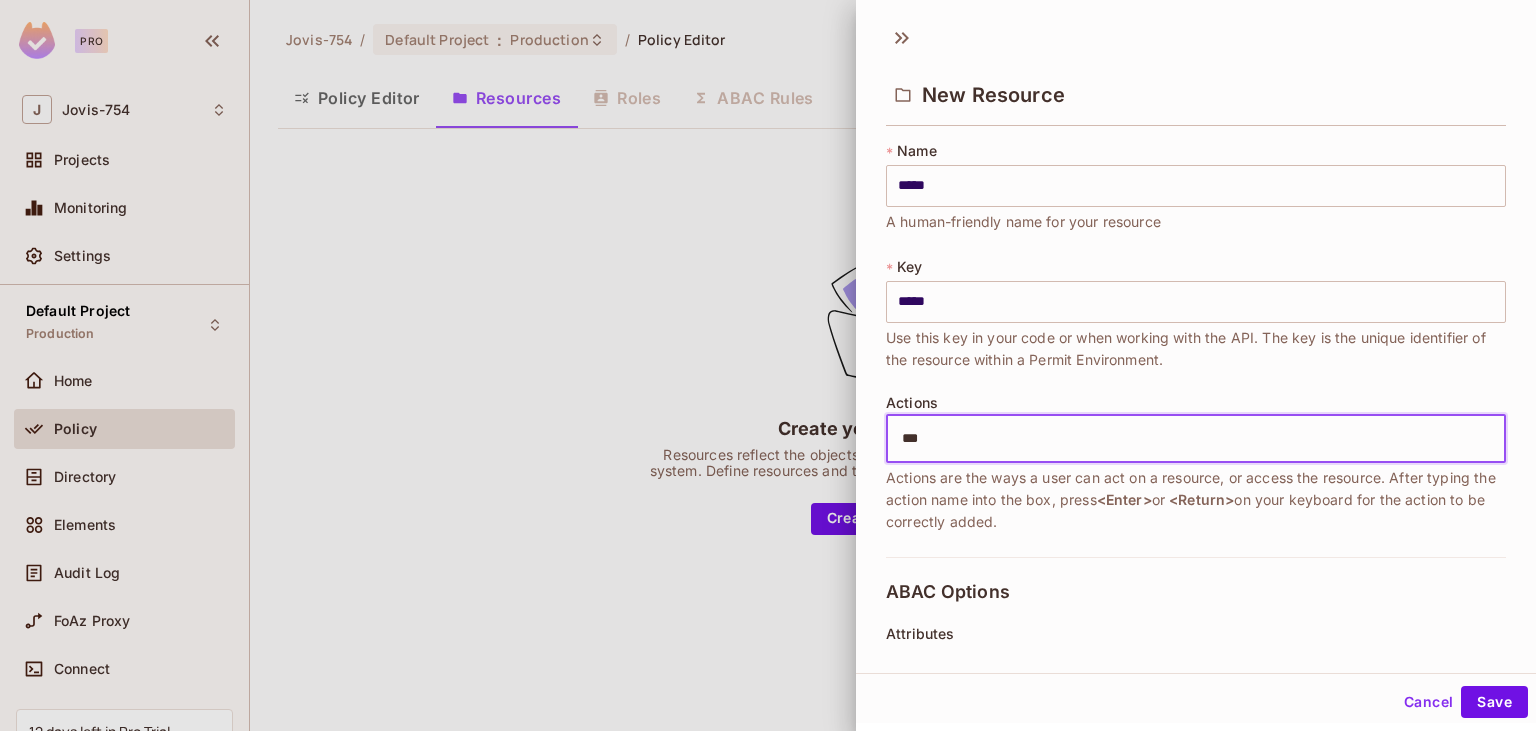 type on "****" 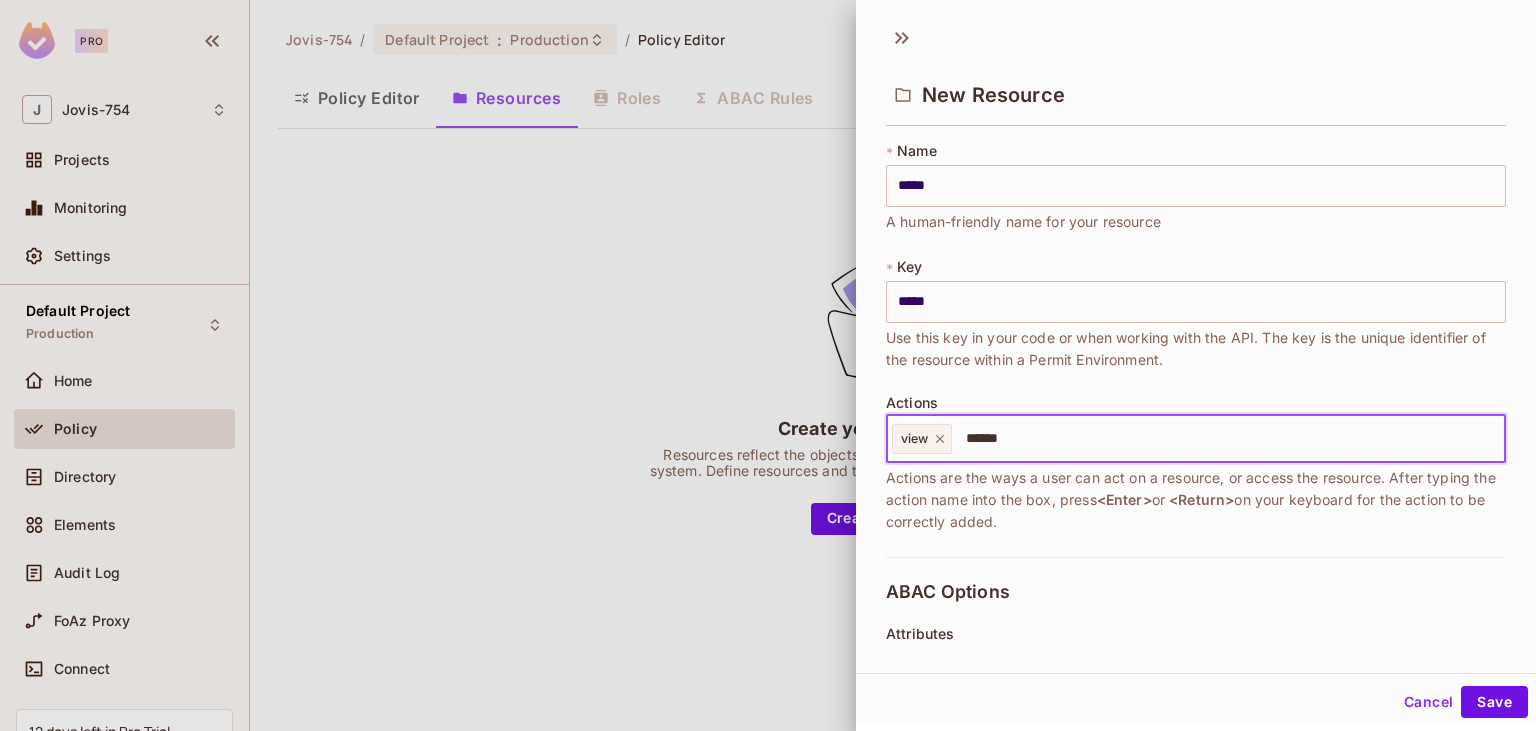 type on "*******" 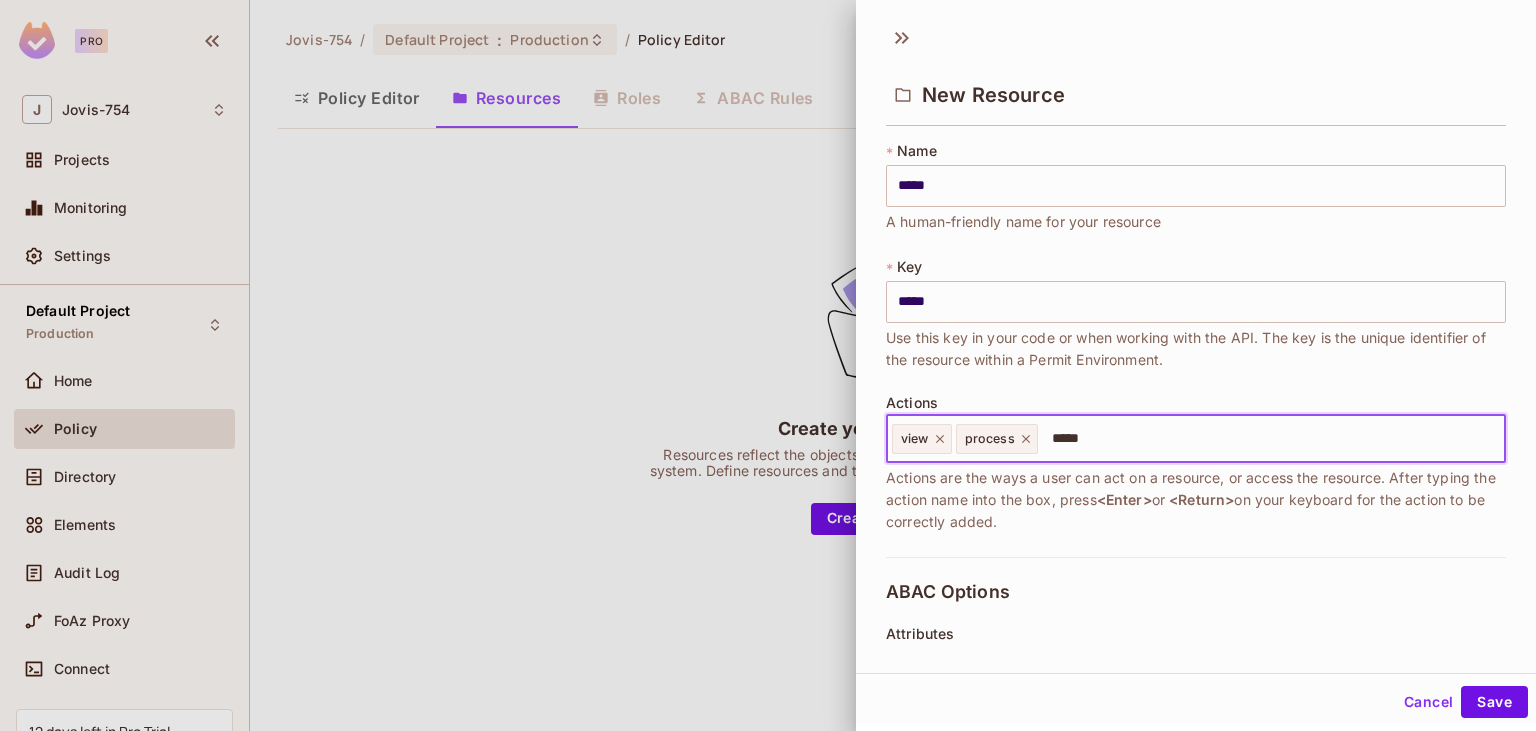type on "******" 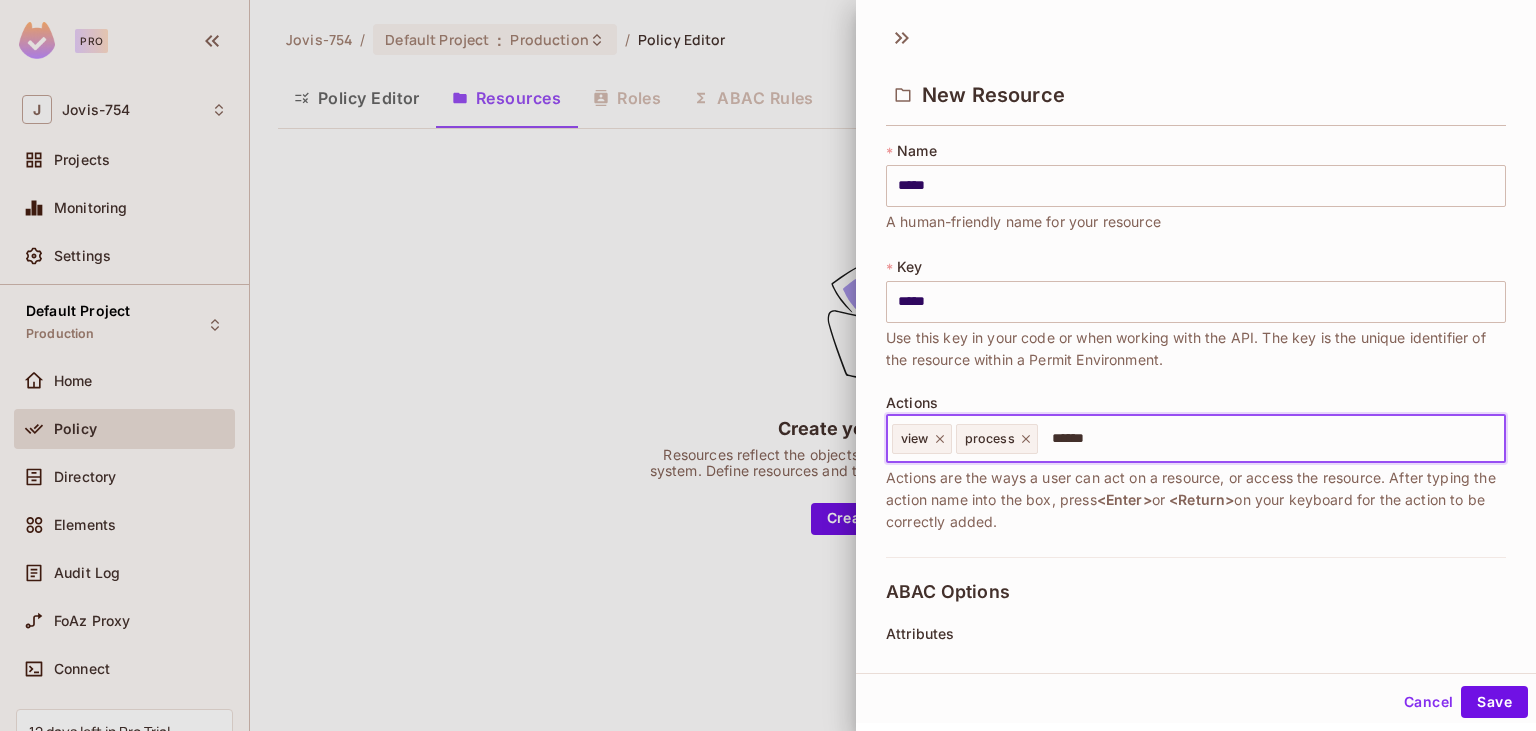 type 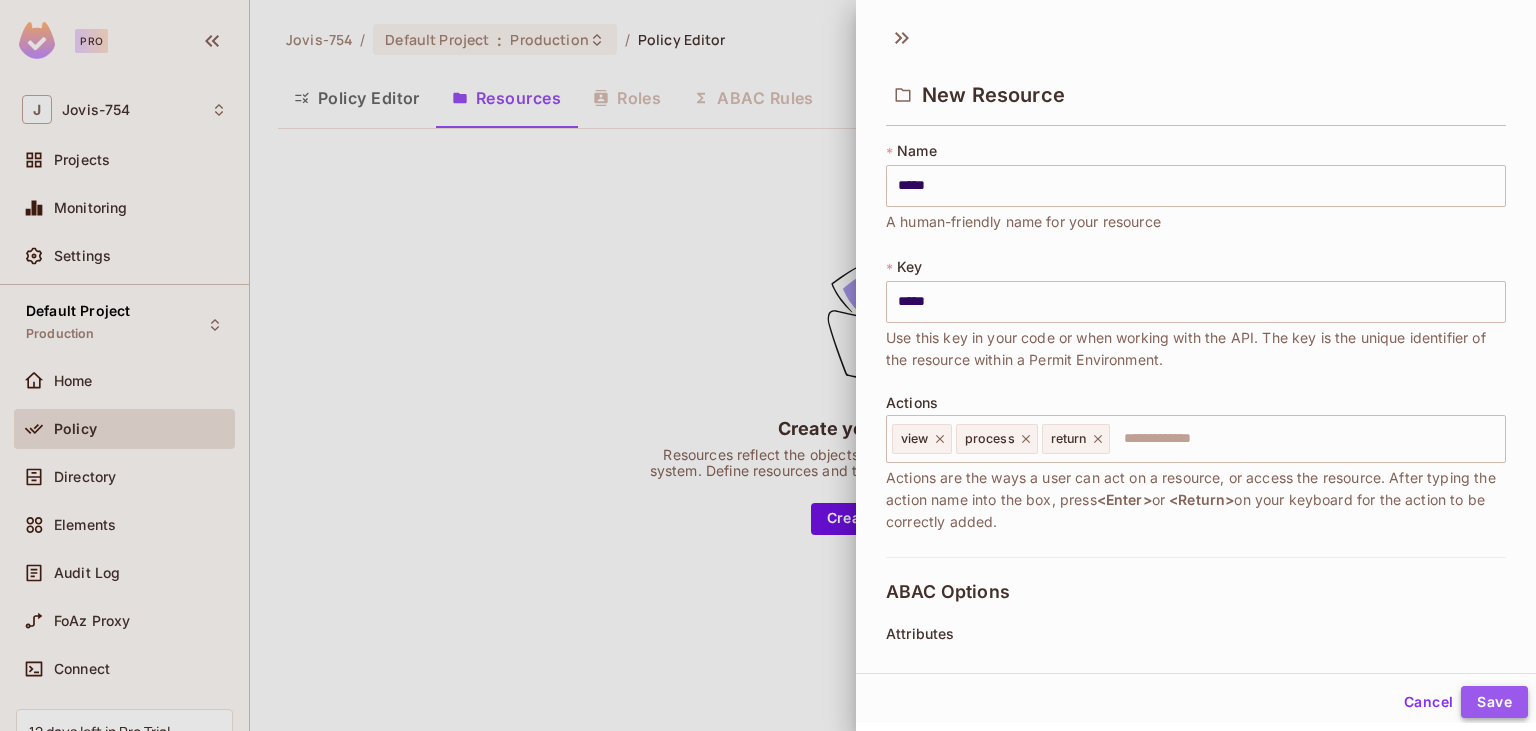 click on "Save" at bounding box center (1494, 702) 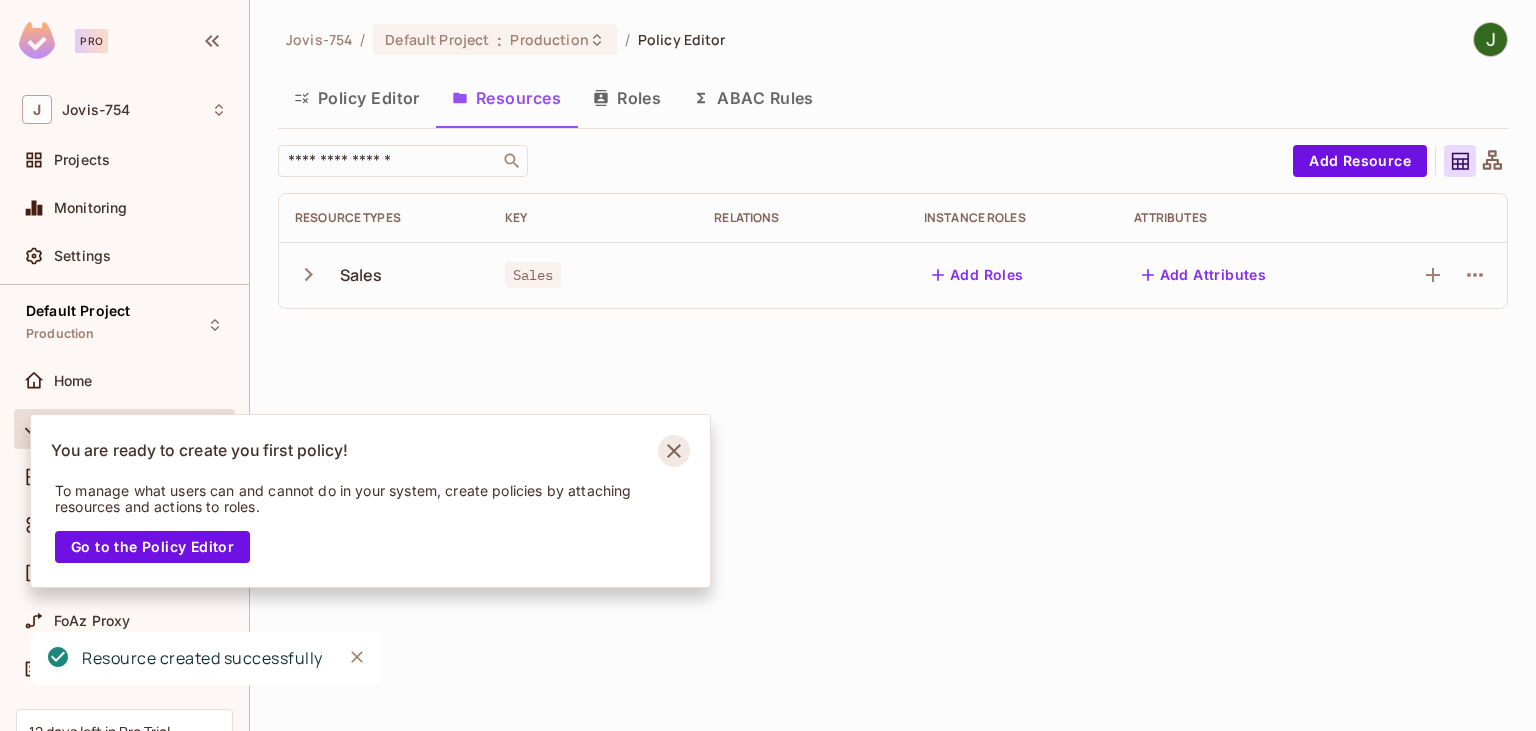 click 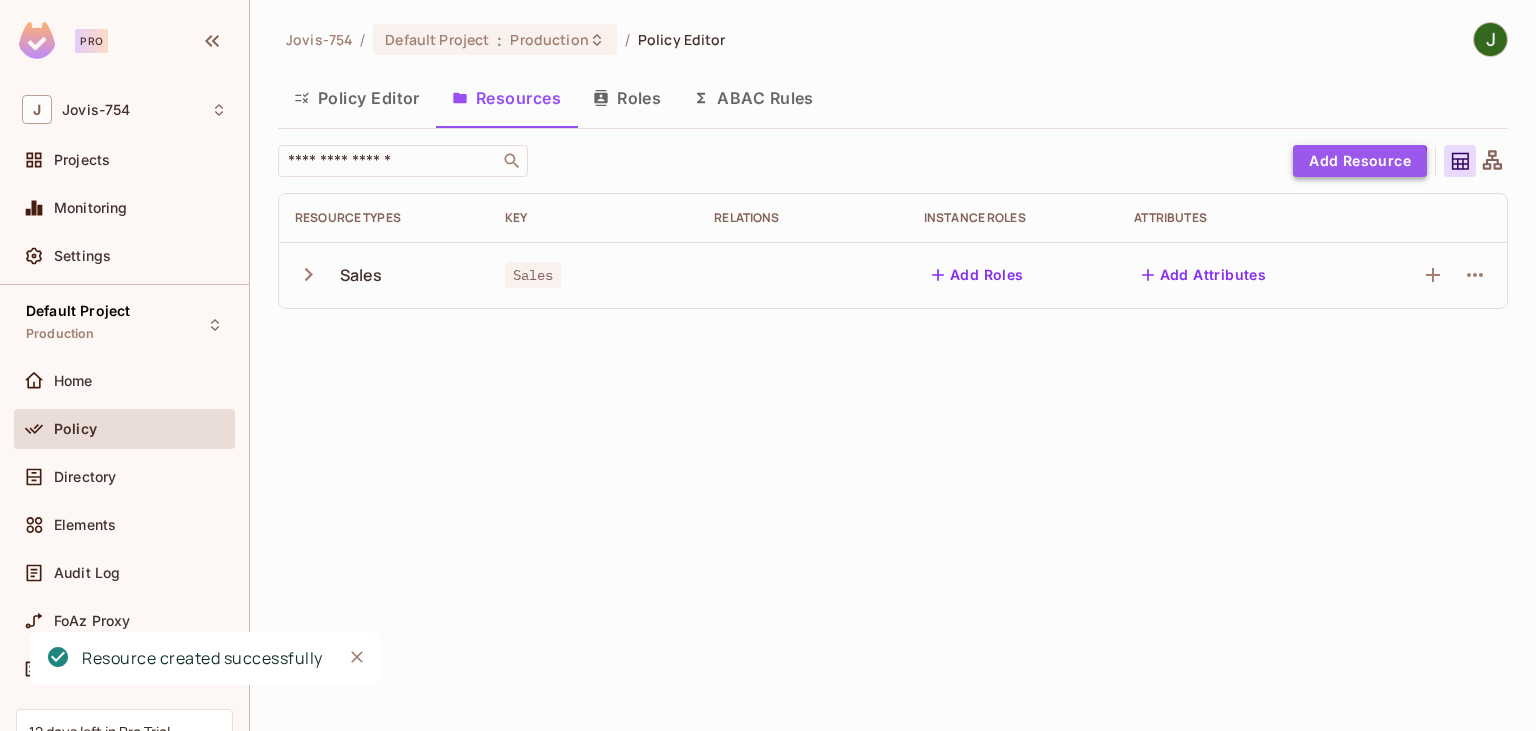 click on "Add Resource" at bounding box center (1360, 161) 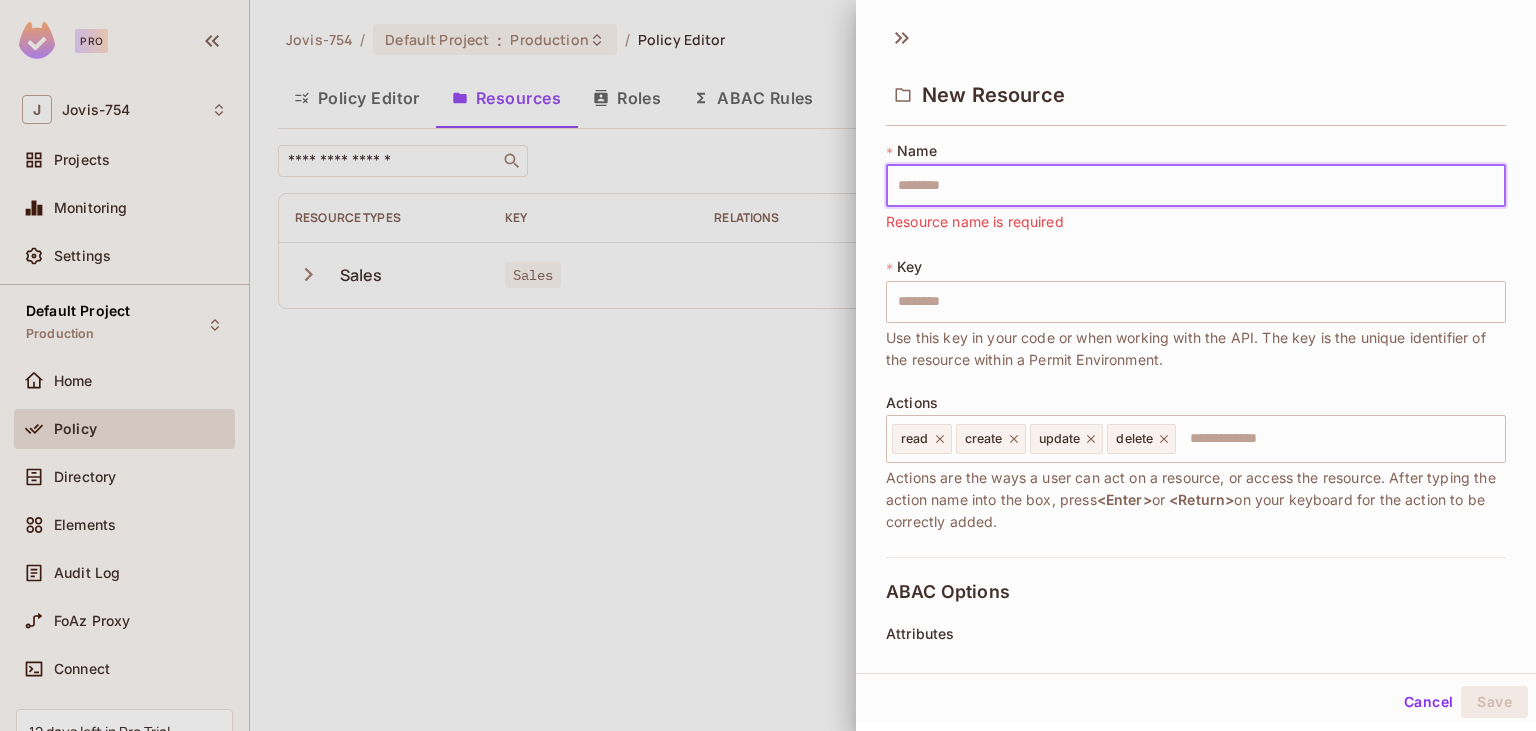 type on "*" 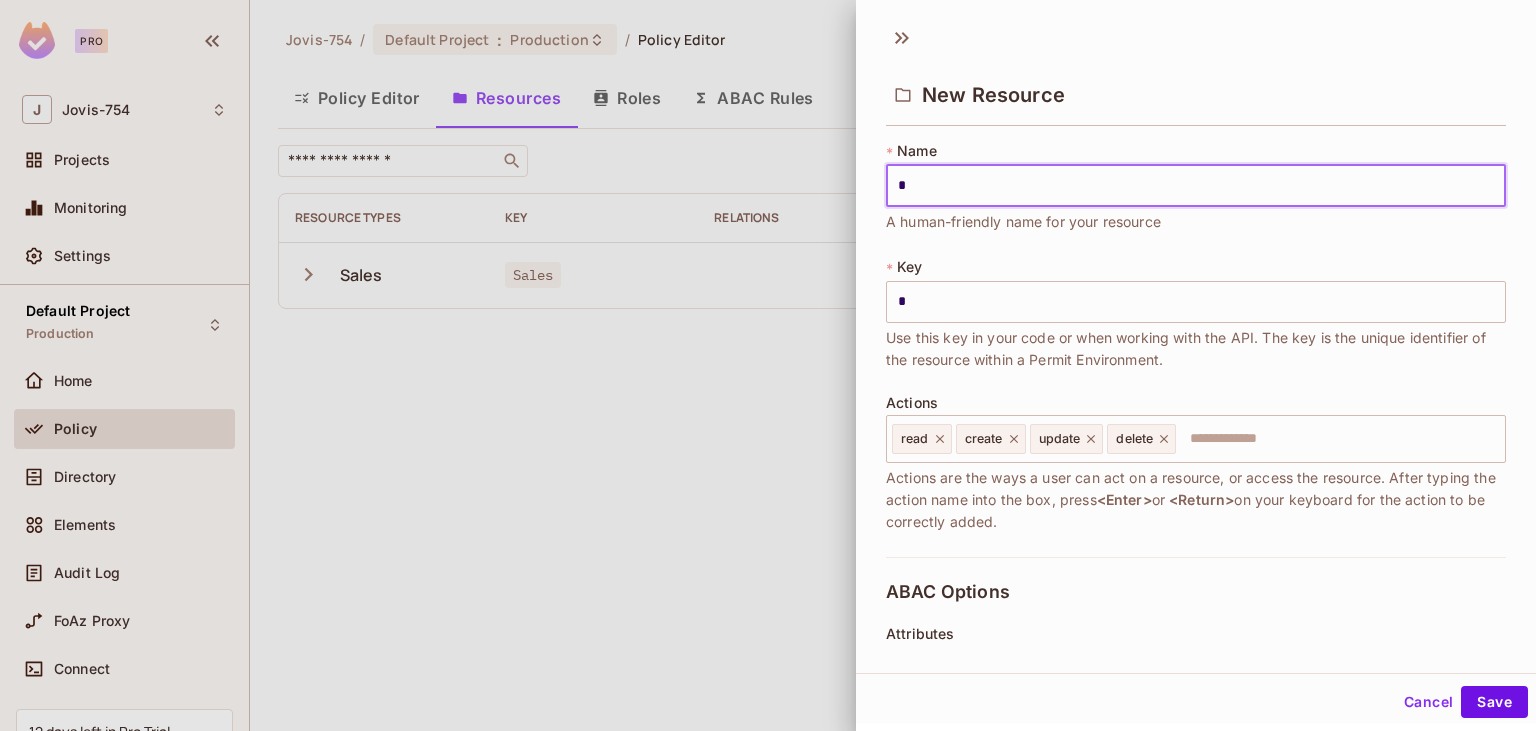 type on "**" 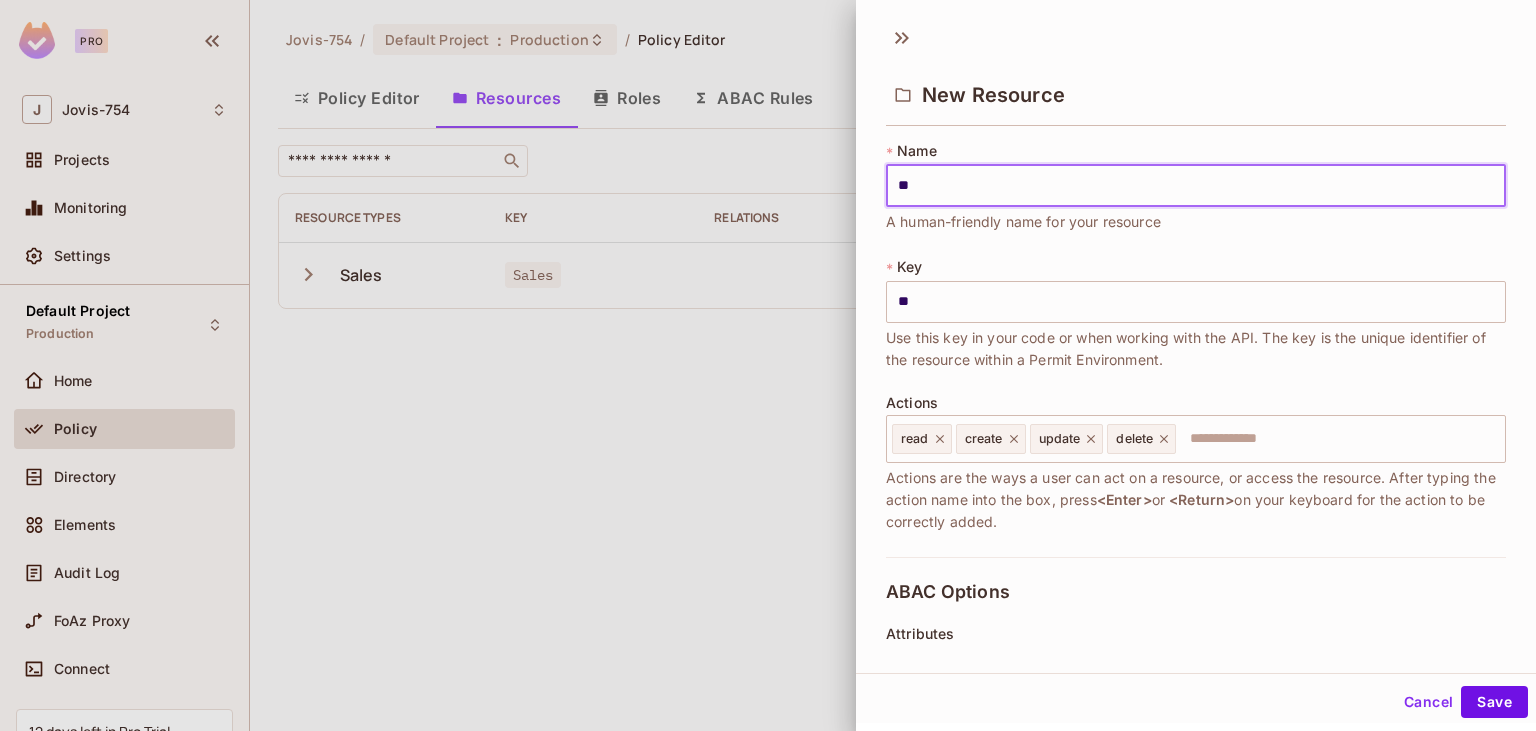 type on "***" 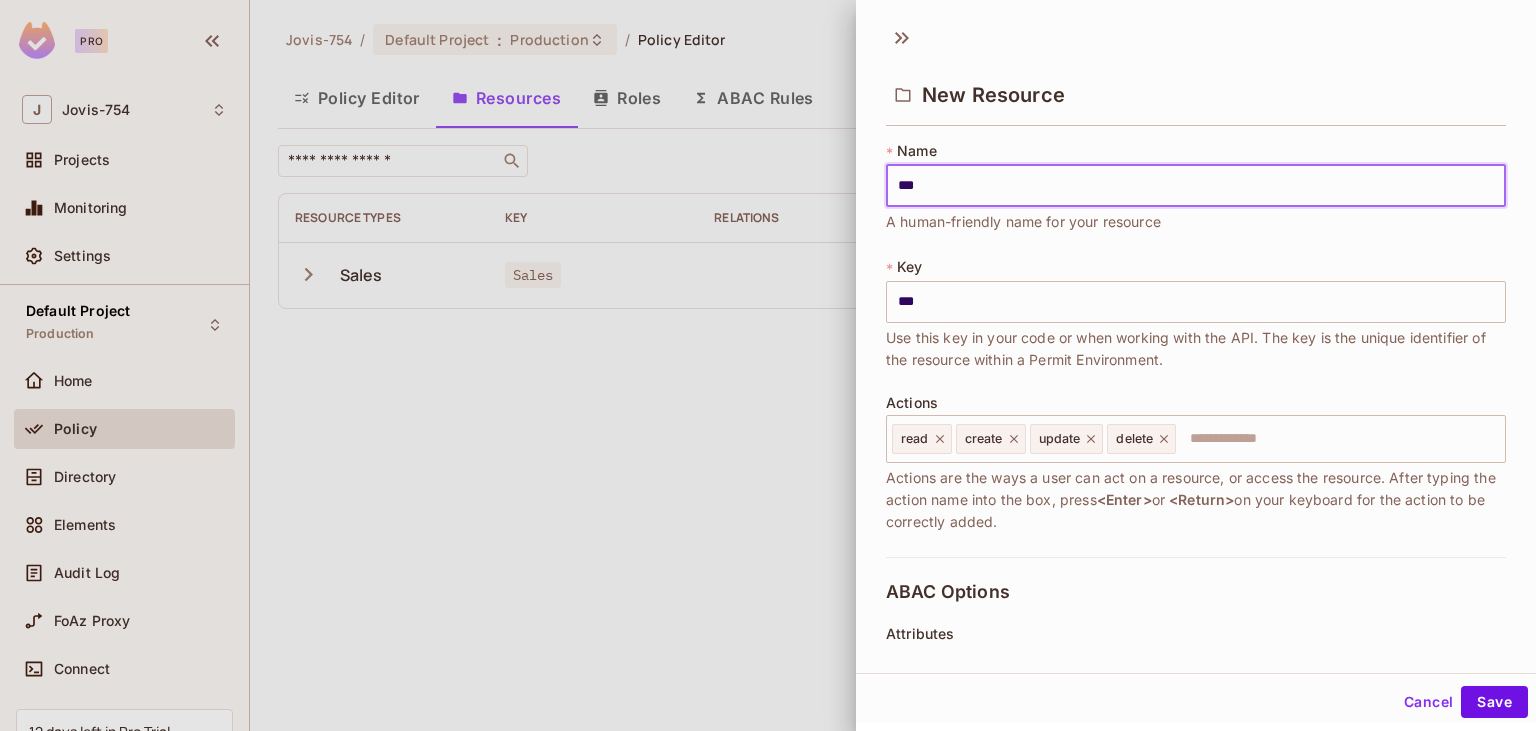 type on "****" 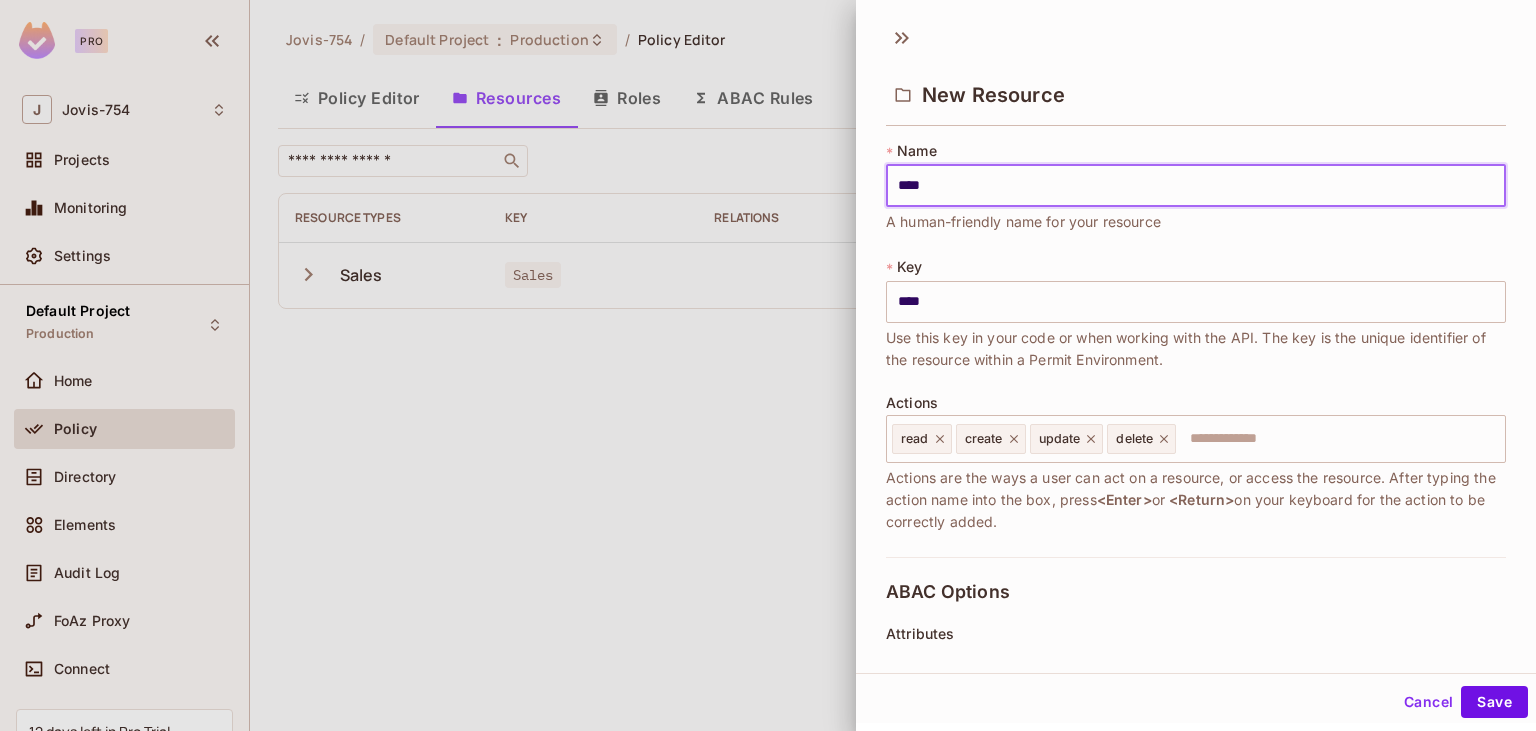 type on "*****" 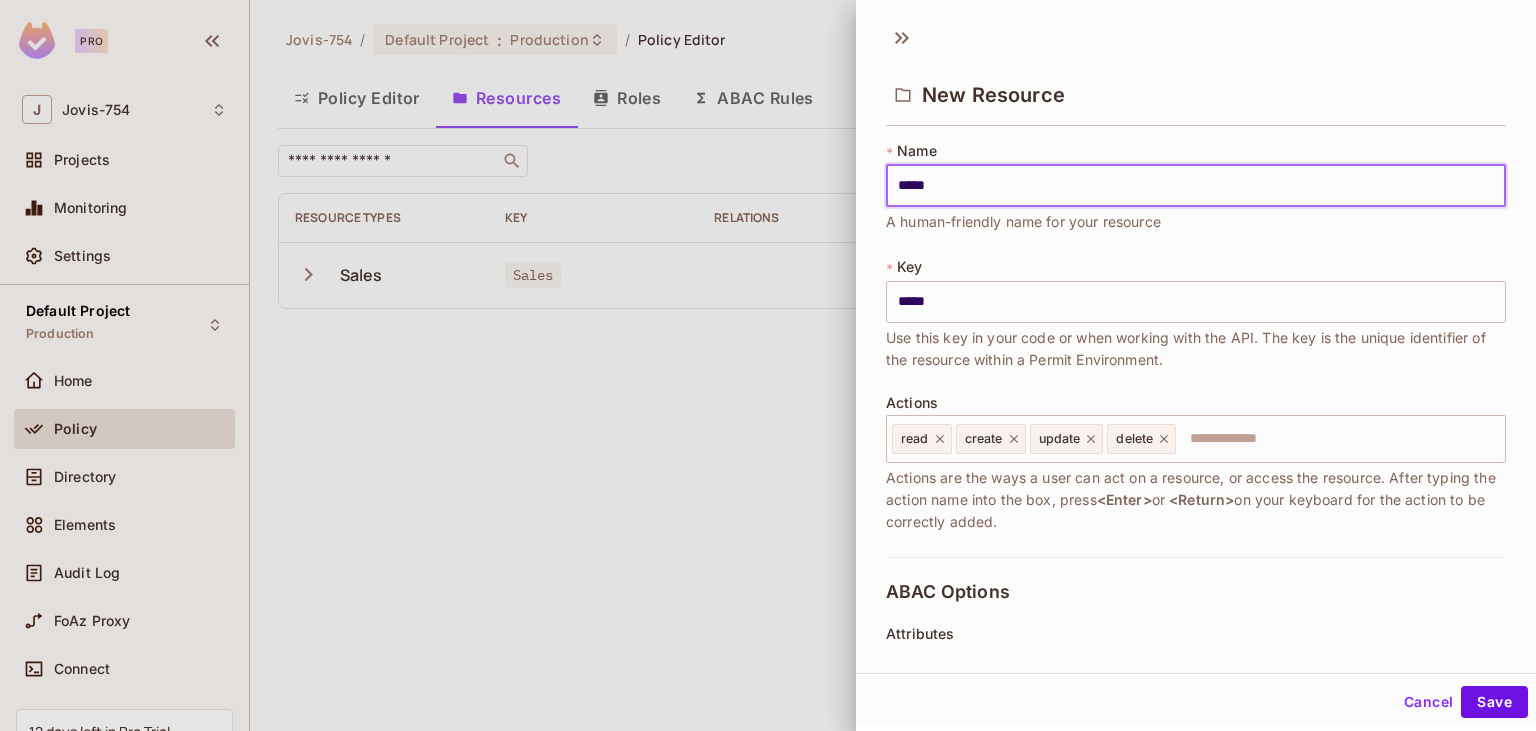 type on "******" 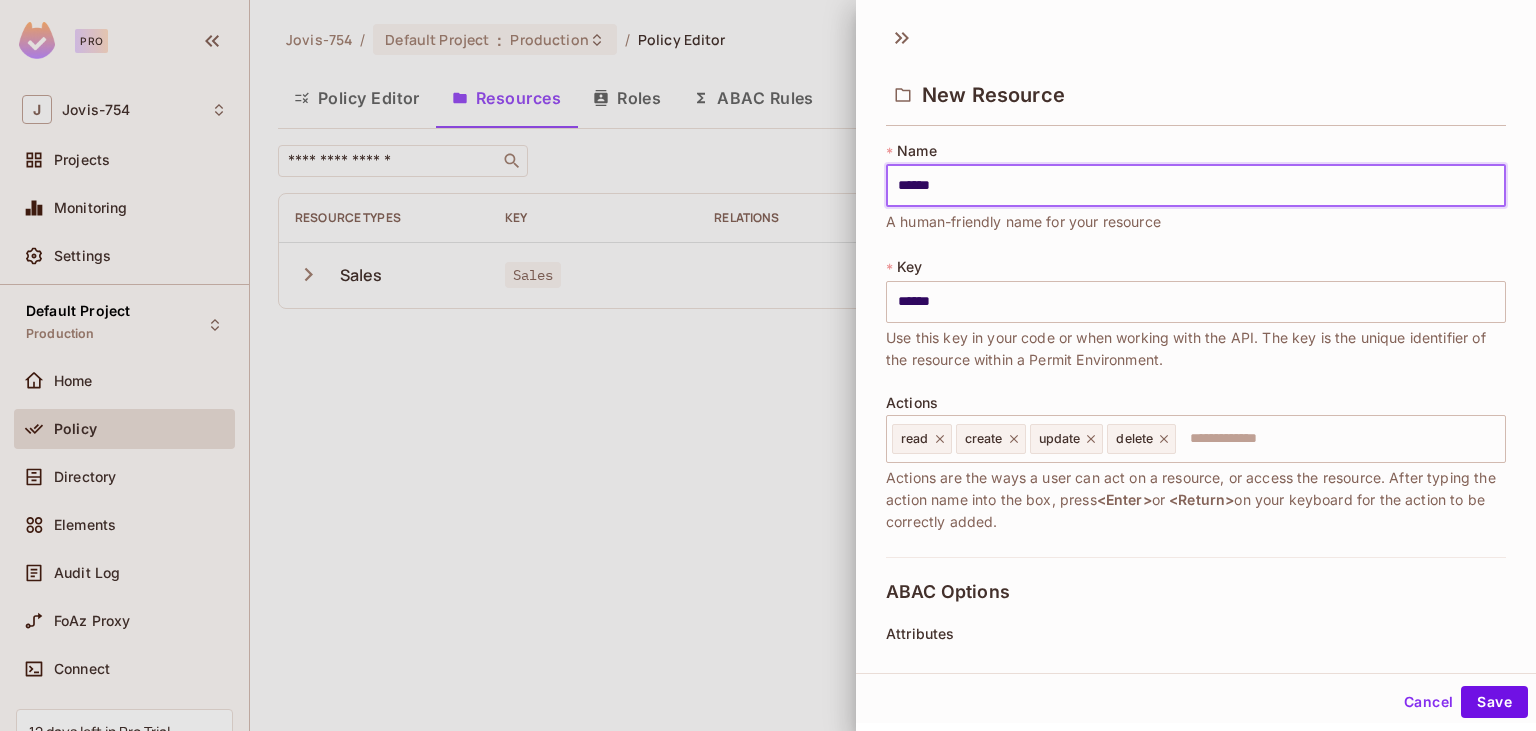 type on "*******" 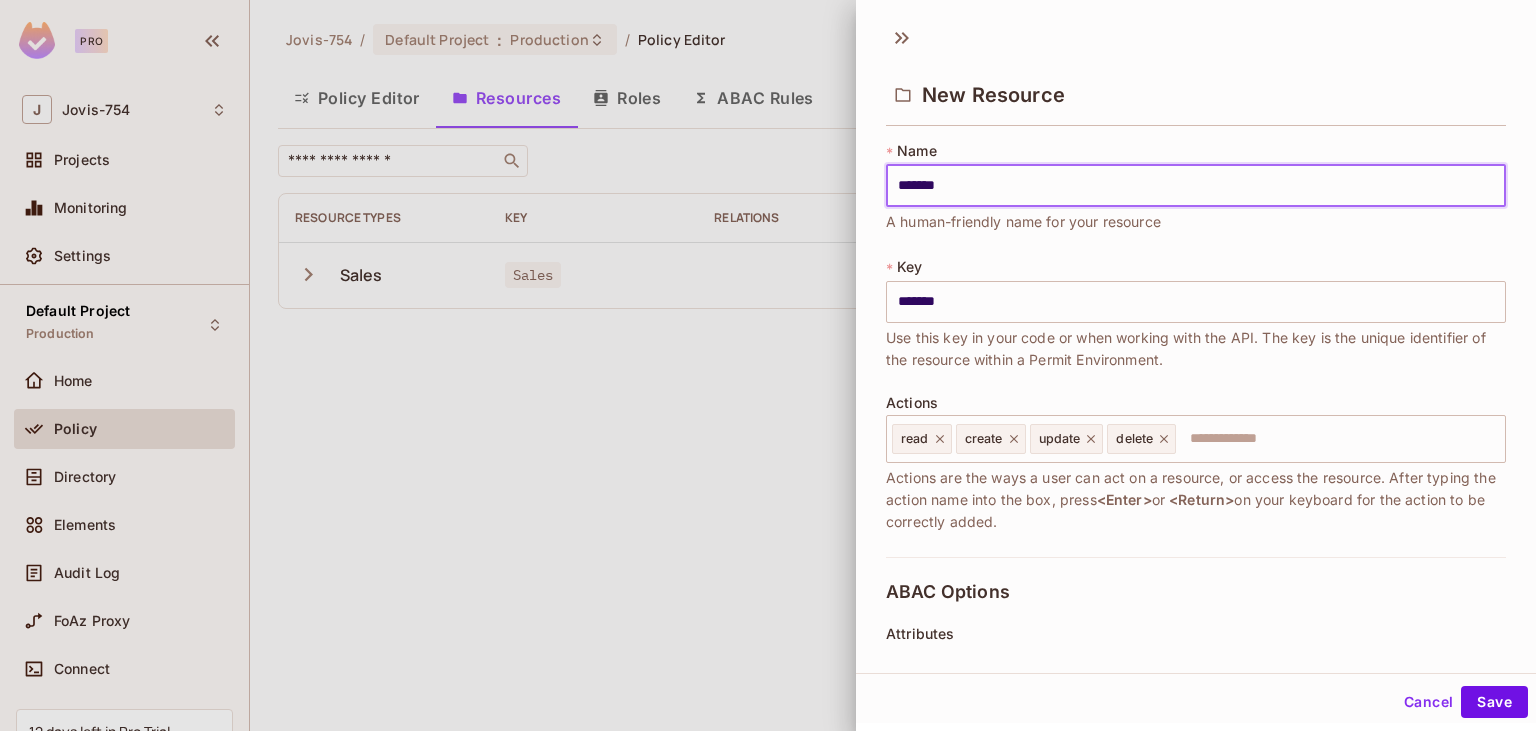 type on "********" 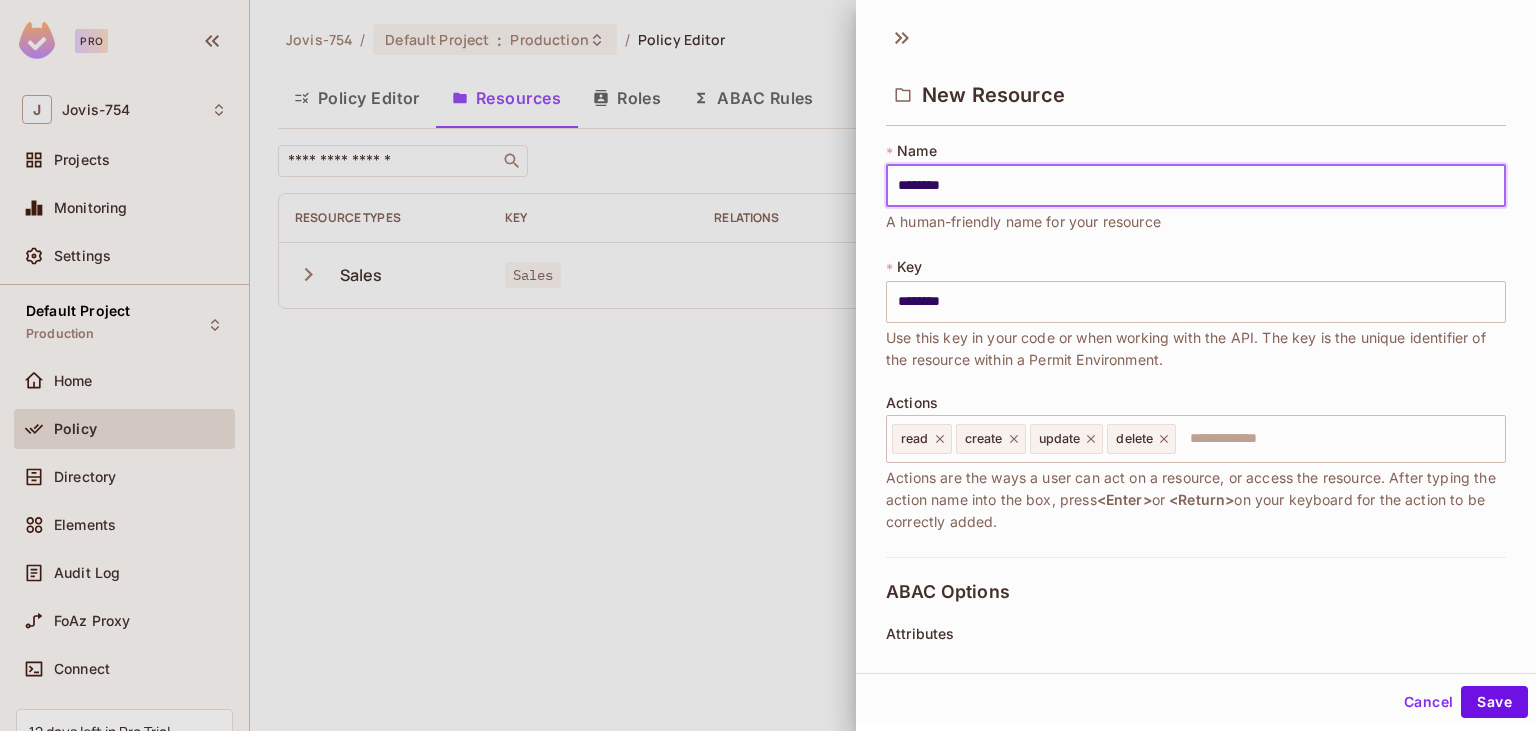type on "********" 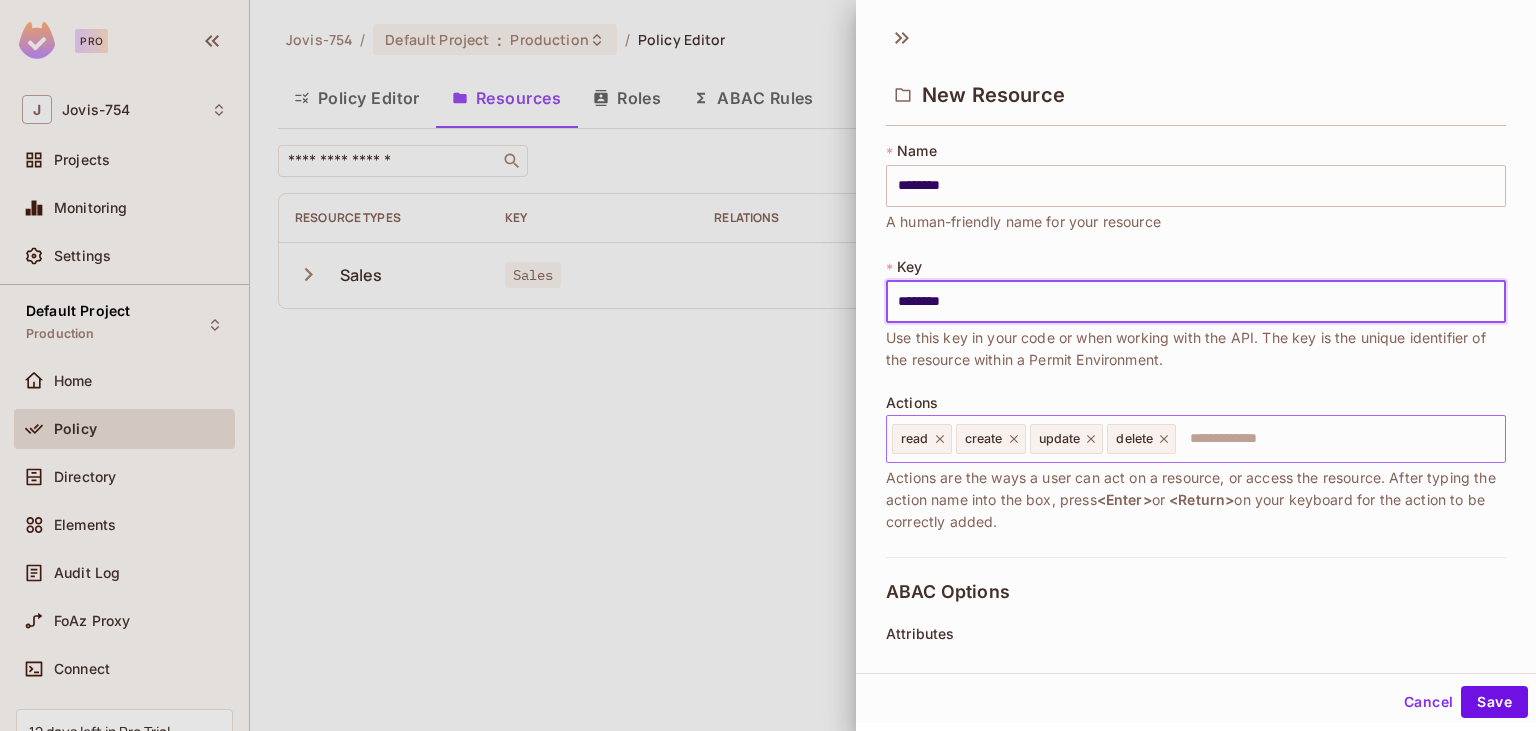click at bounding box center [1337, 439] 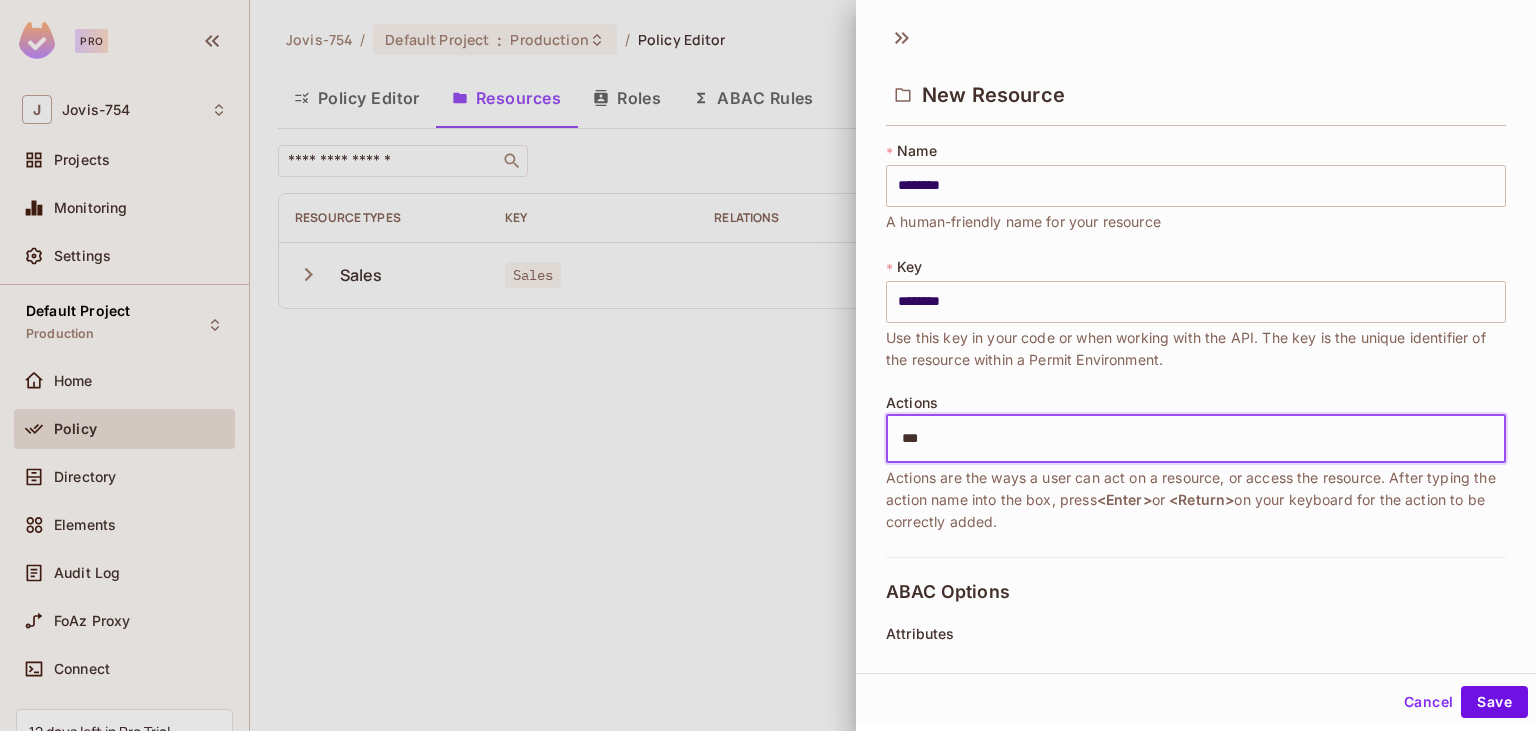 type on "****" 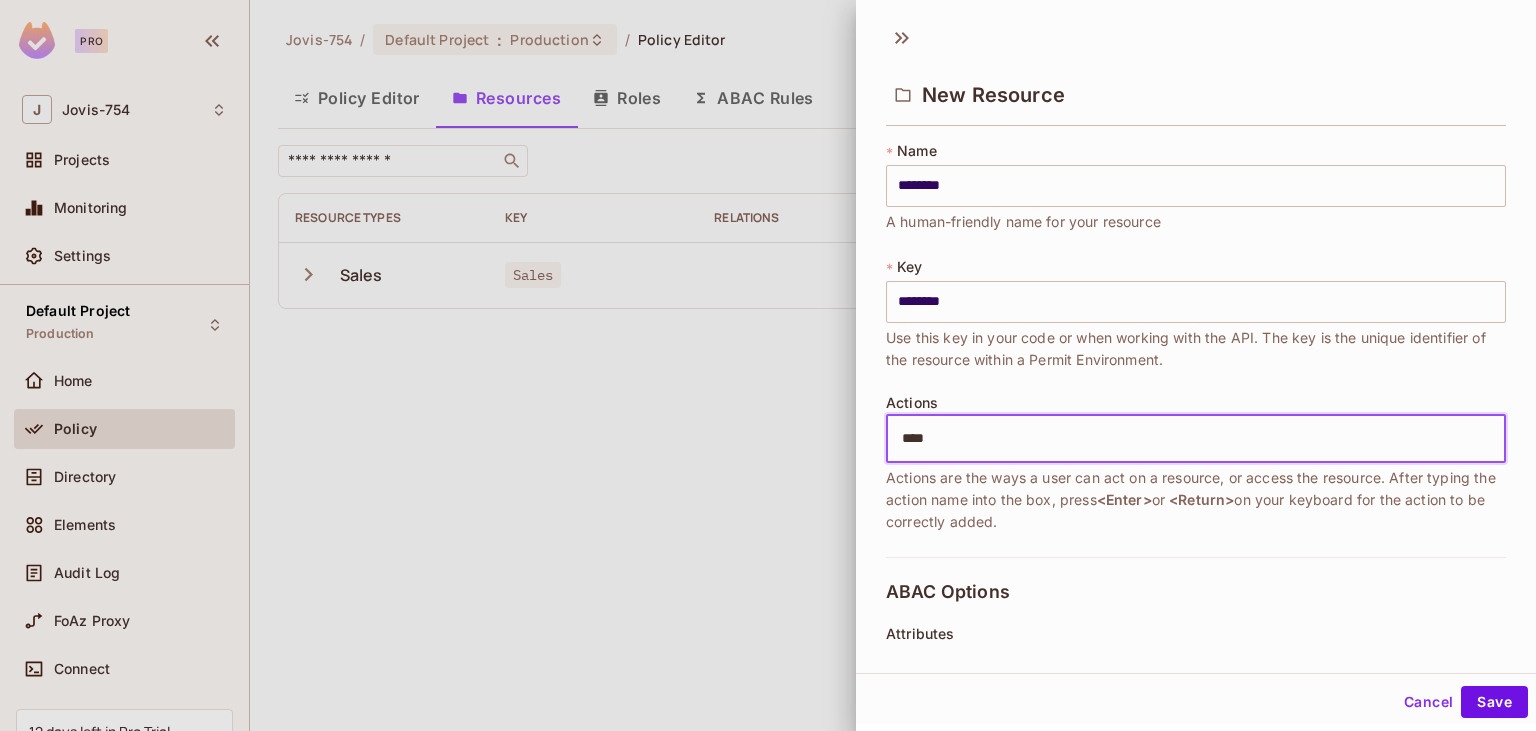 type 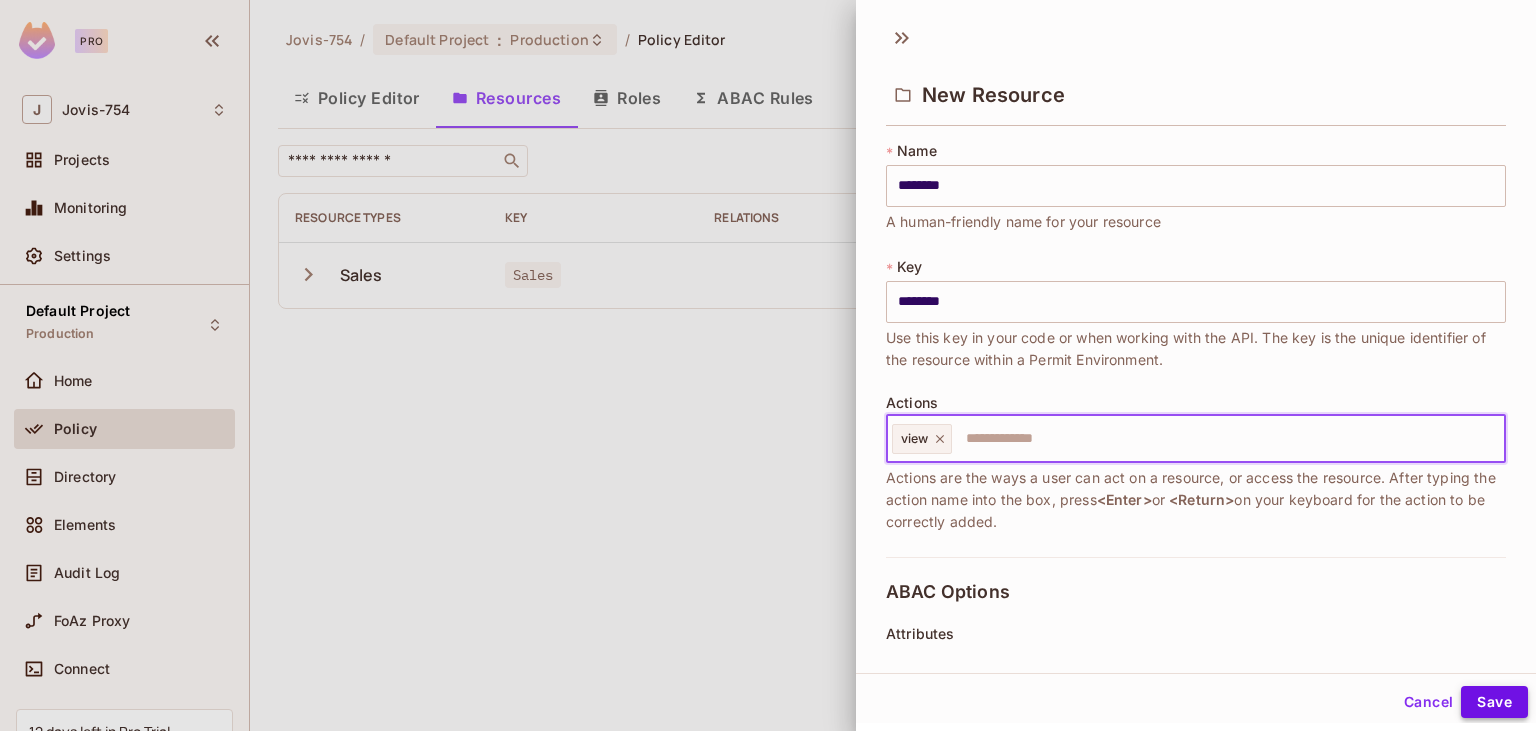 click on "Save" at bounding box center (1494, 702) 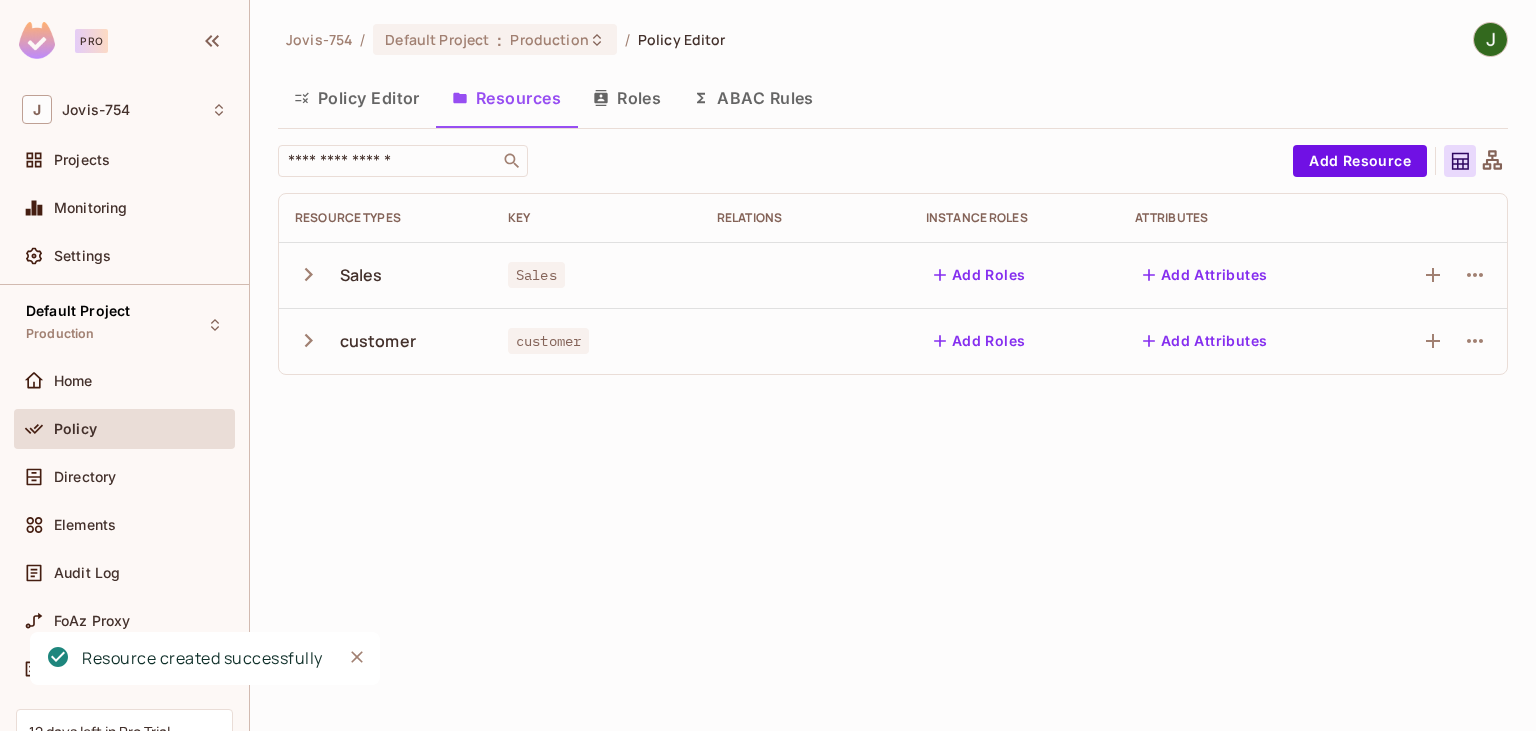 click on "Roles" at bounding box center [627, 98] 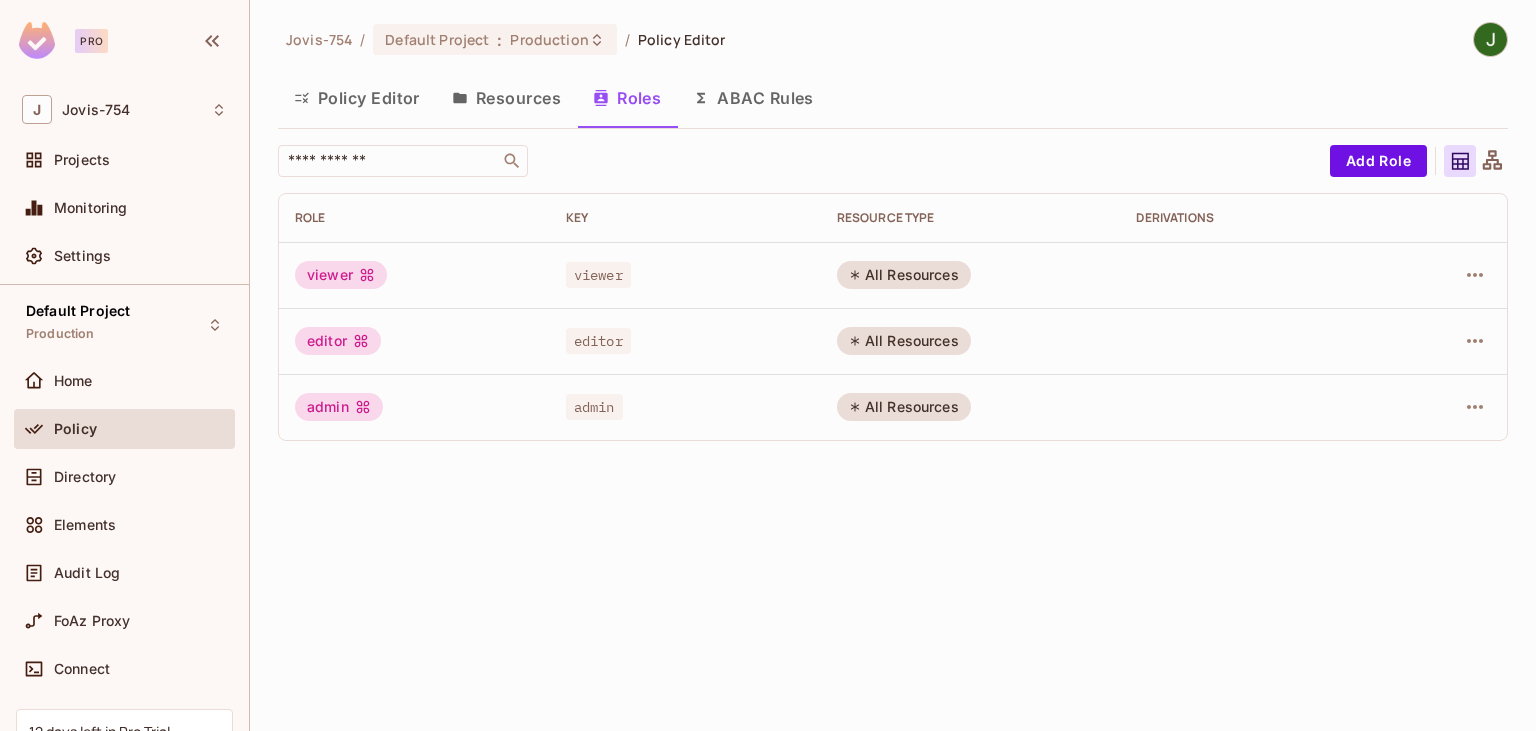 click on "viewer" at bounding box center (341, 275) 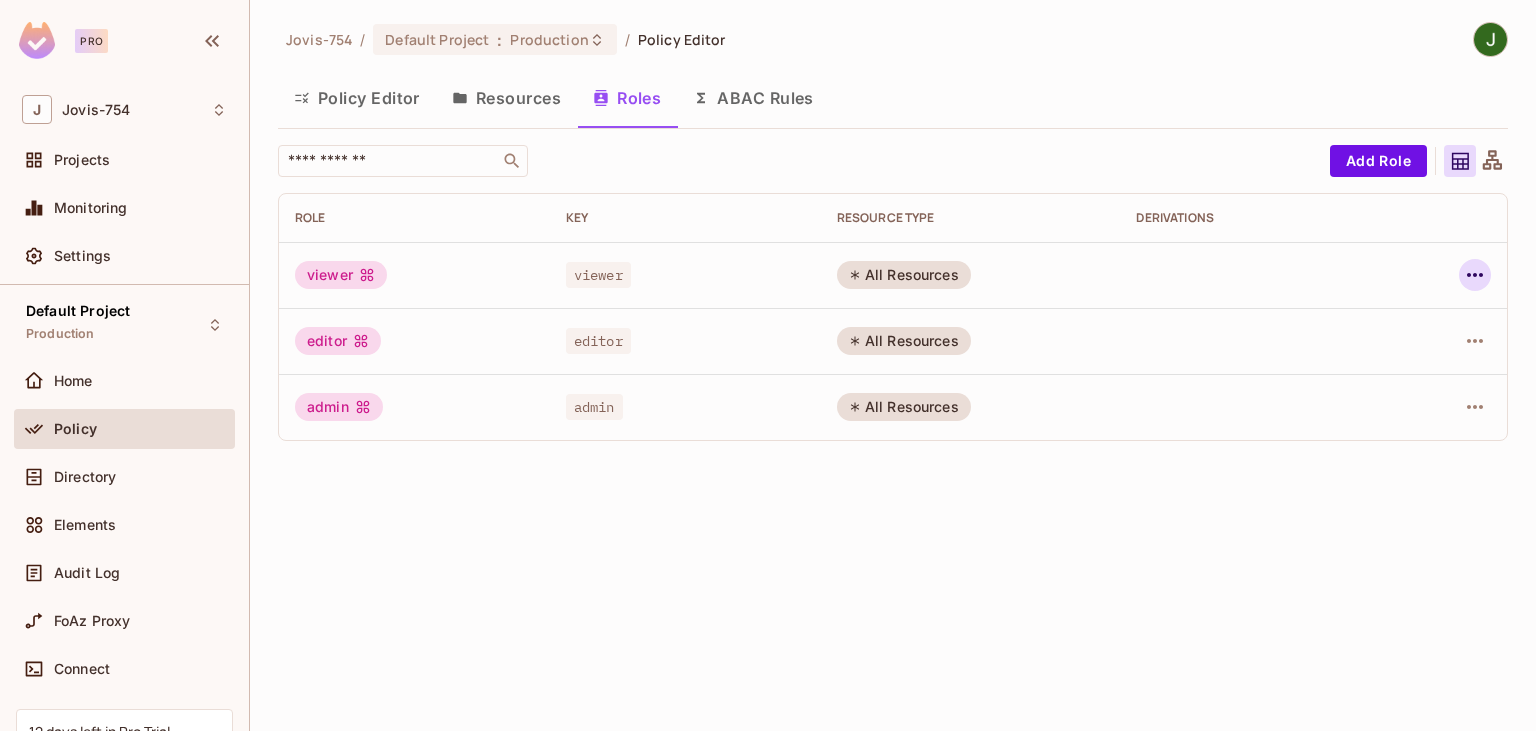 click 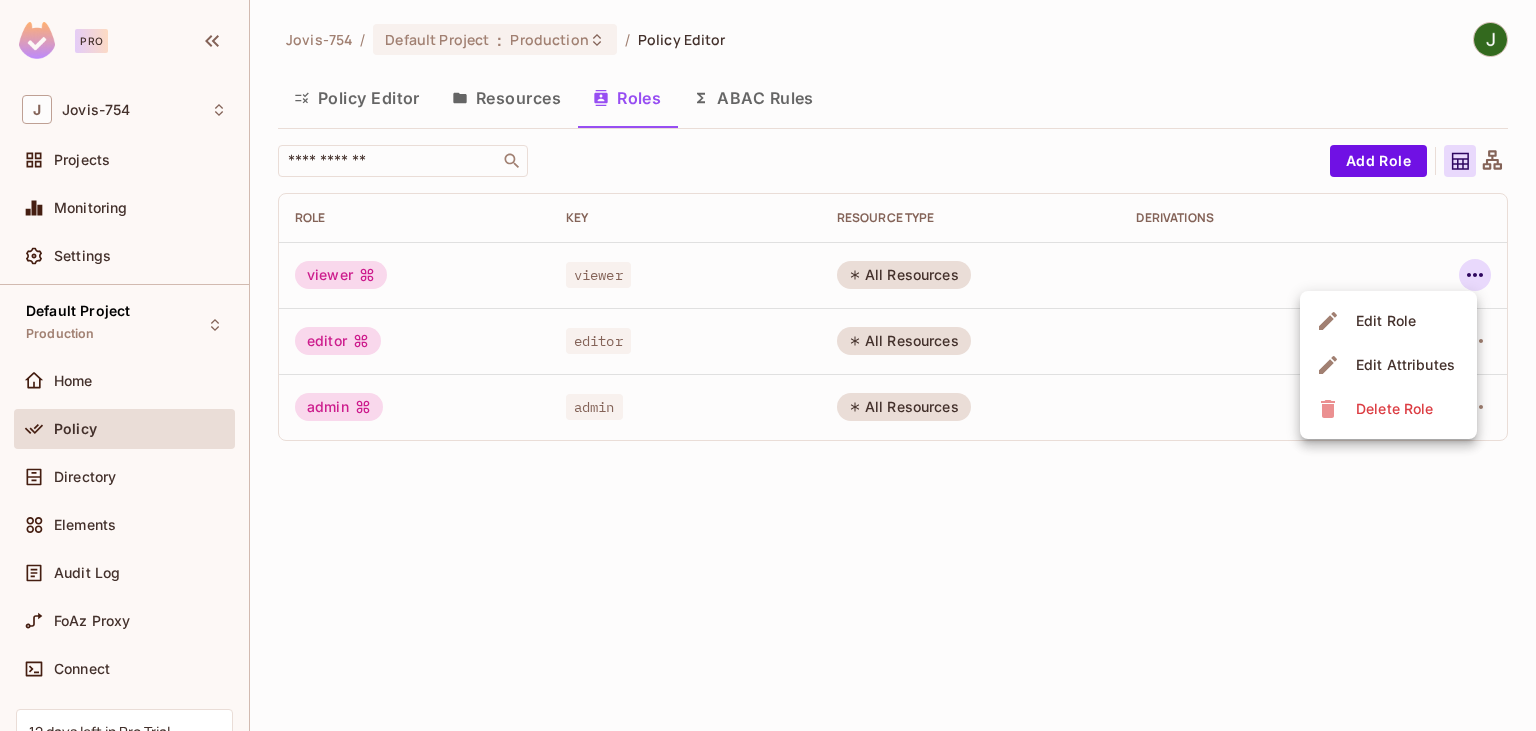 click at bounding box center [768, 365] 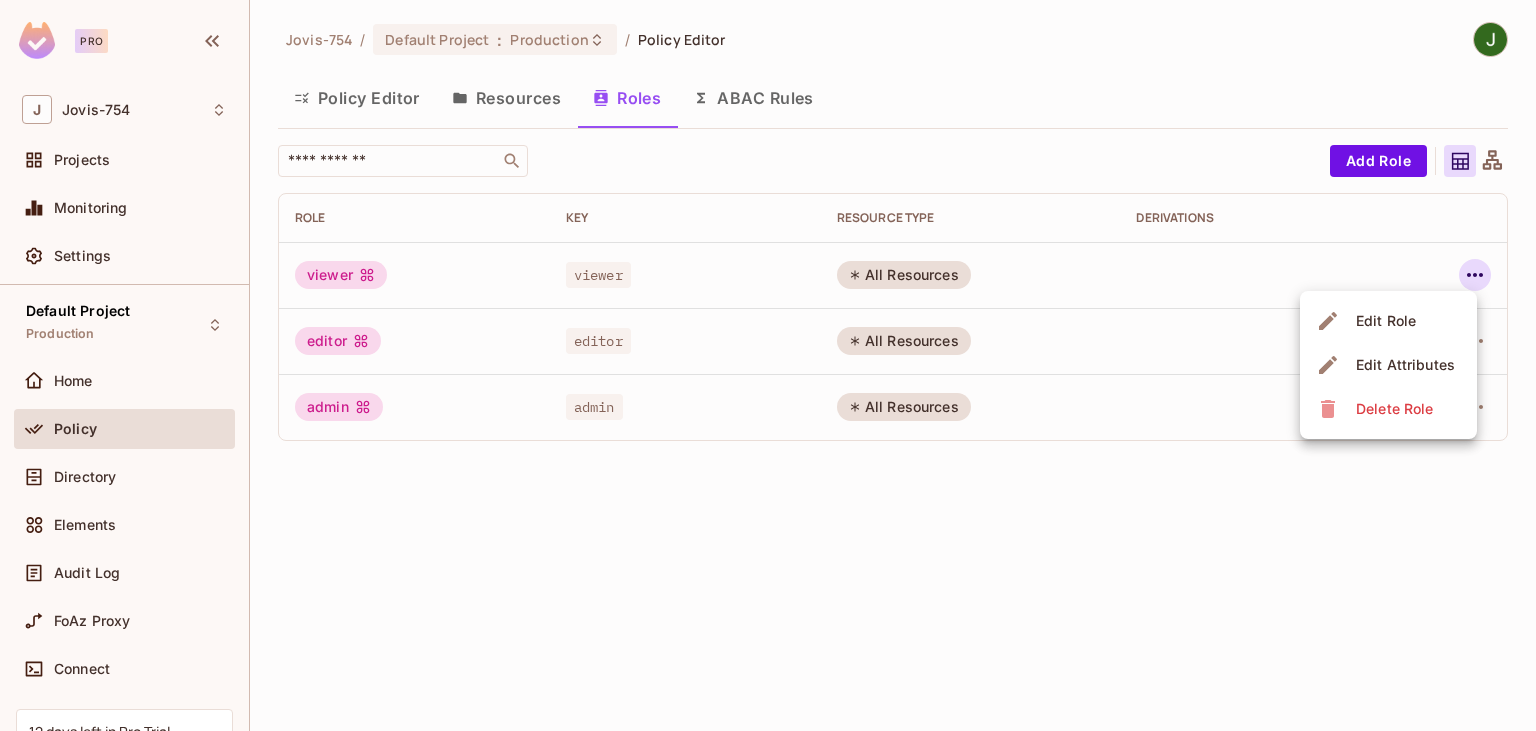 click at bounding box center (768, 365) 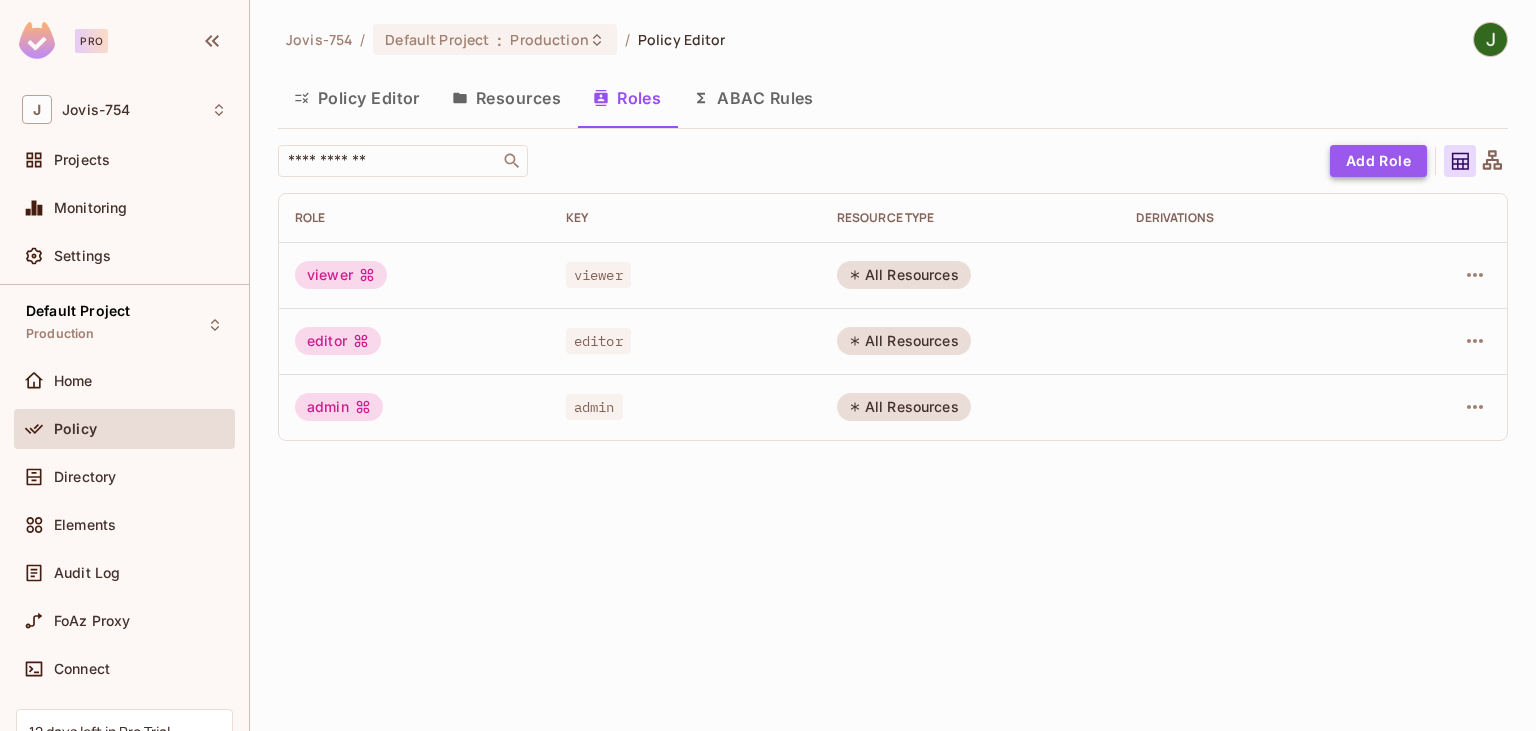 click on "Add Role" at bounding box center (1378, 161) 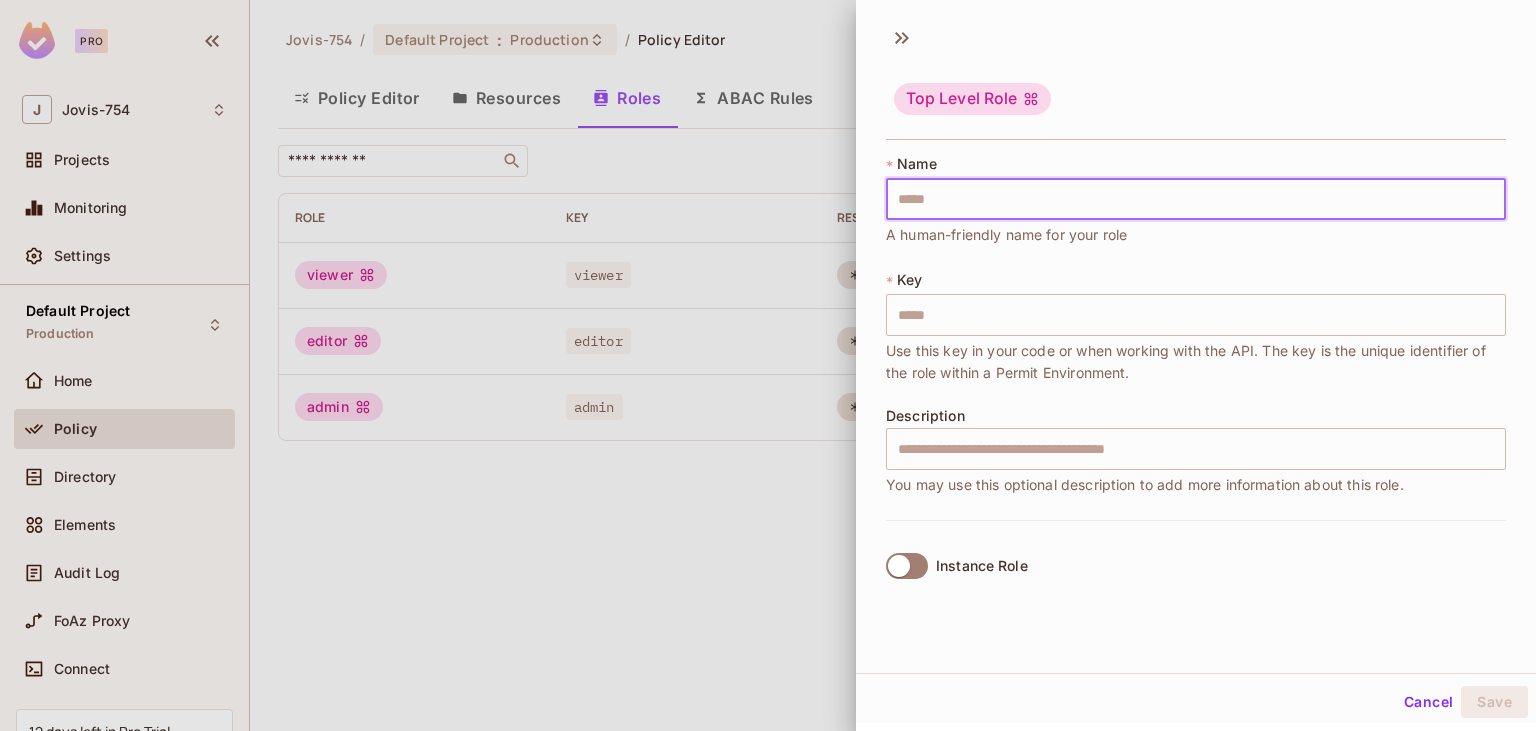 click at bounding box center [1196, 199] 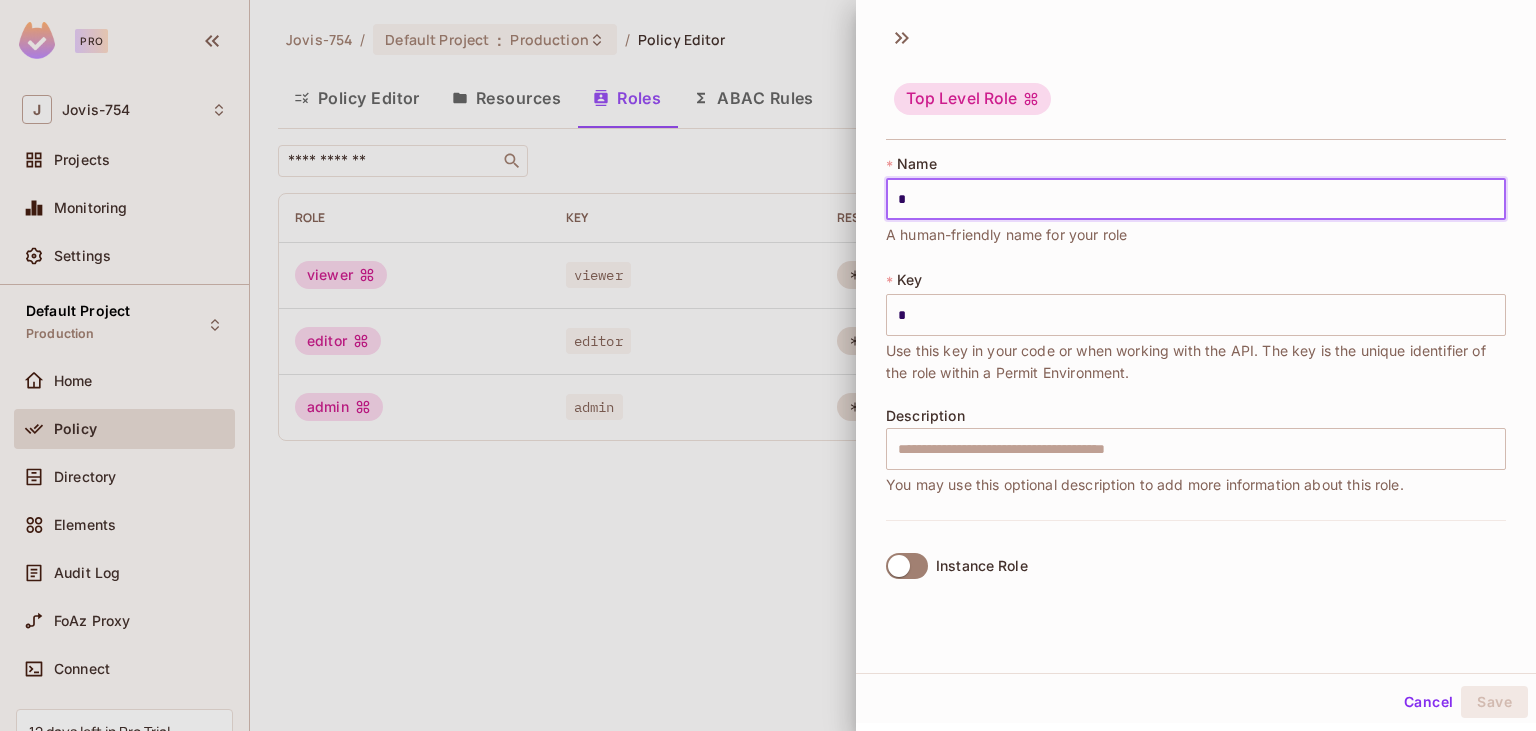 type on "**" 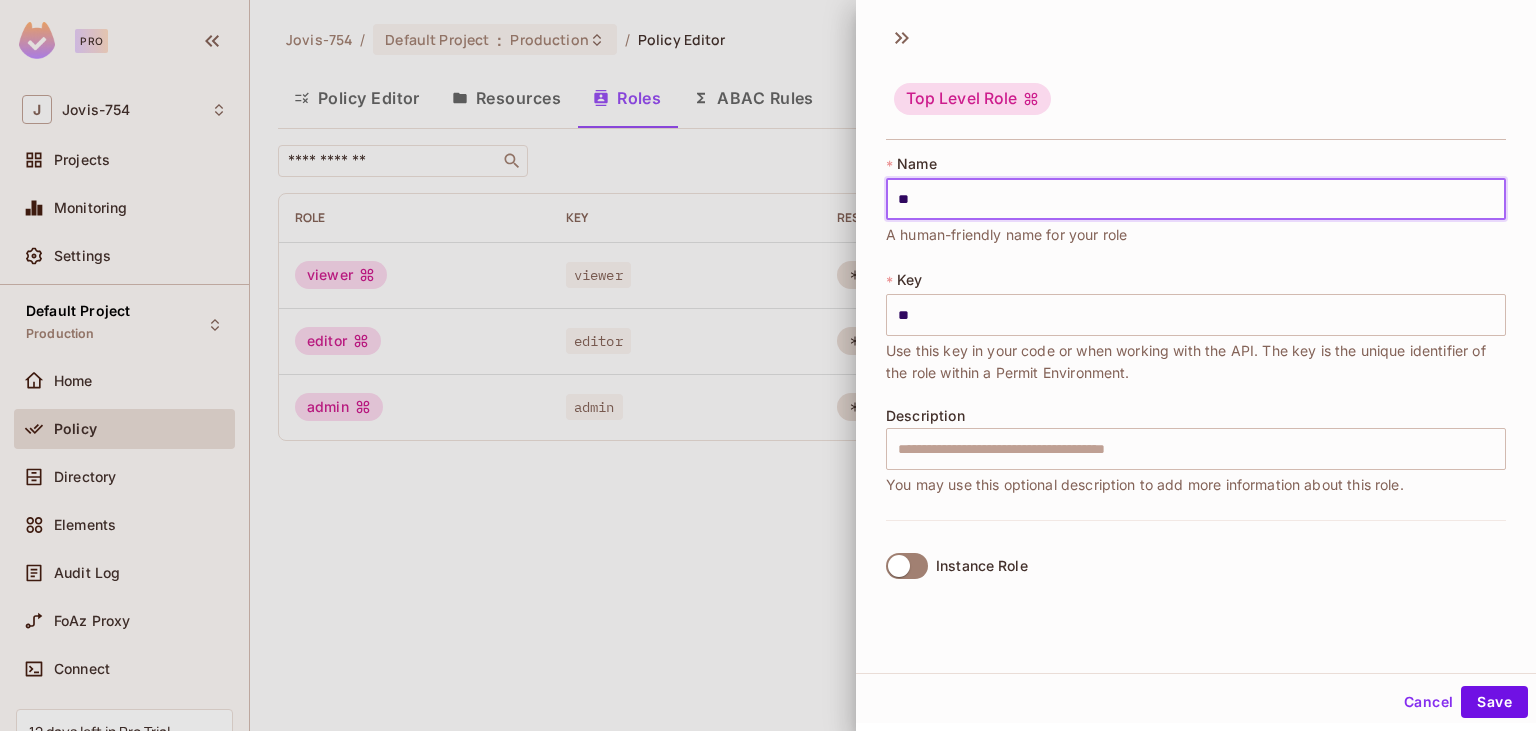 type on "***" 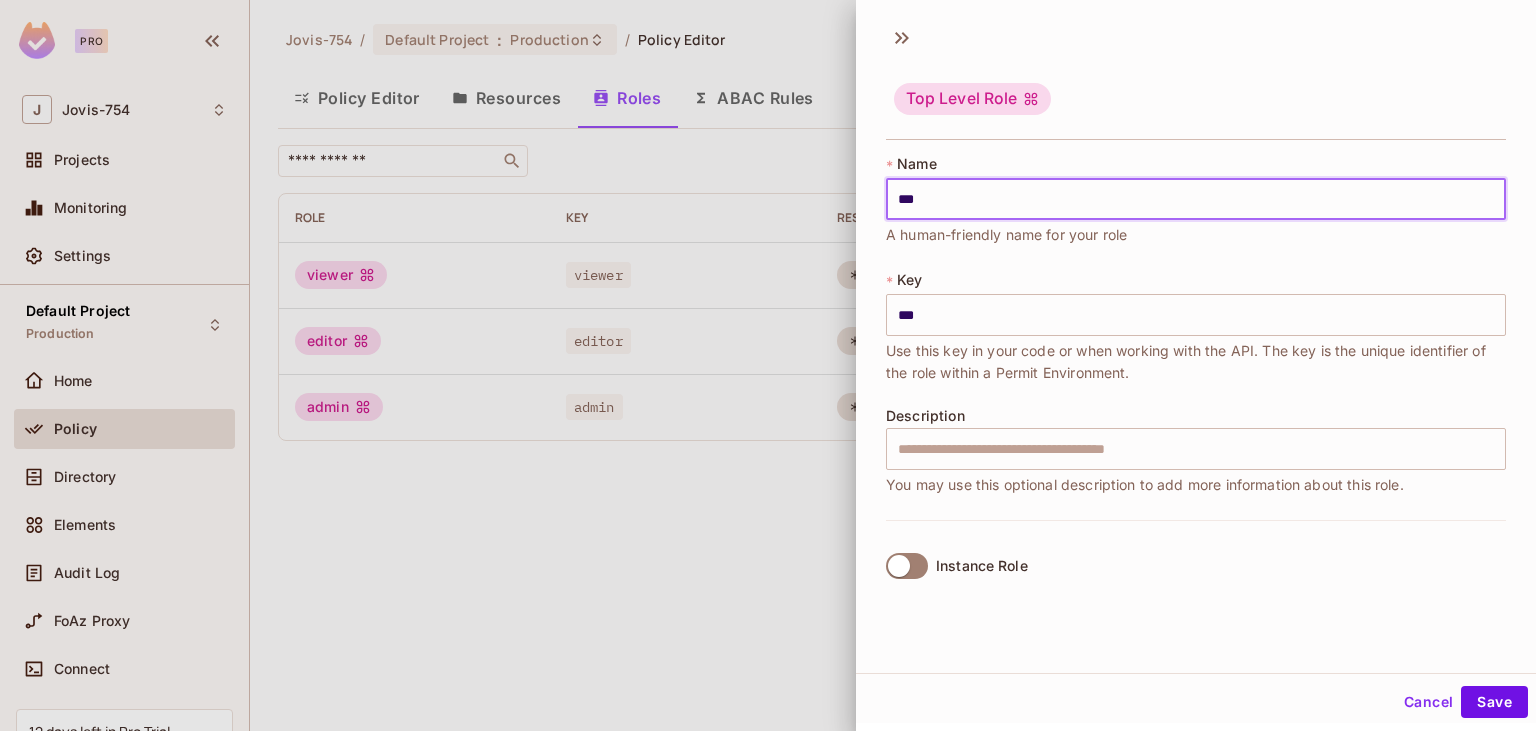 type on "****" 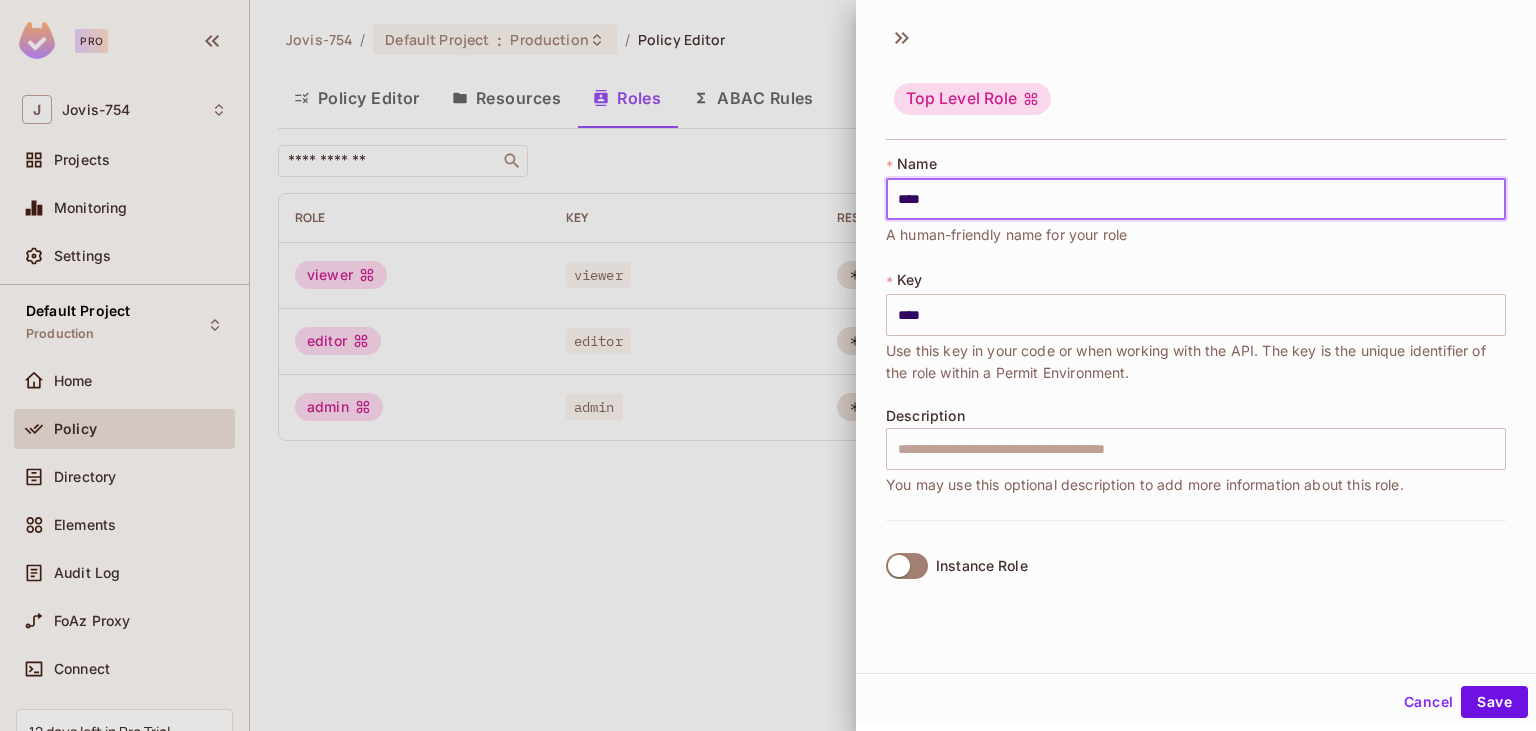 type on "*****" 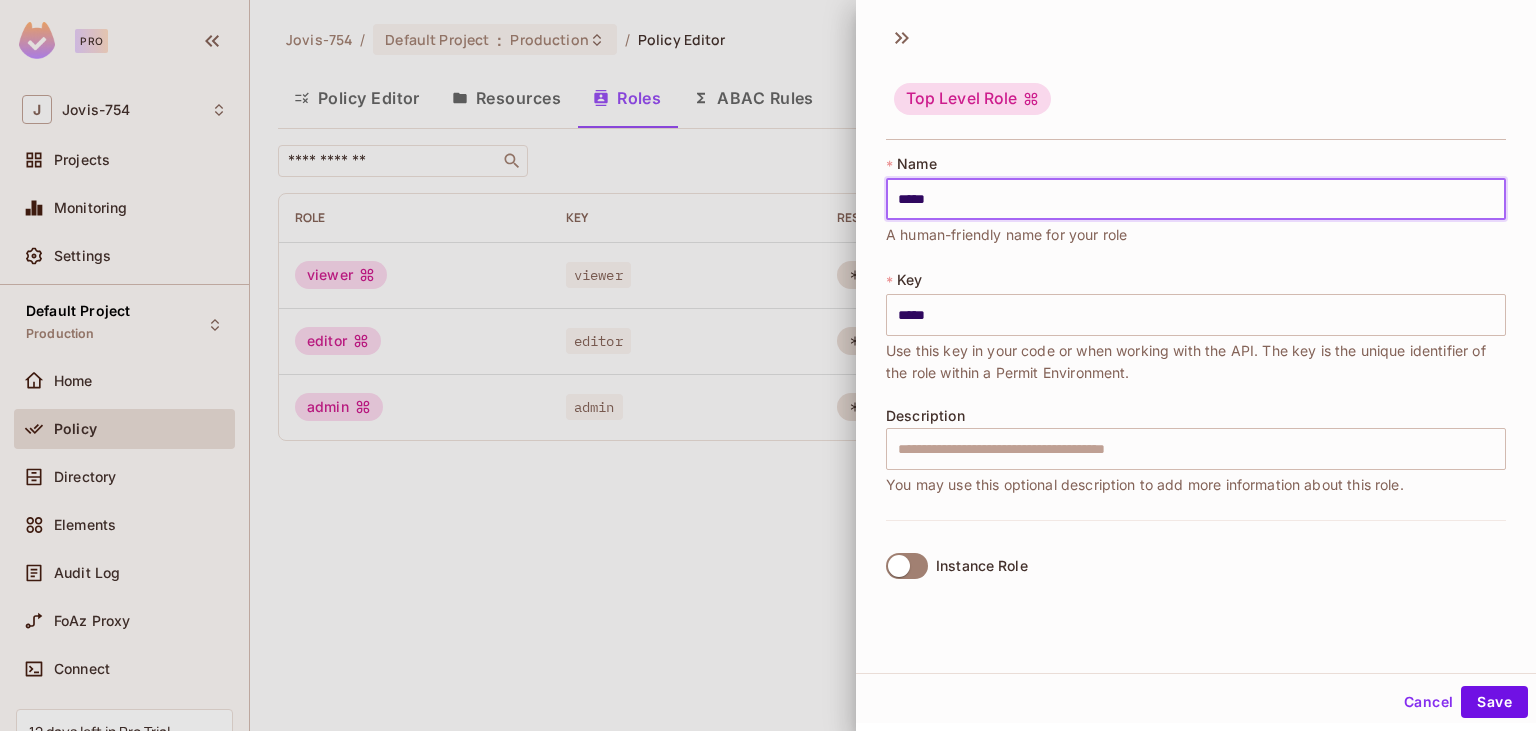 type on "******" 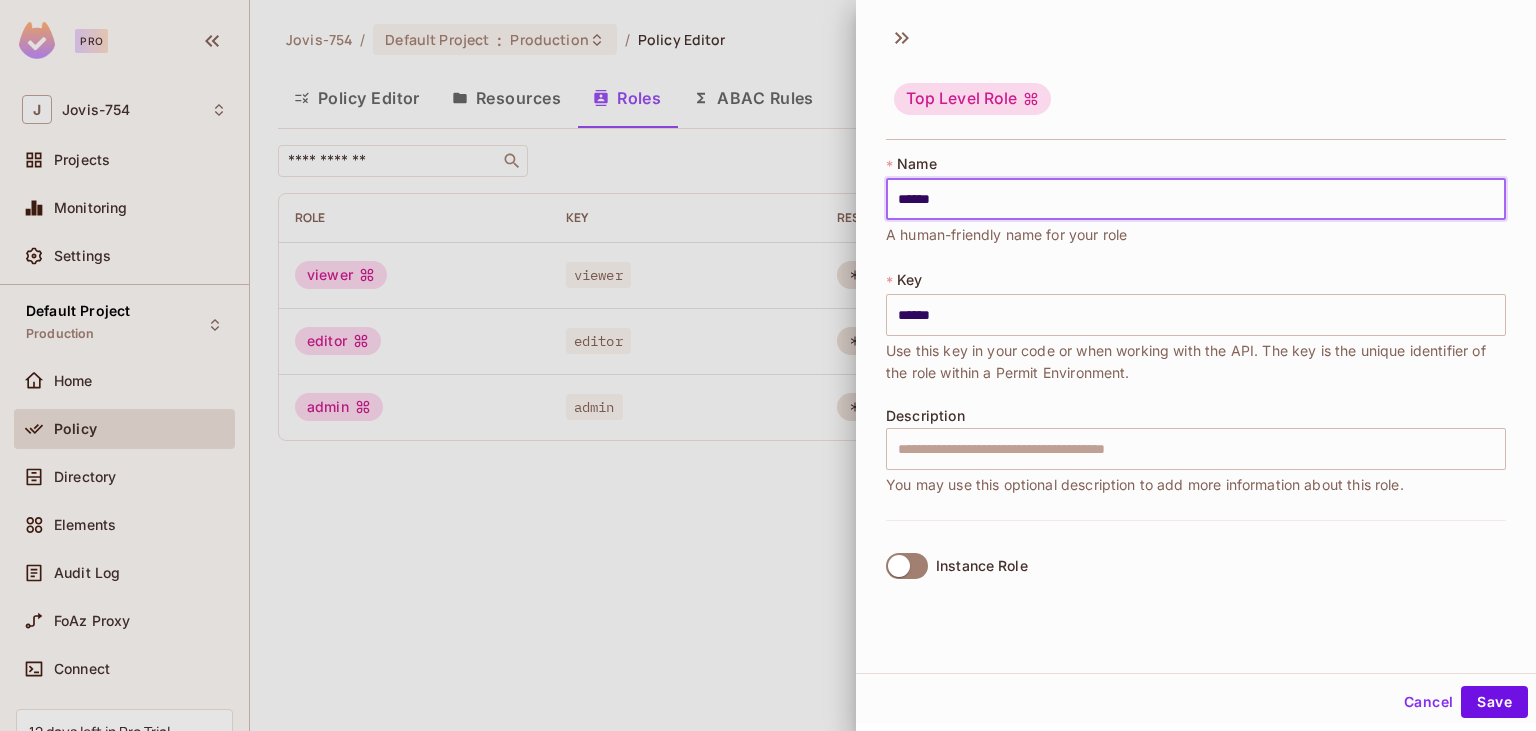 type on "*******" 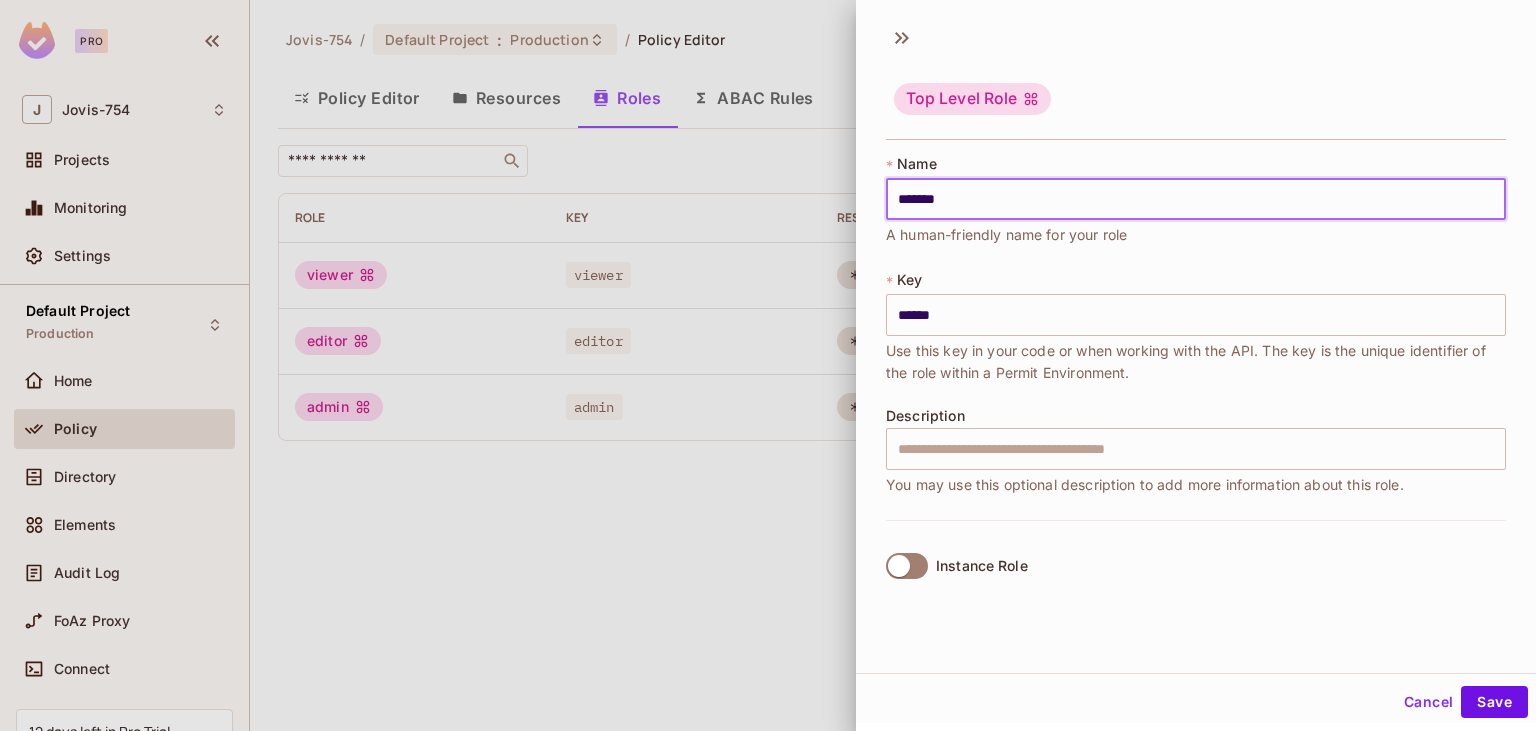 type on "*******" 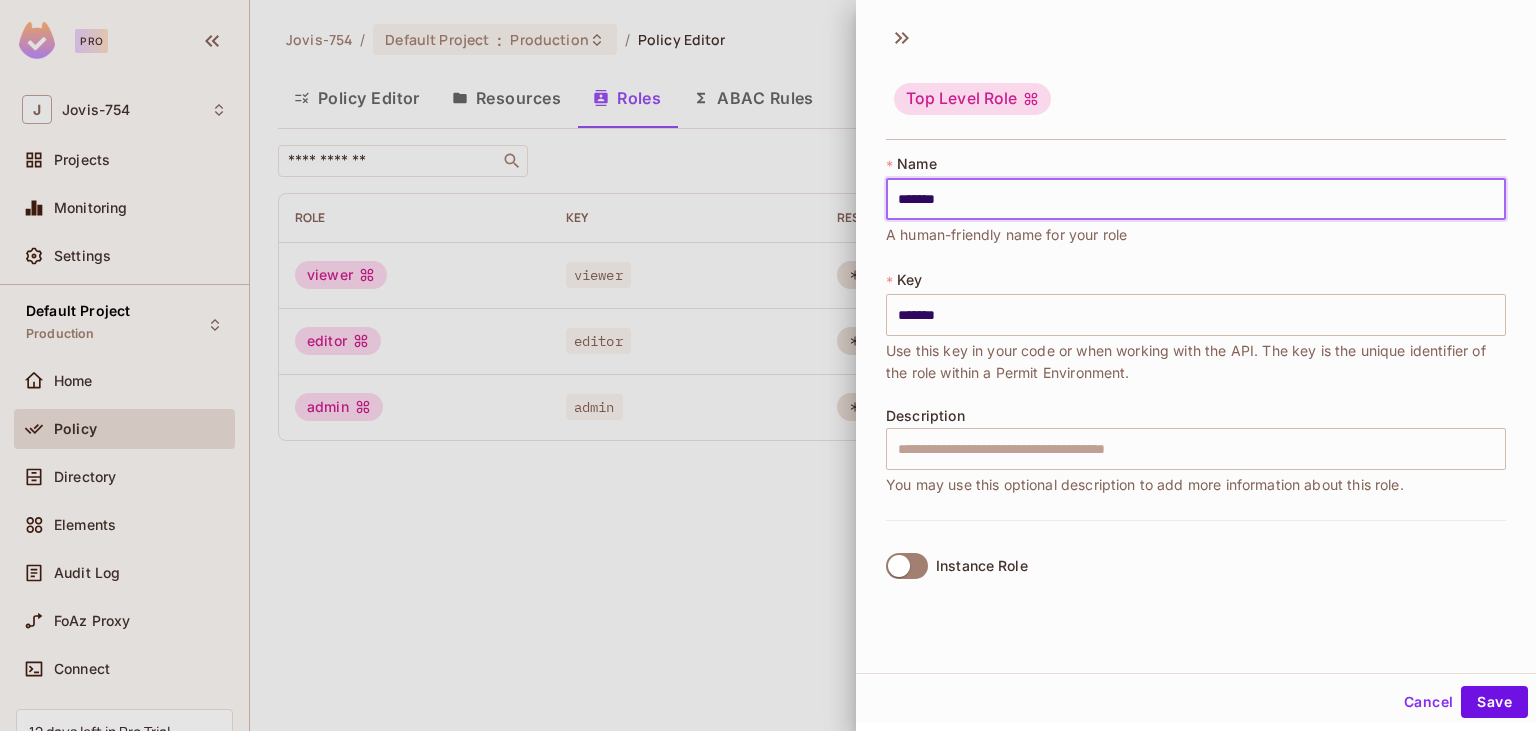 type on "*******" 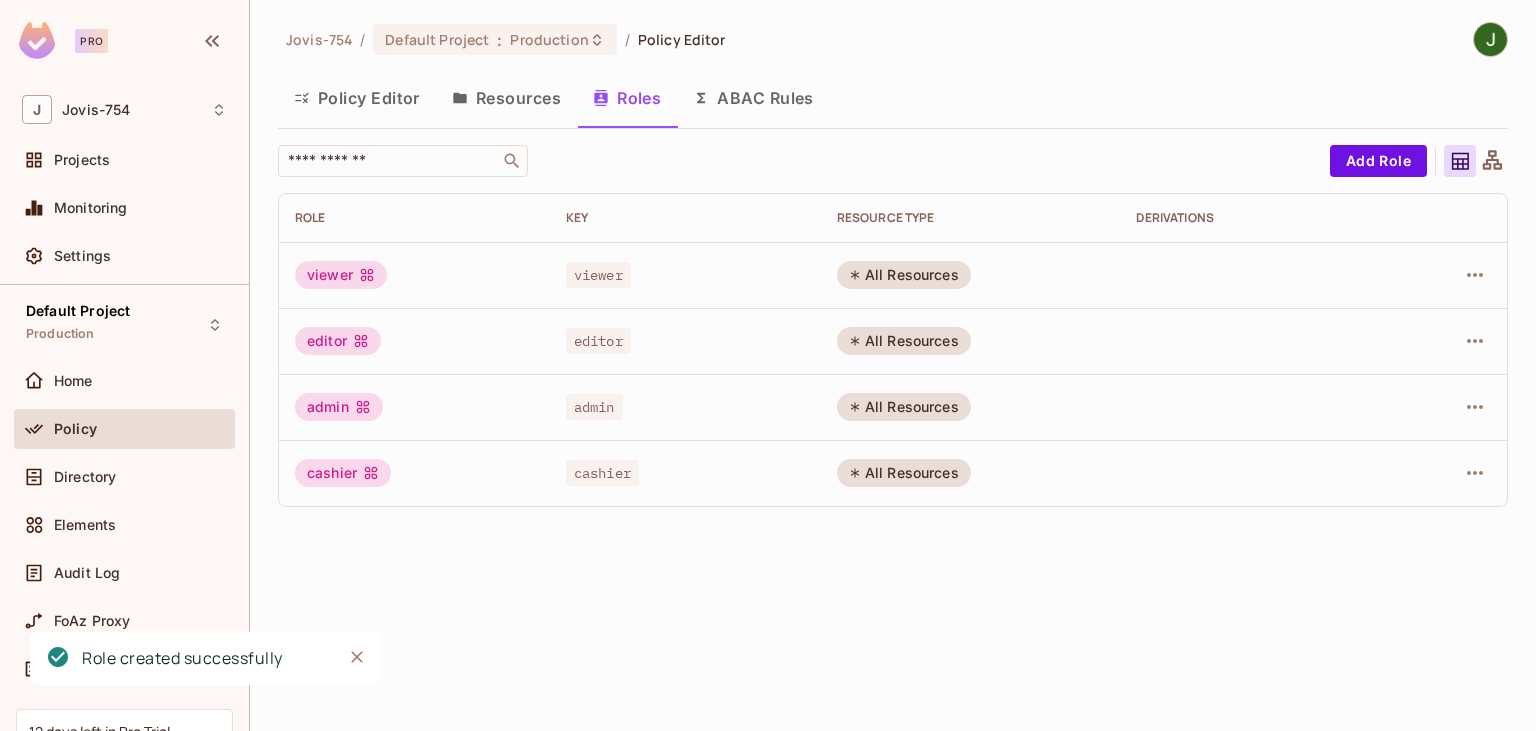 type 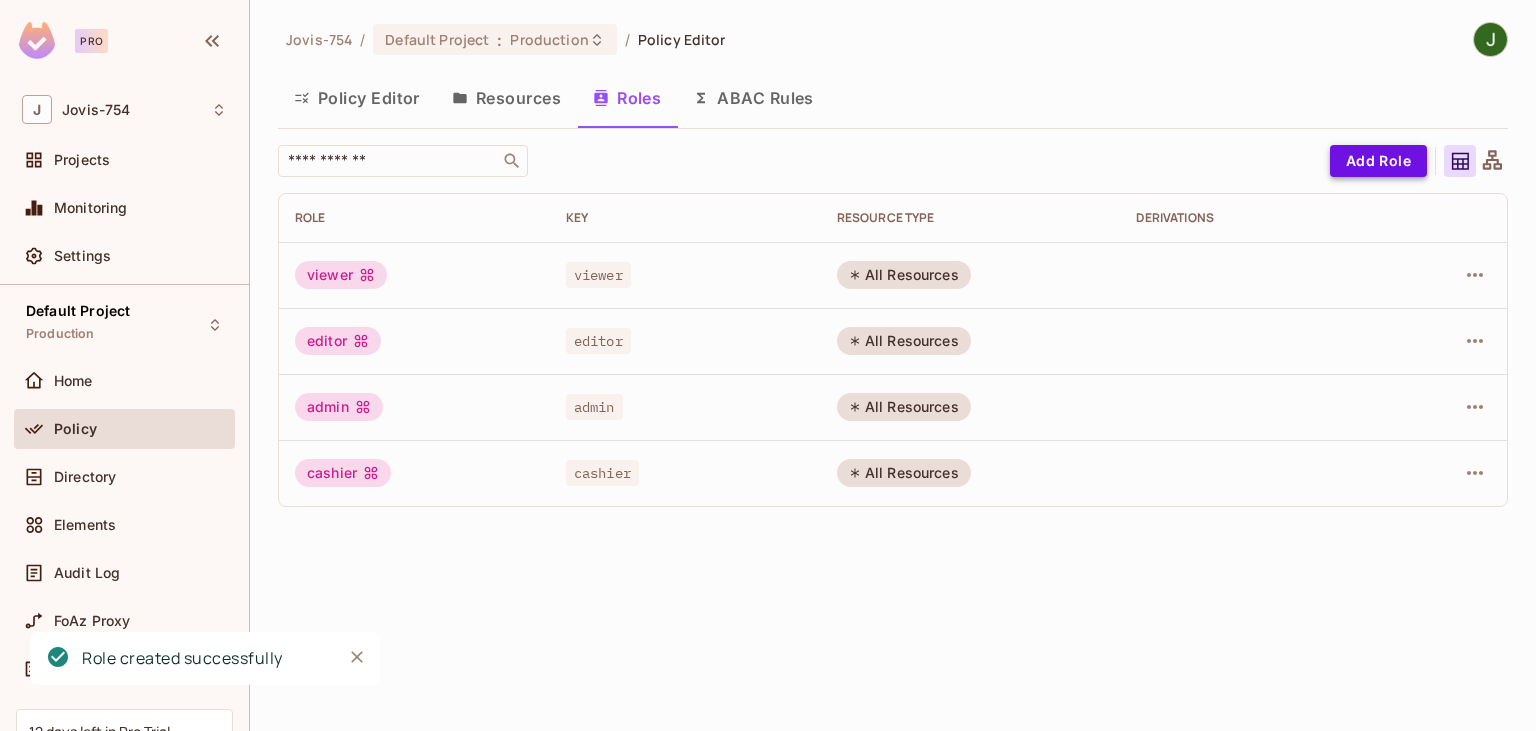 click on "Add Role" at bounding box center (1378, 161) 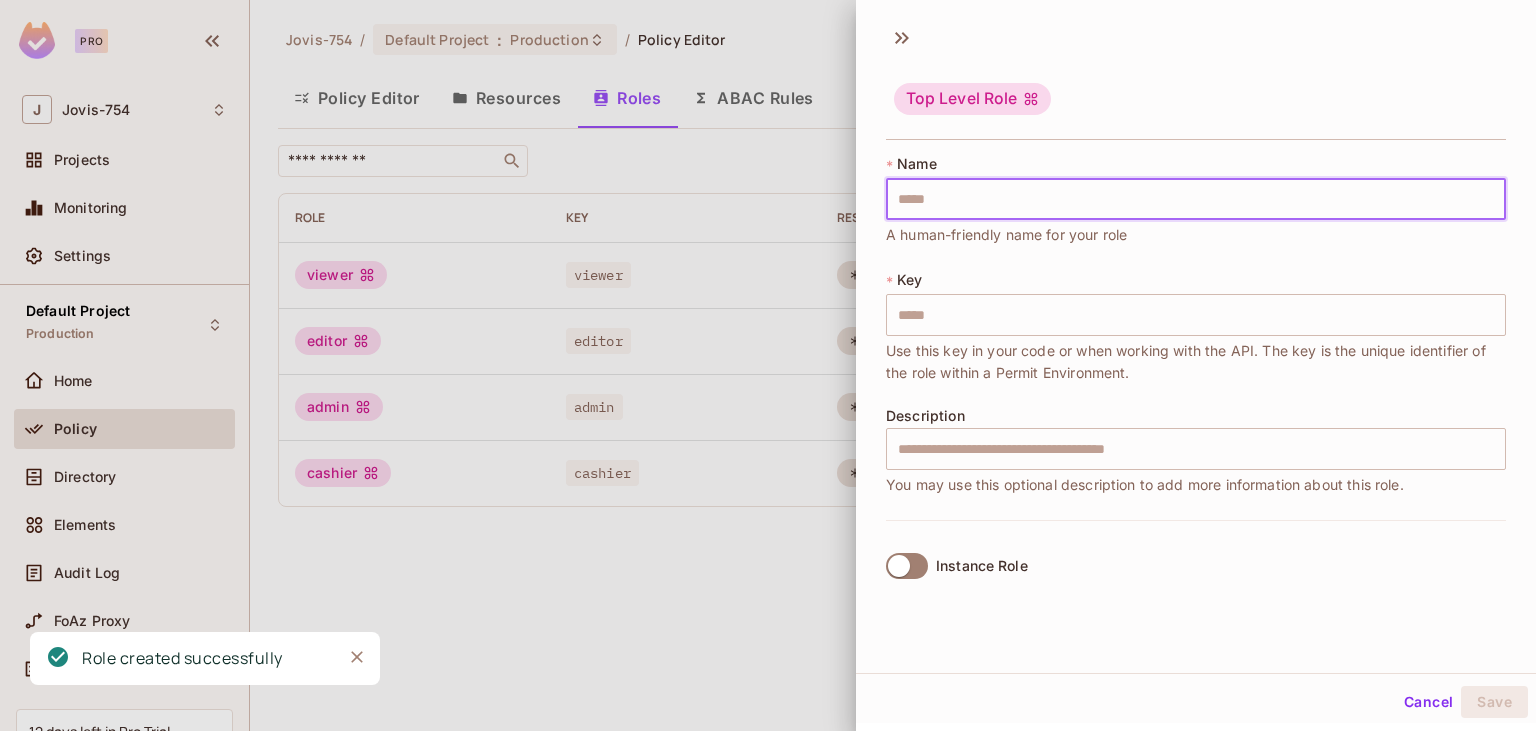 click at bounding box center (1196, 199) 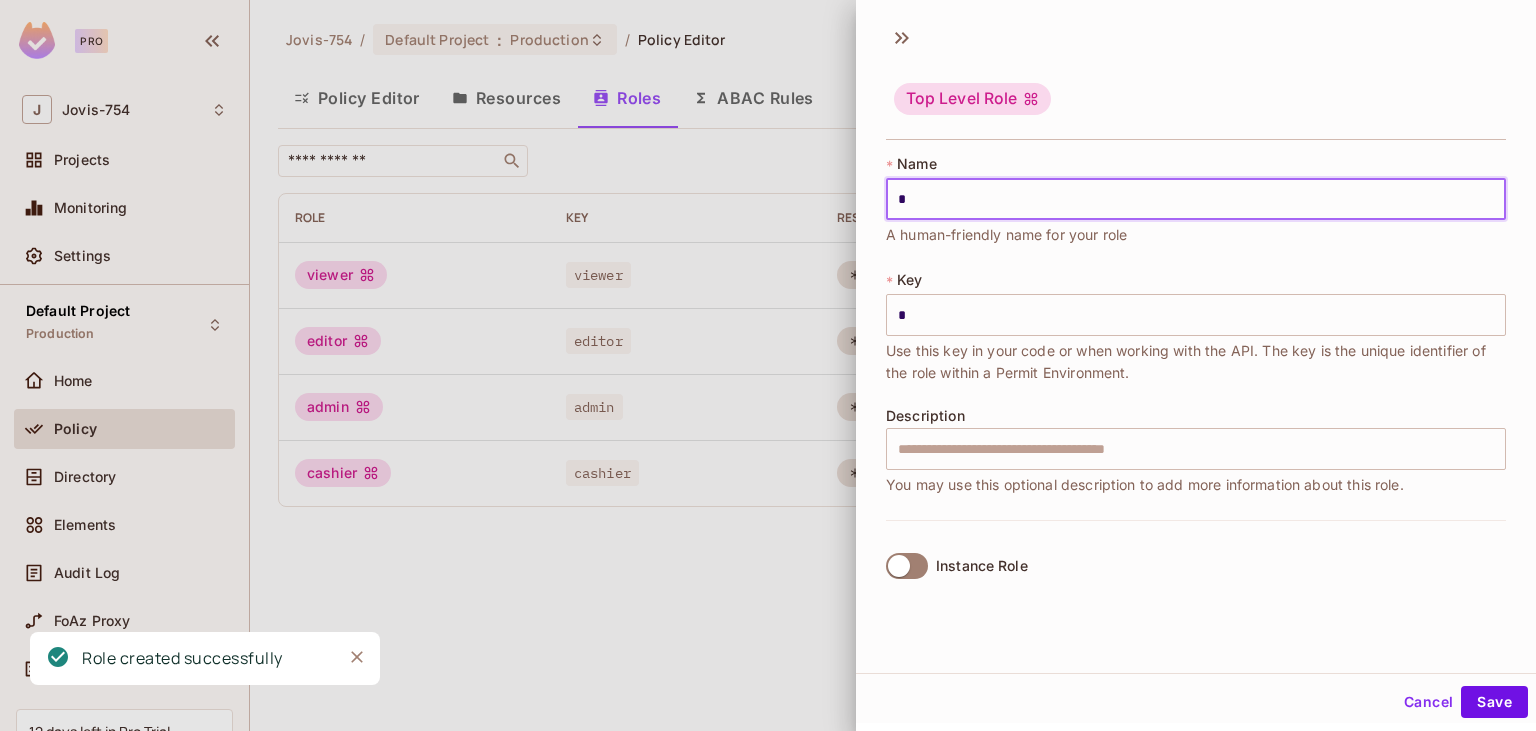 type on "**" 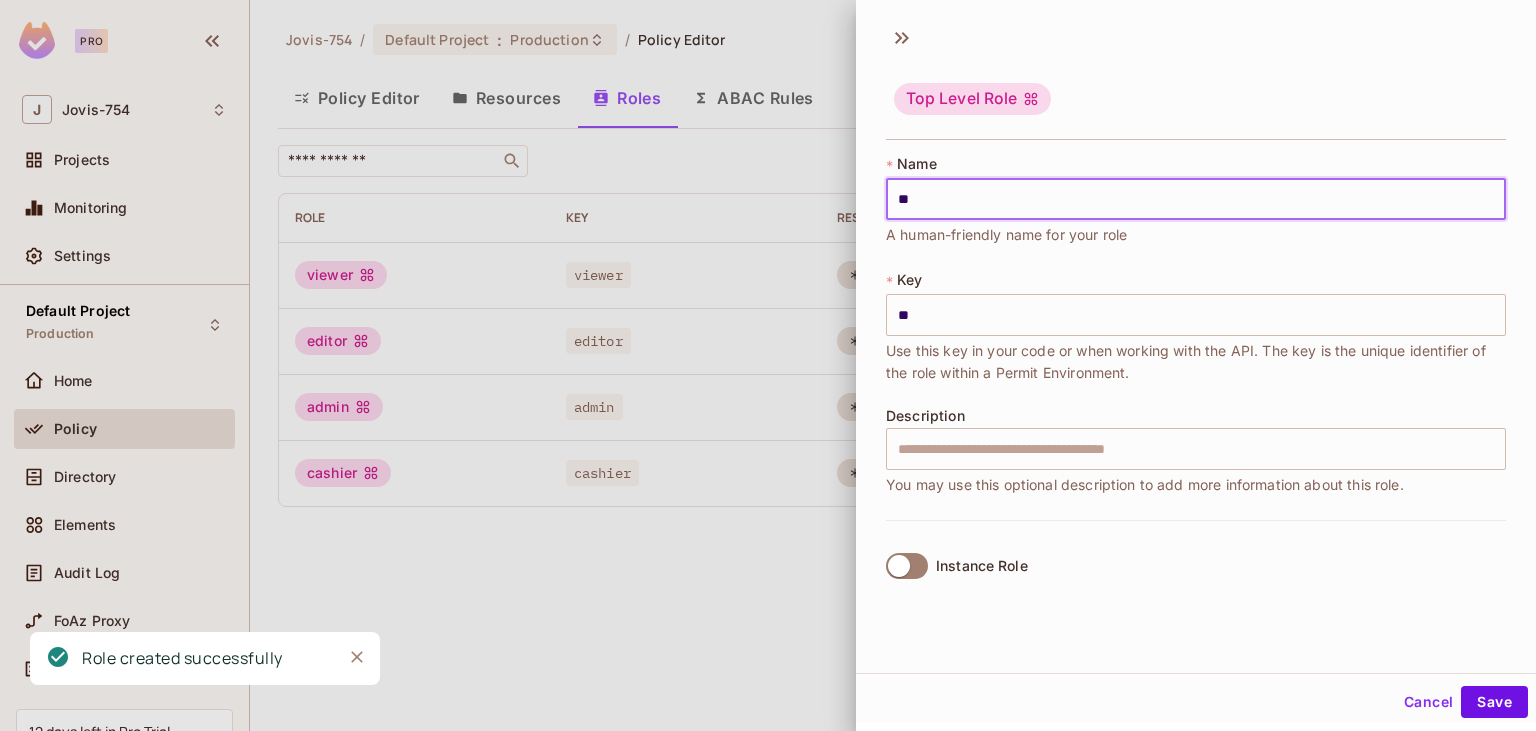 type on "***" 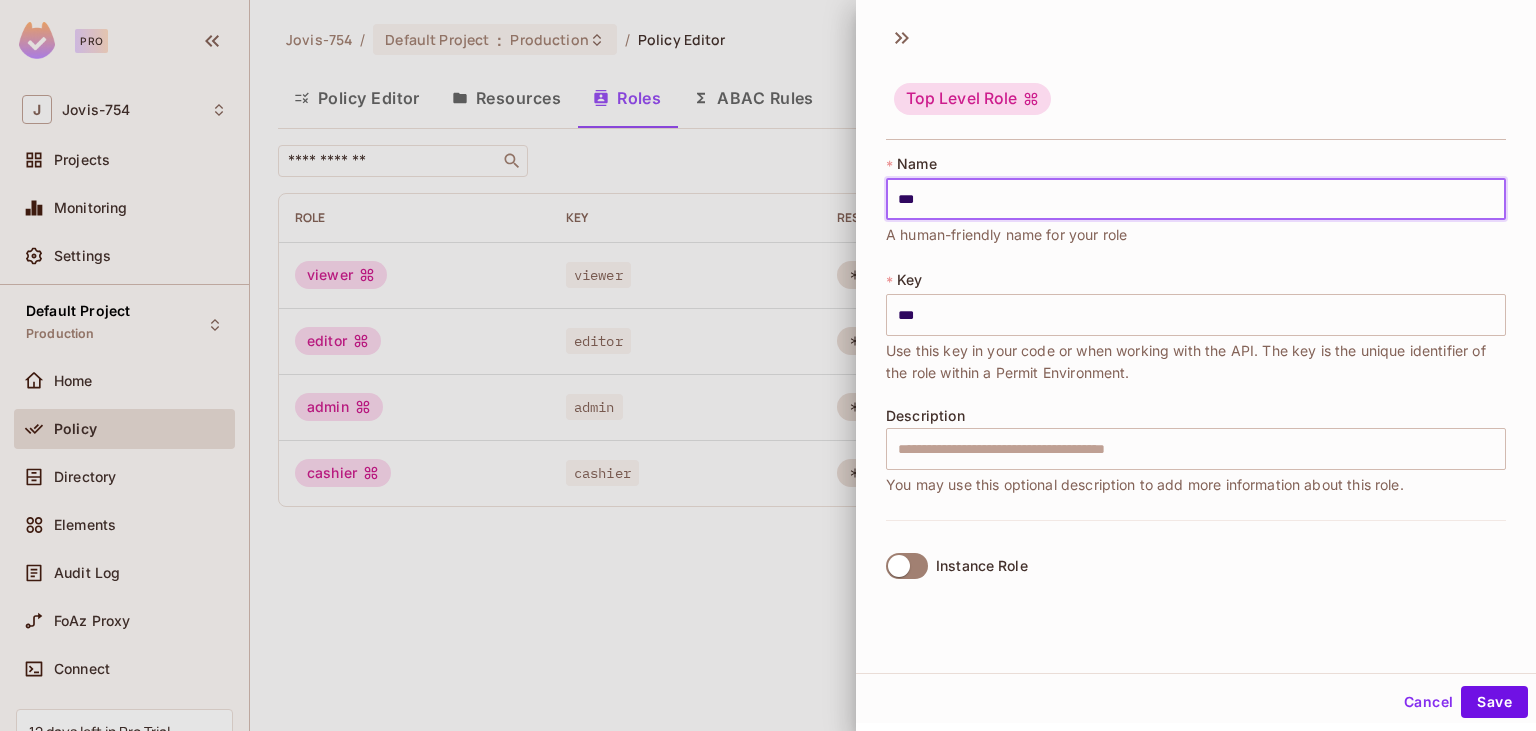 type on "**" 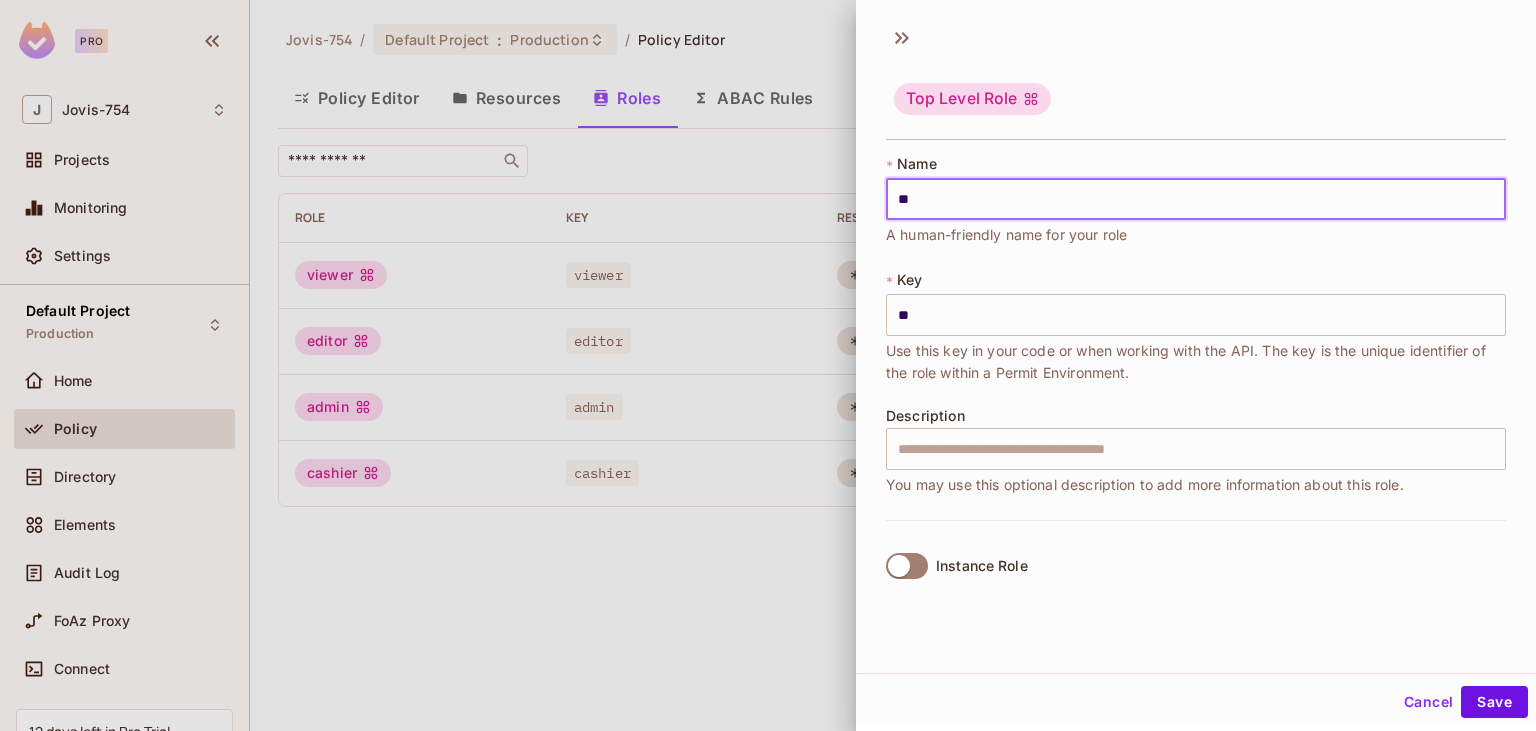 type on "***" 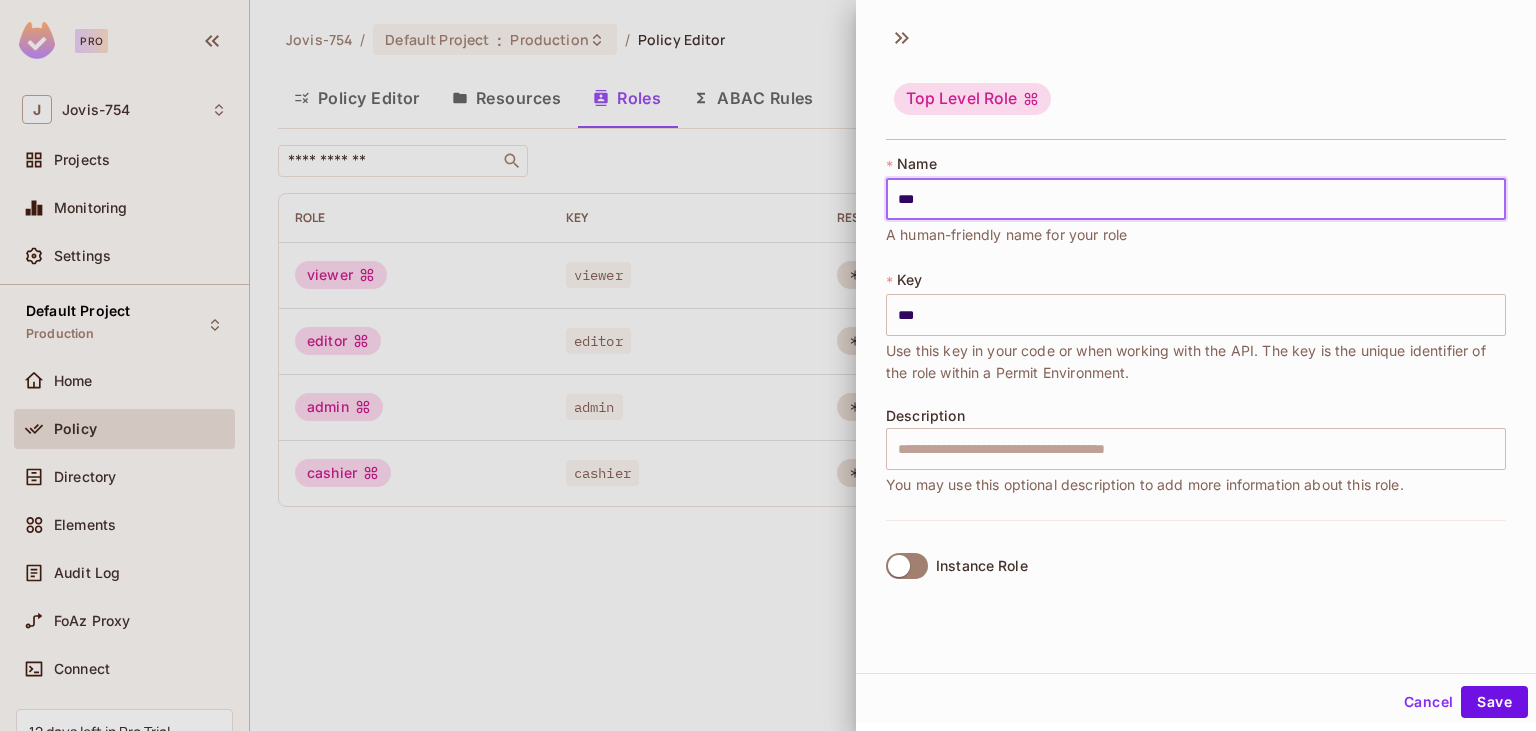 type on "**" 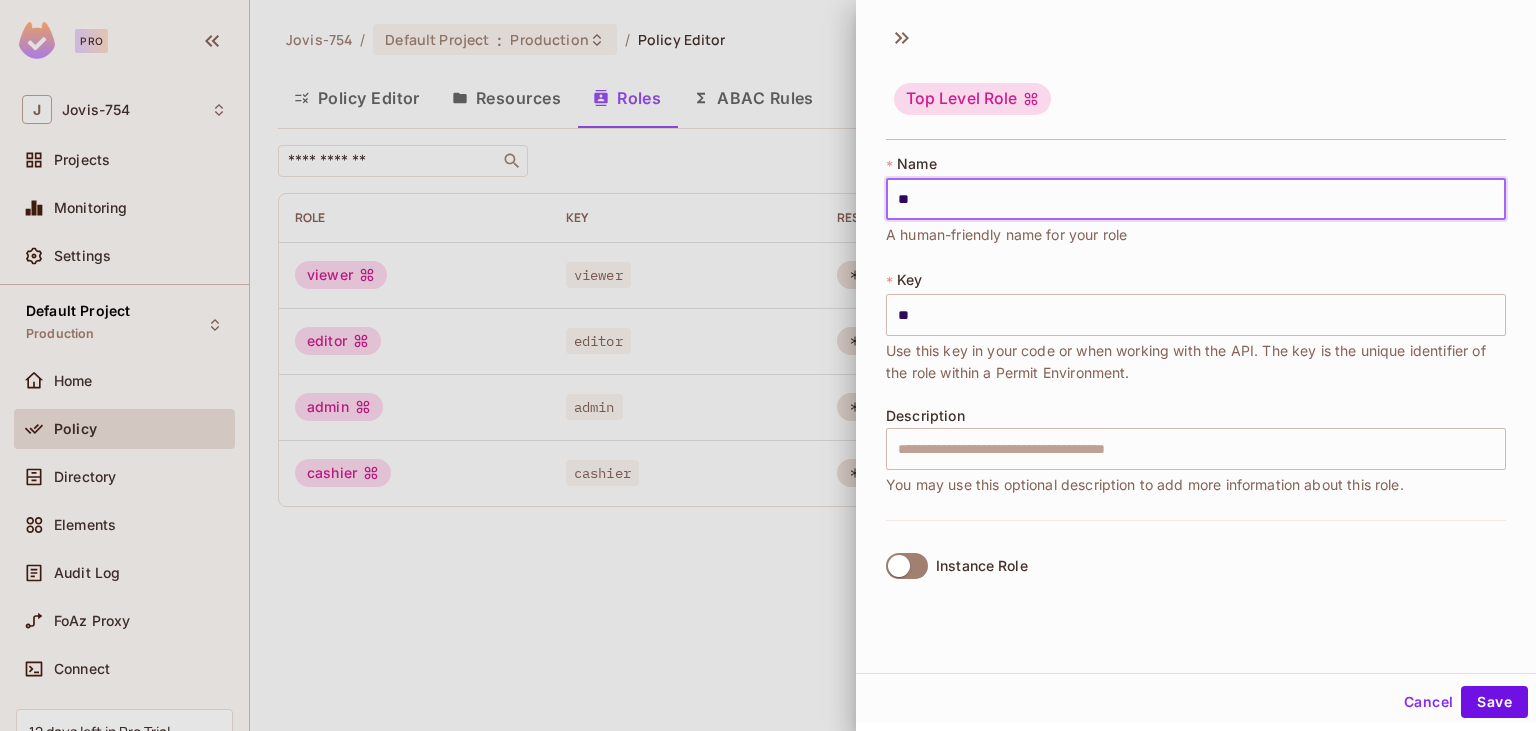 type on "***" 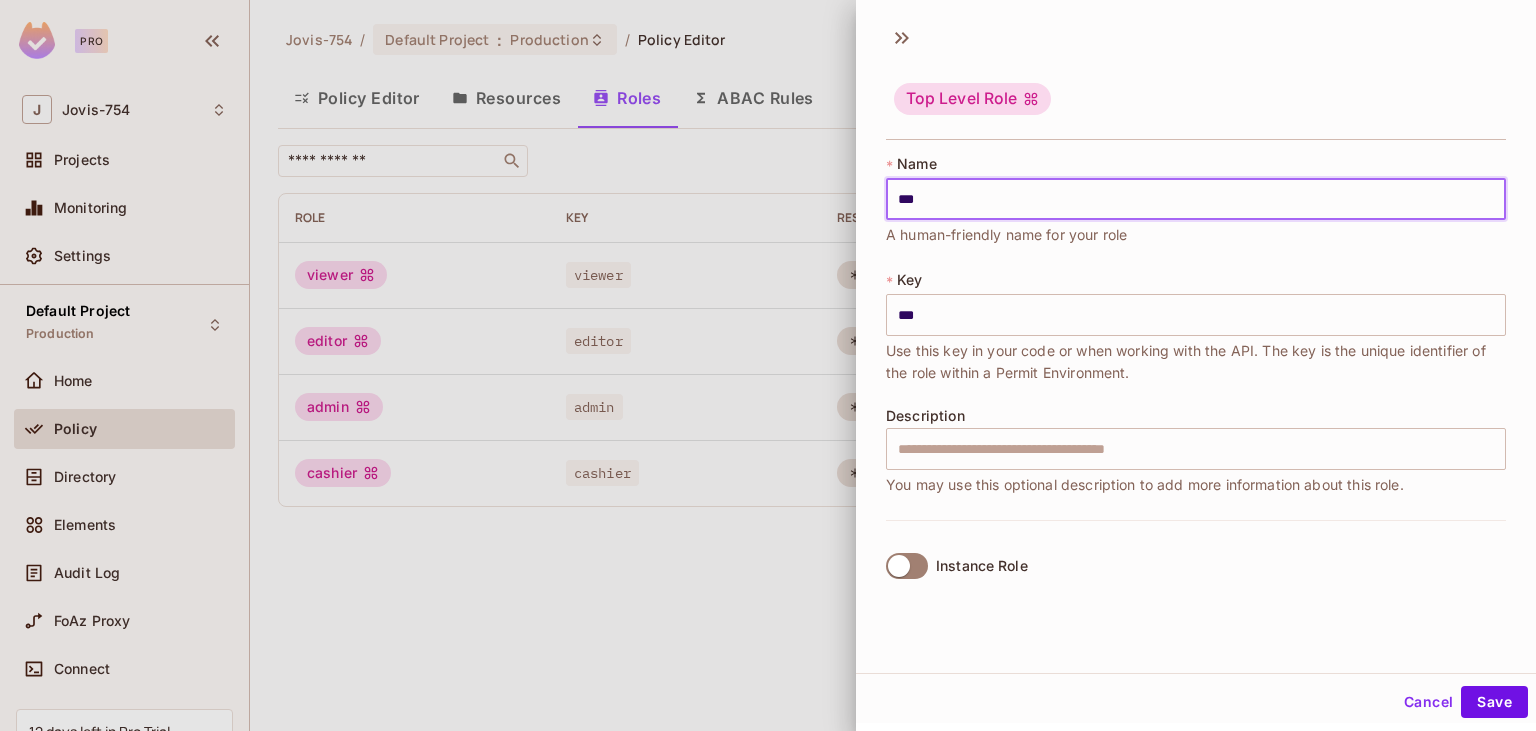 type on "****" 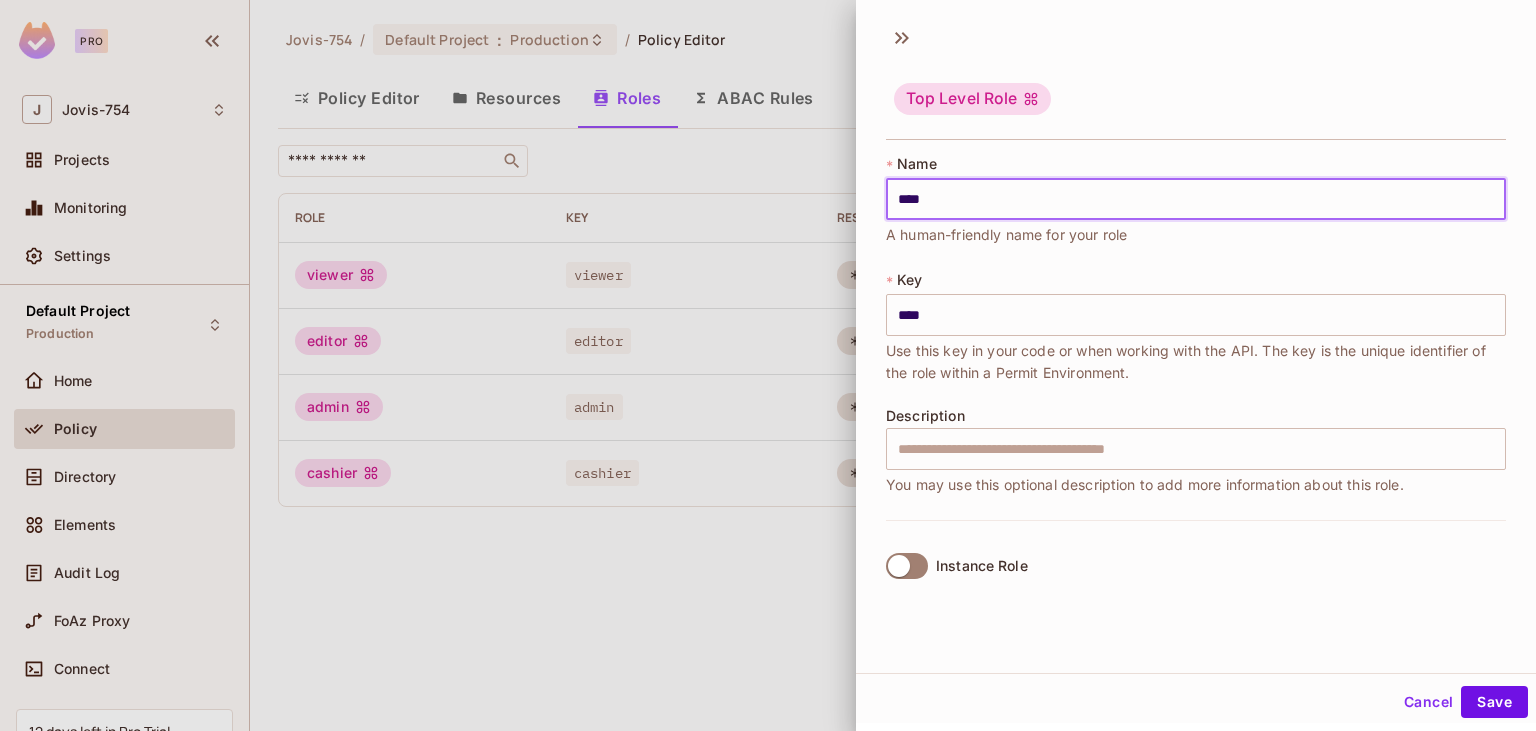 type on "*****" 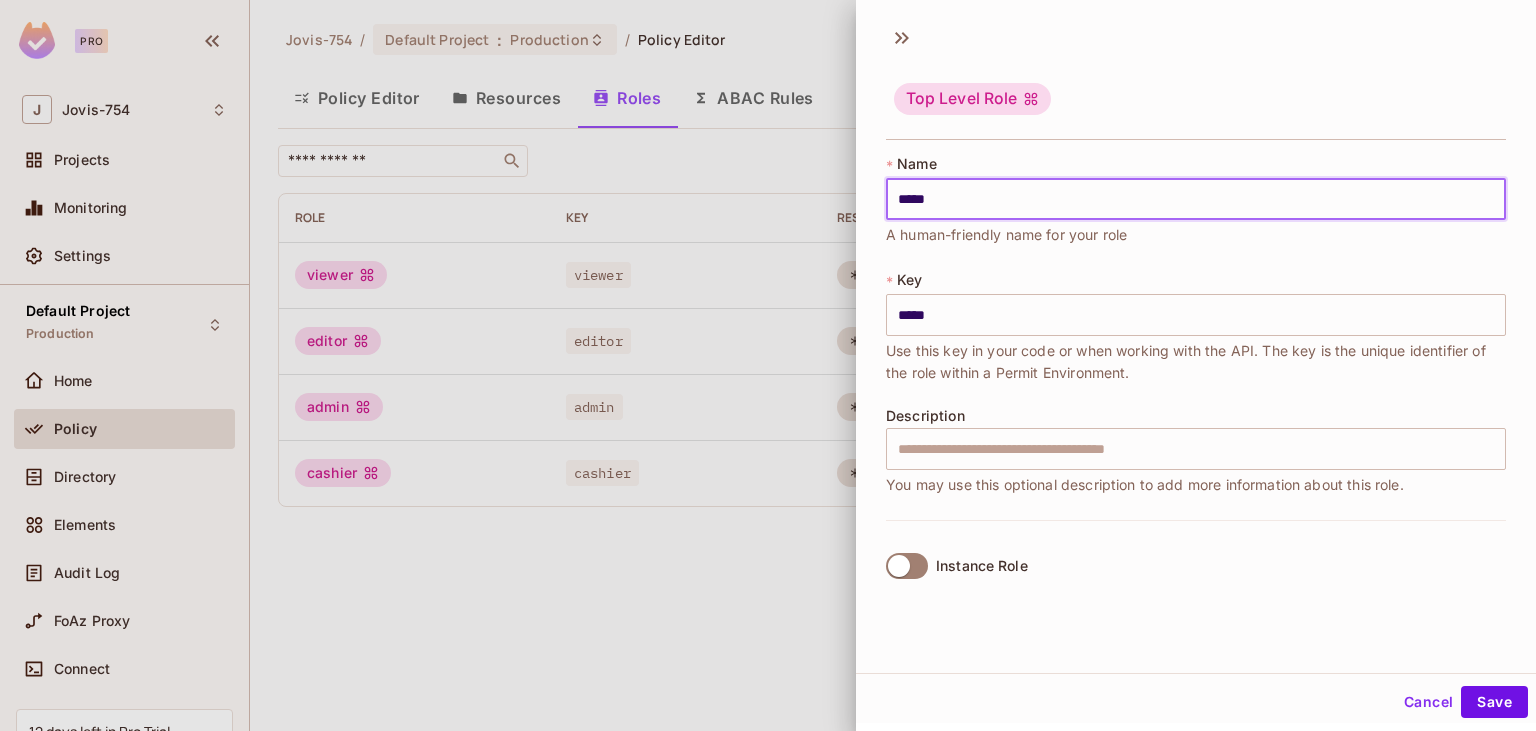 type on "******" 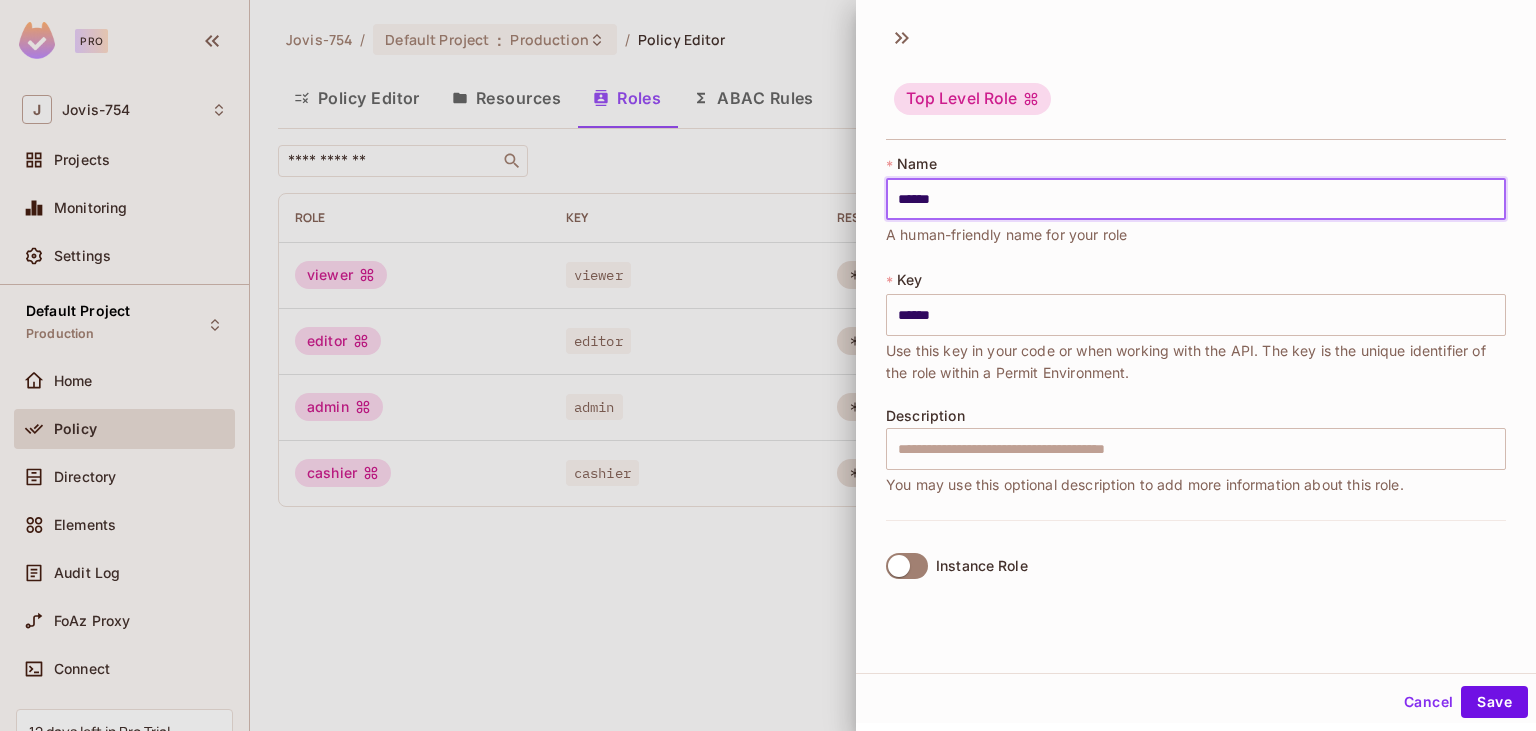 type on "*******" 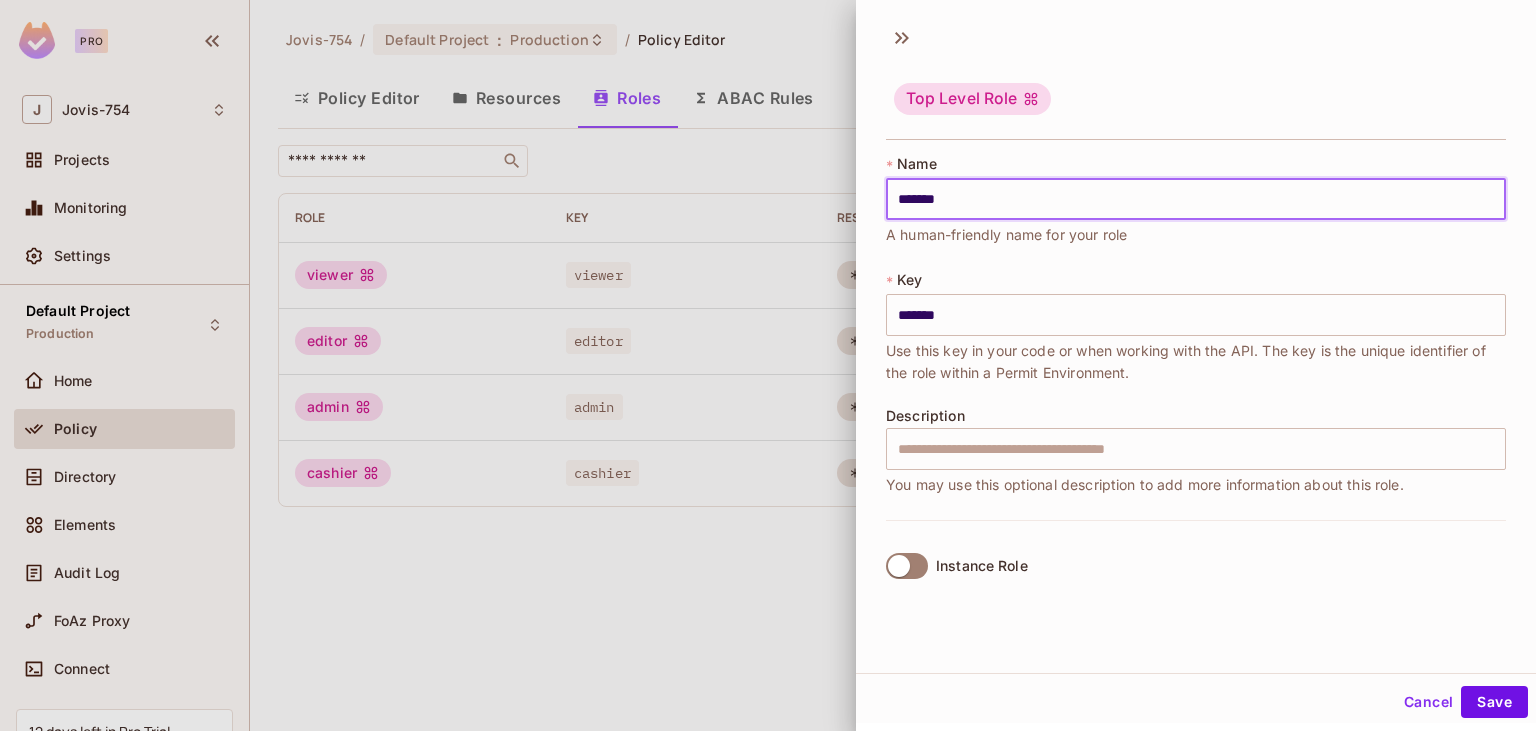 type on "********" 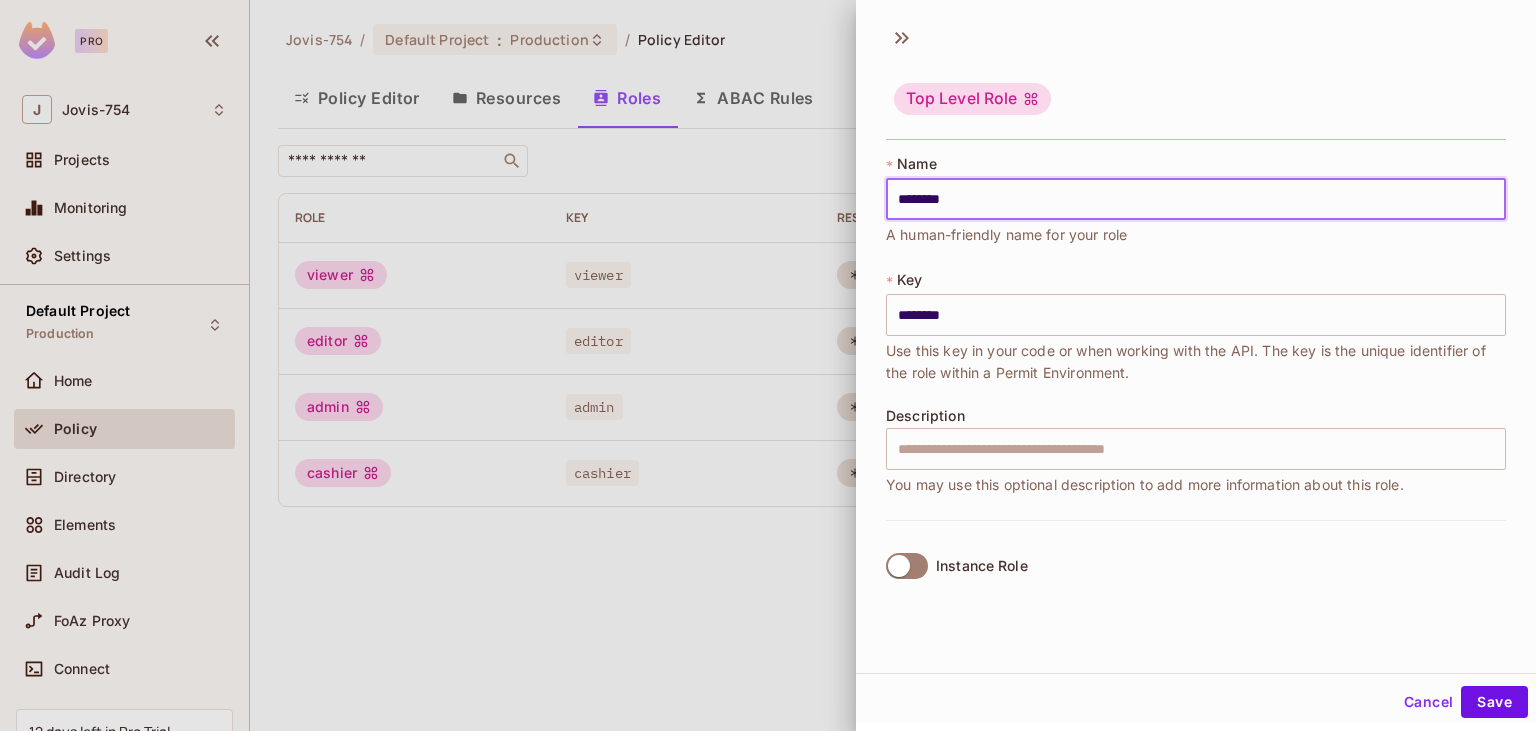 type on "*********" 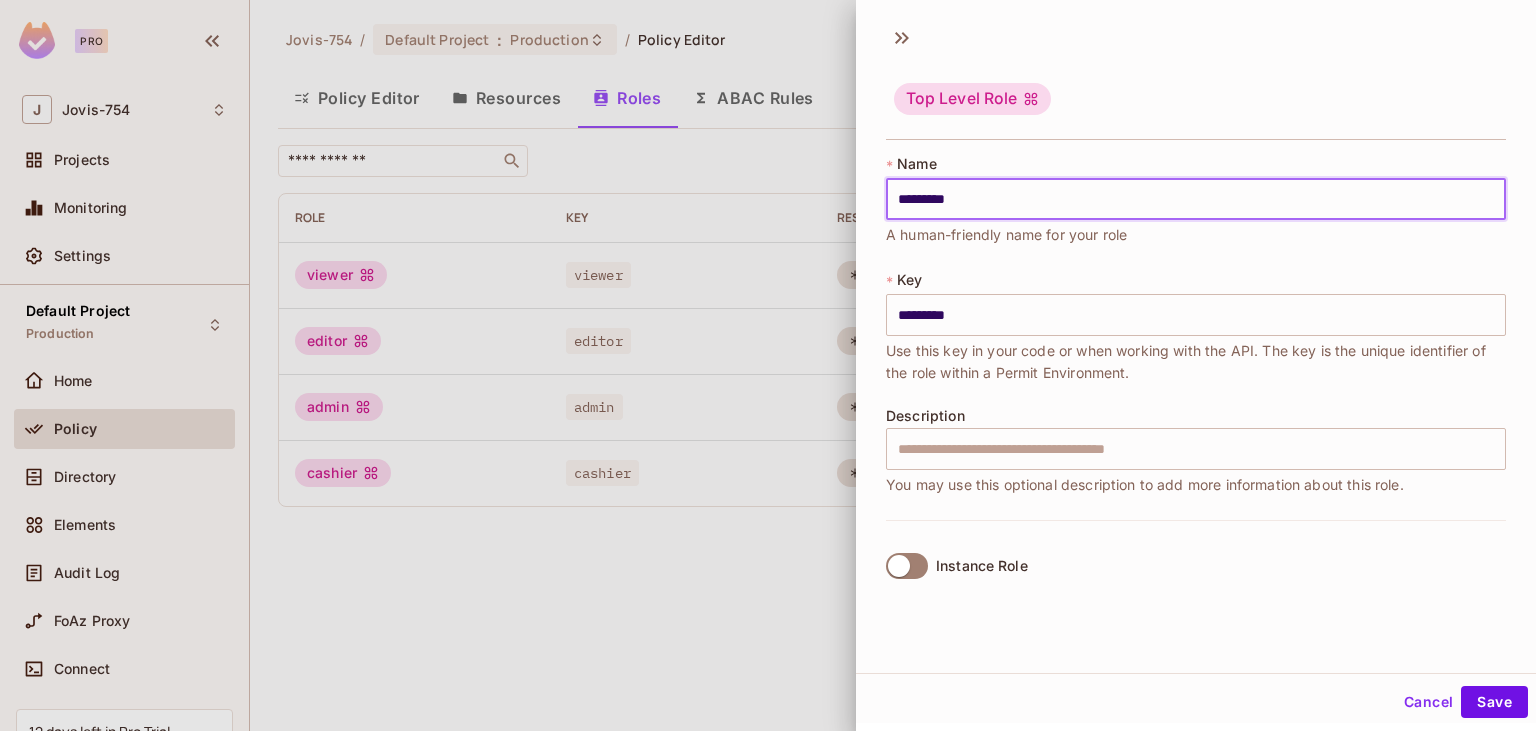 type on "**********" 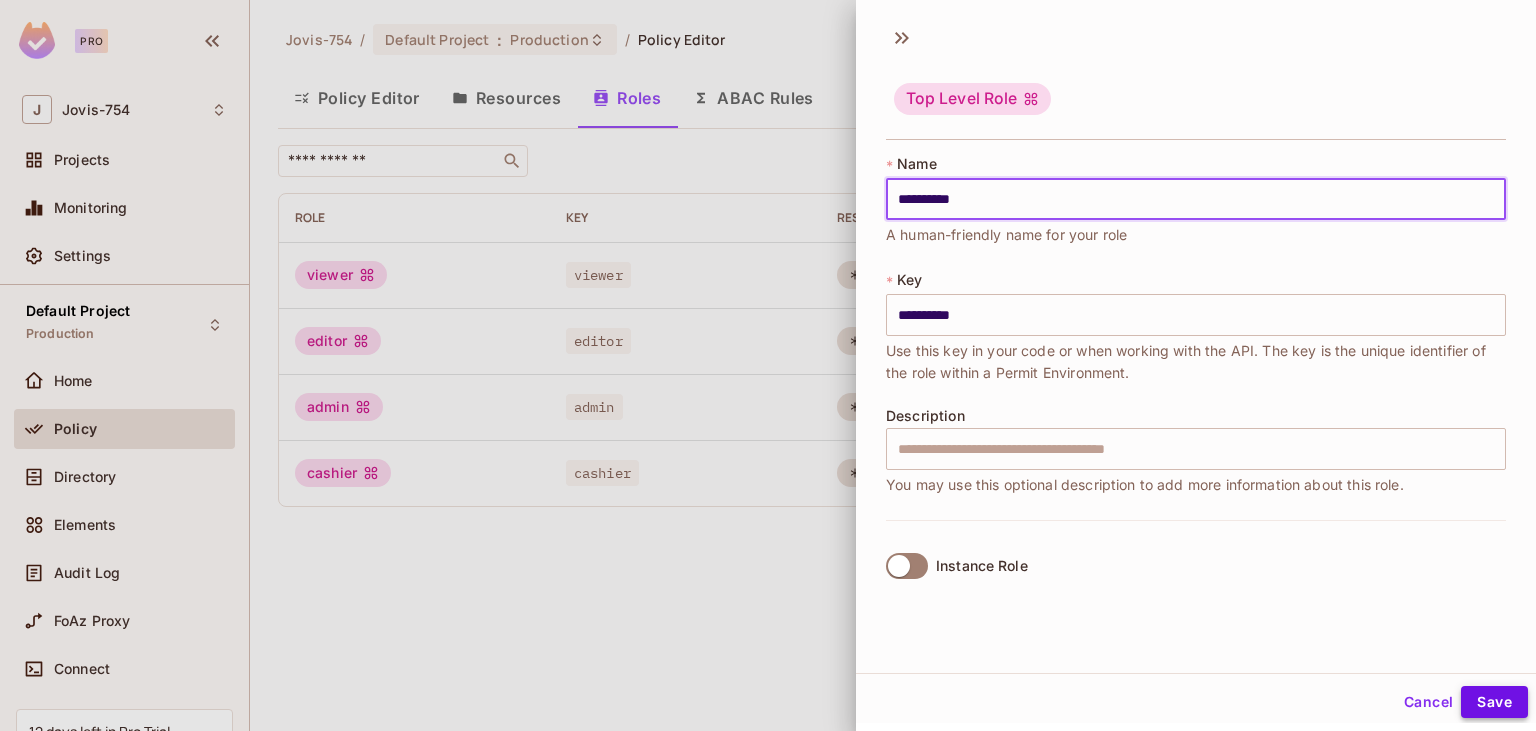 type on "**********" 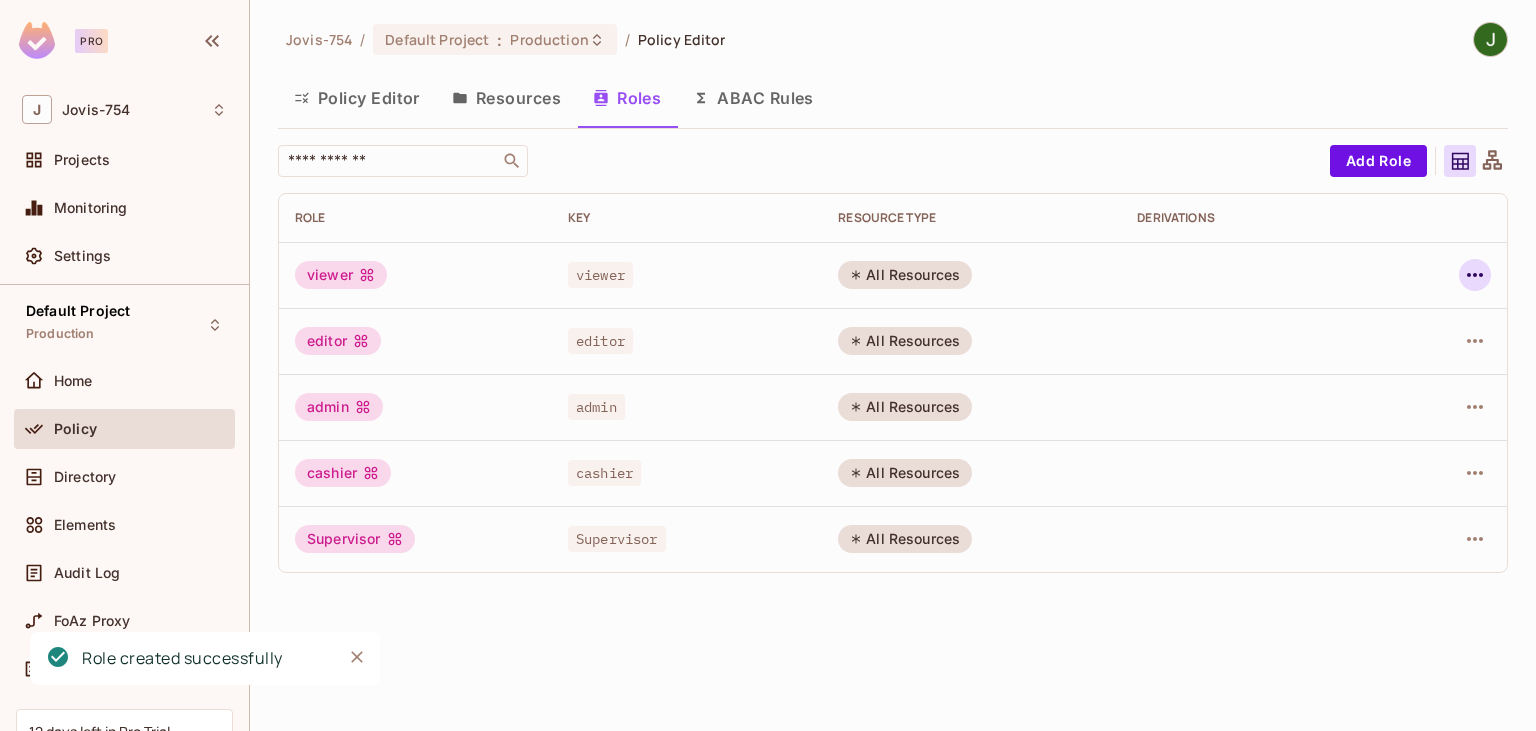 click 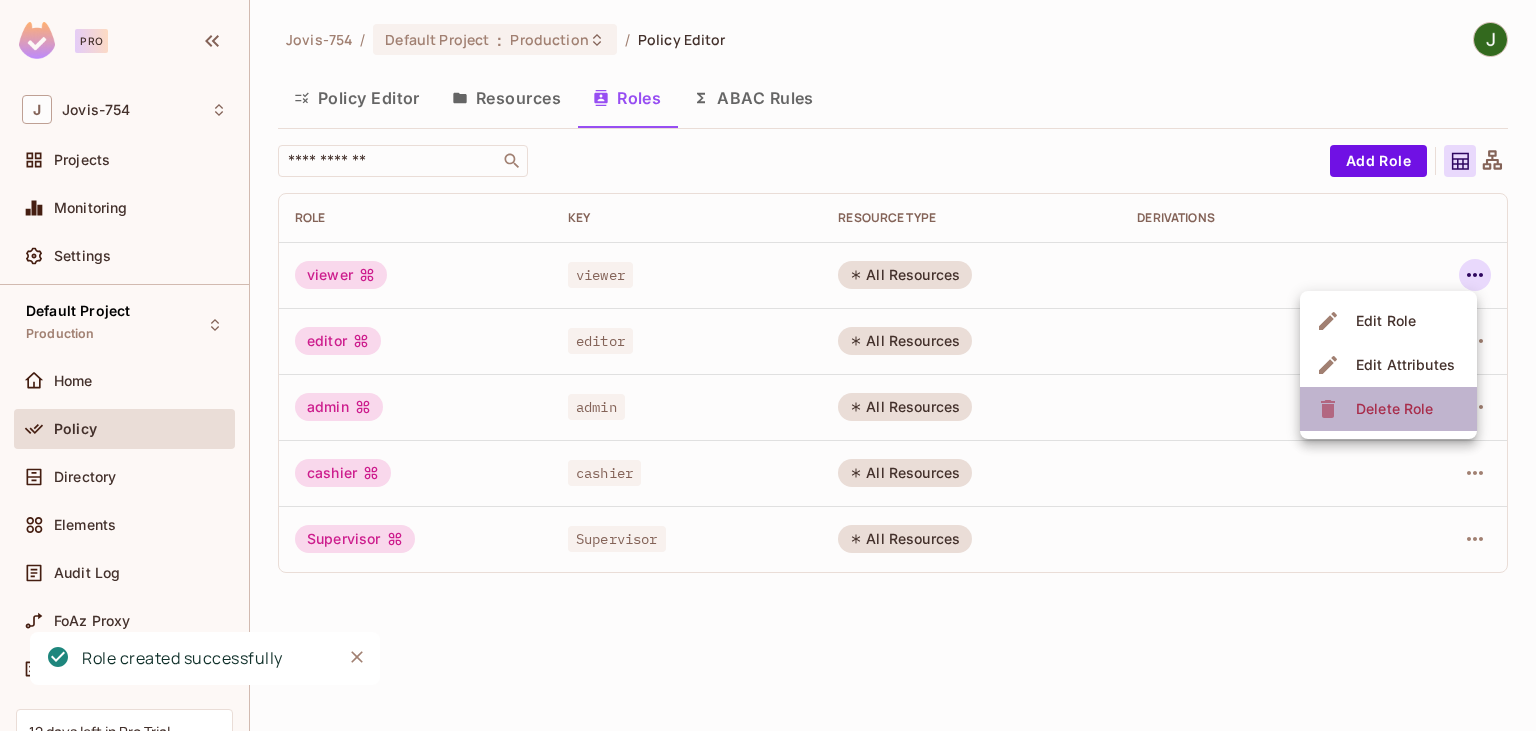 click on "Delete Role" at bounding box center (1394, 409) 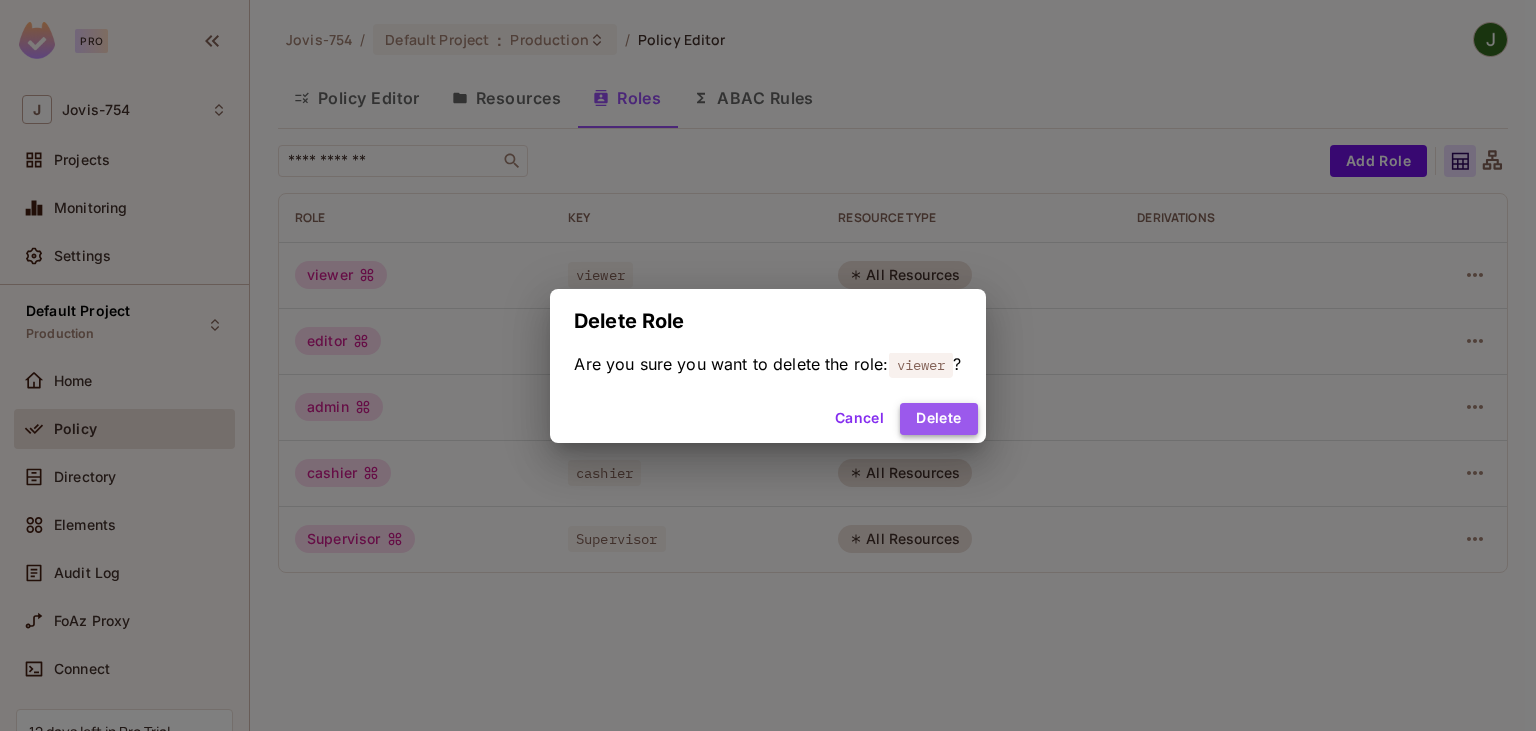 click on "Delete" at bounding box center (938, 419) 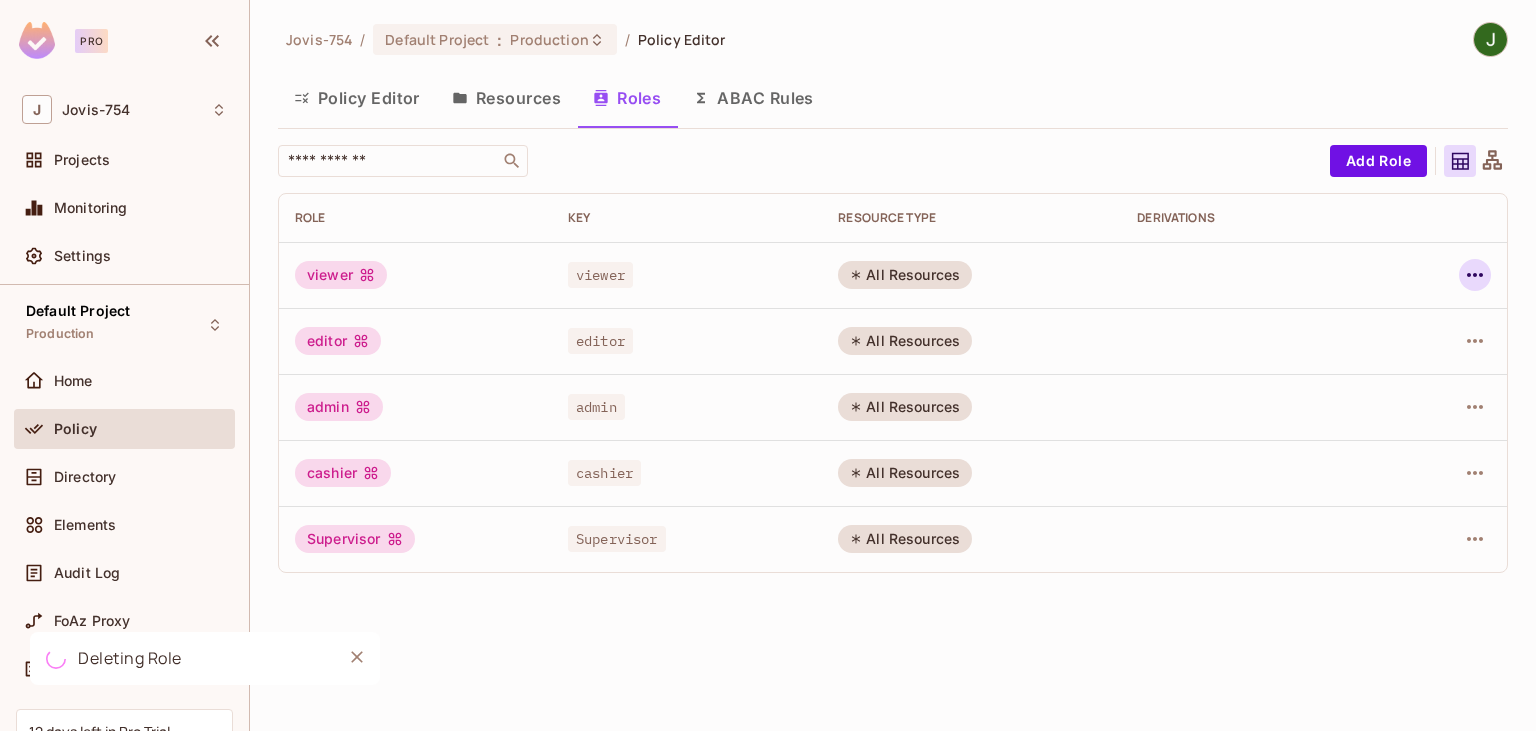 click 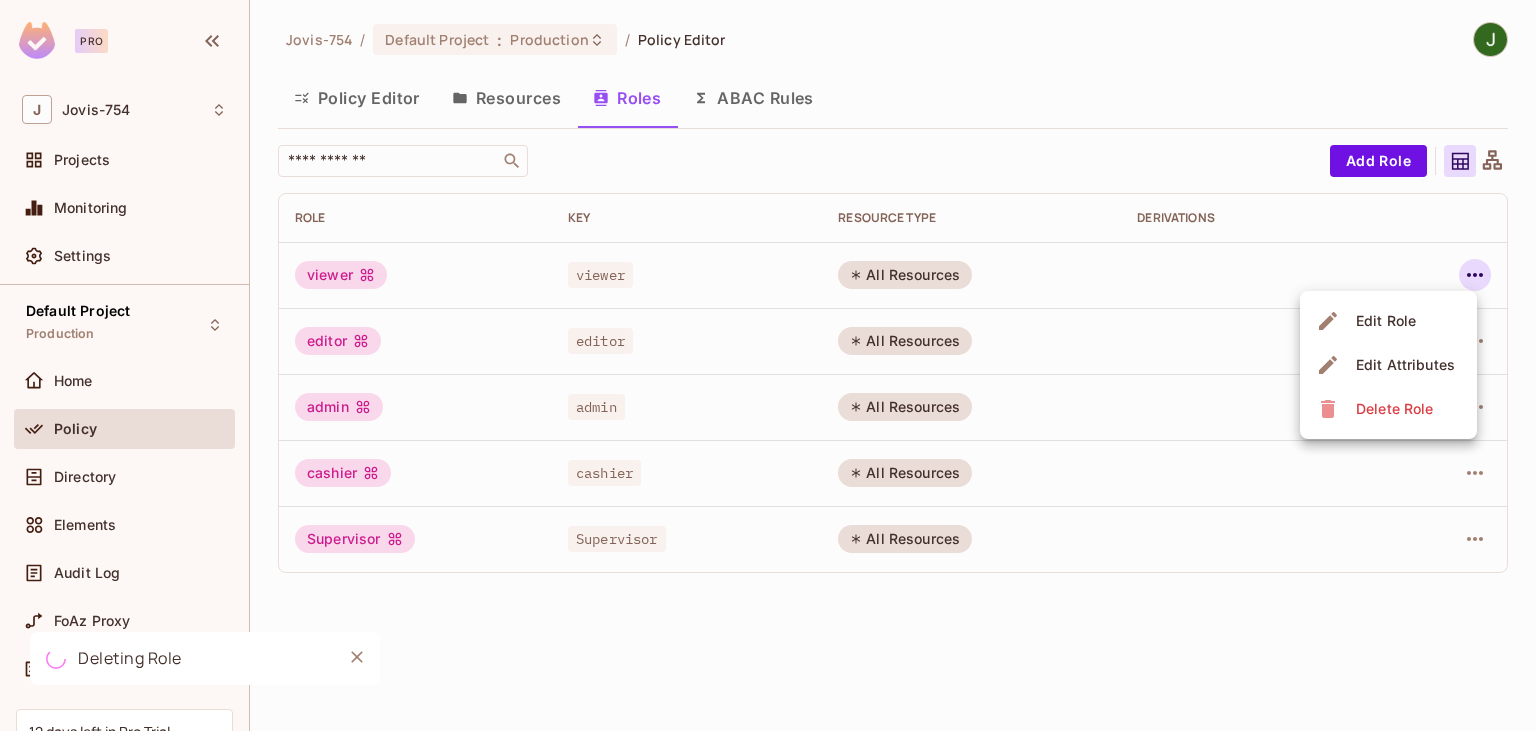 click on "Delete Role" at bounding box center [1394, 409] 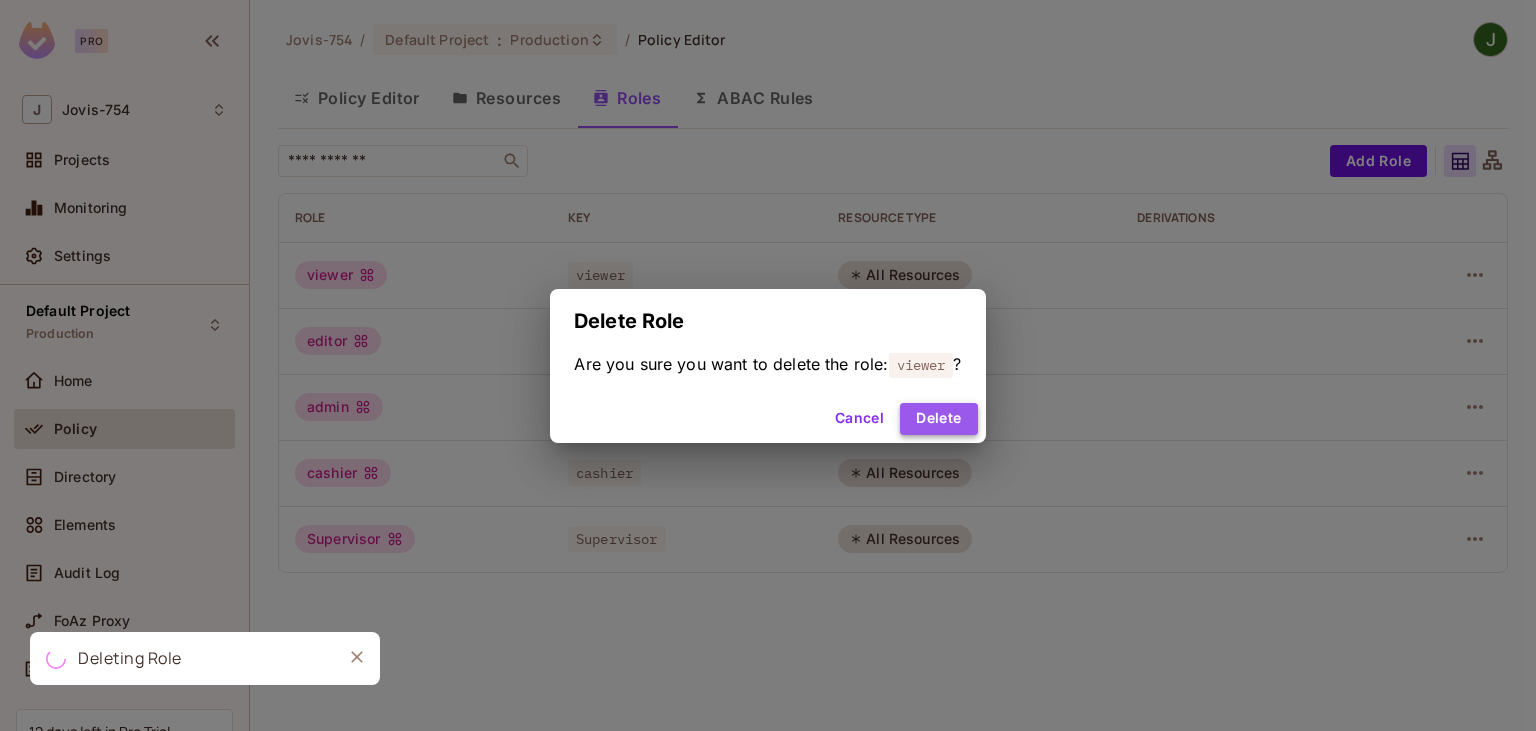 click on "Delete" at bounding box center [938, 419] 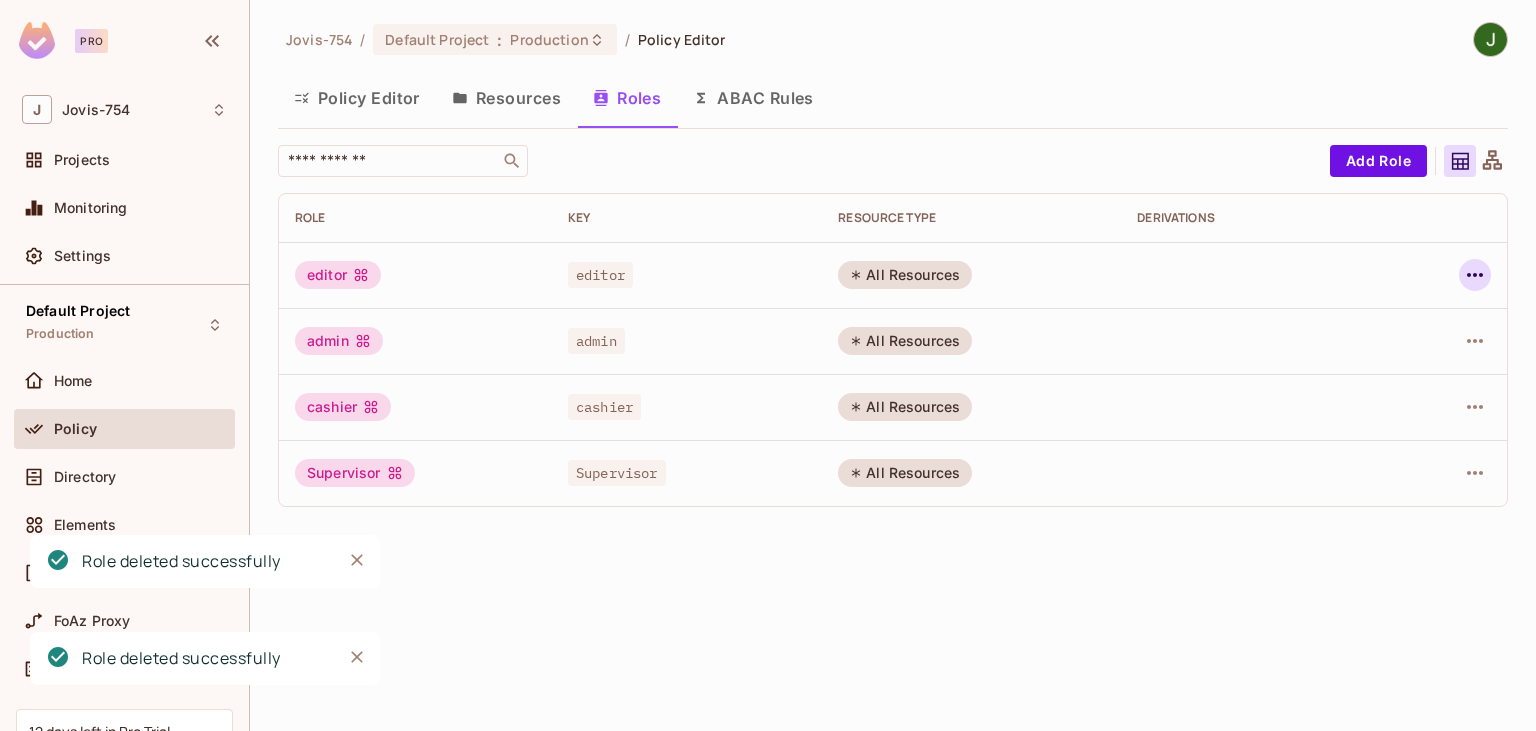 click 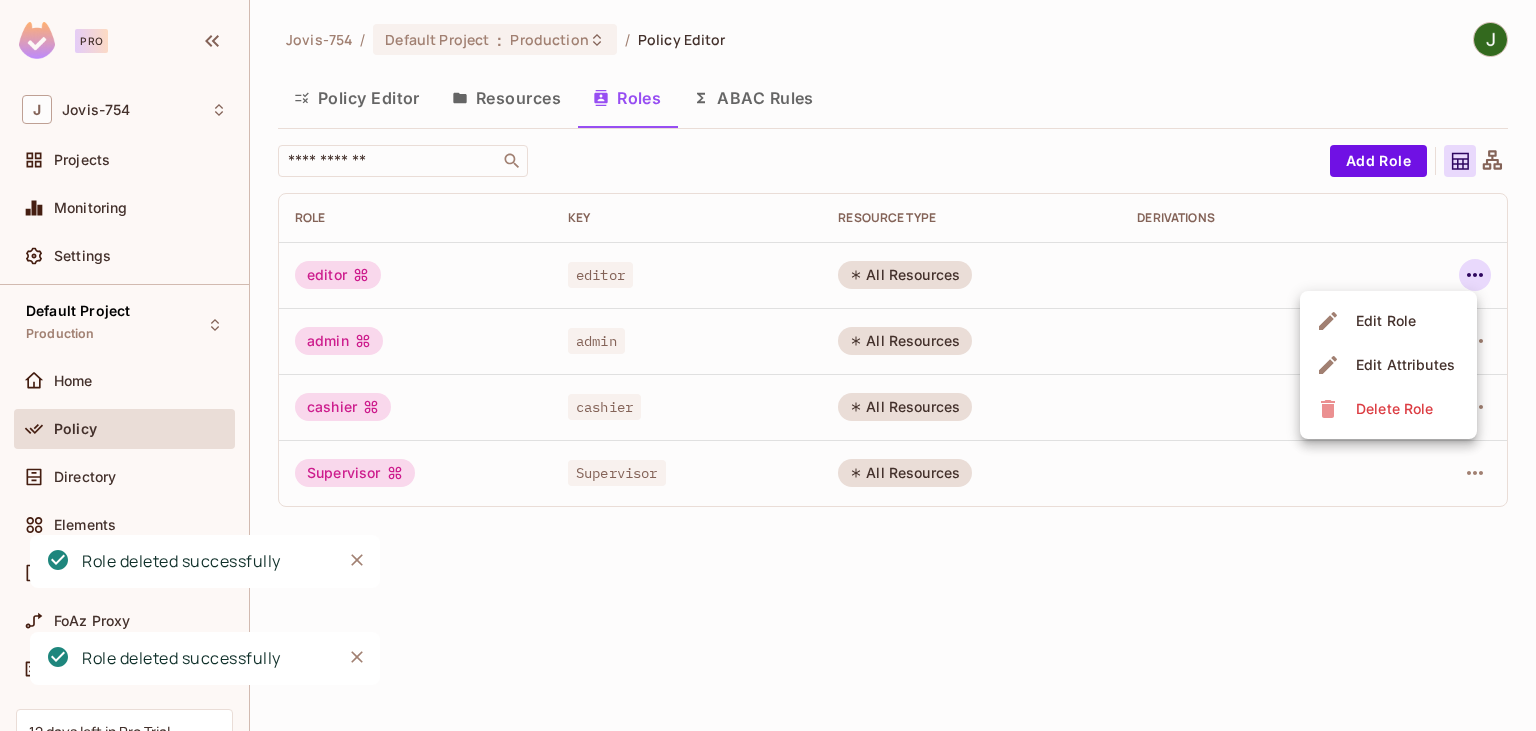 click on "Delete Role" at bounding box center (1377, 409) 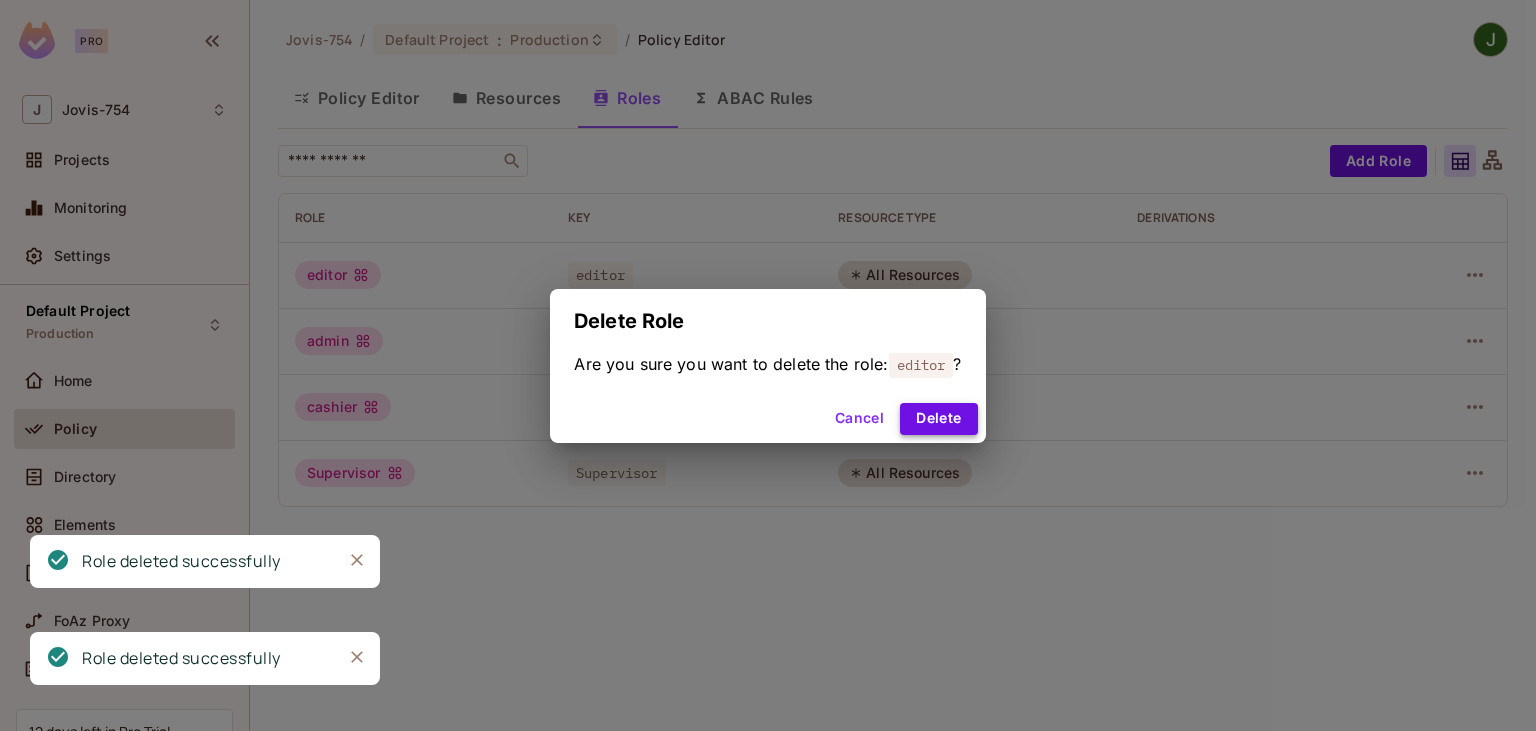 click on "Delete" at bounding box center (938, 419) 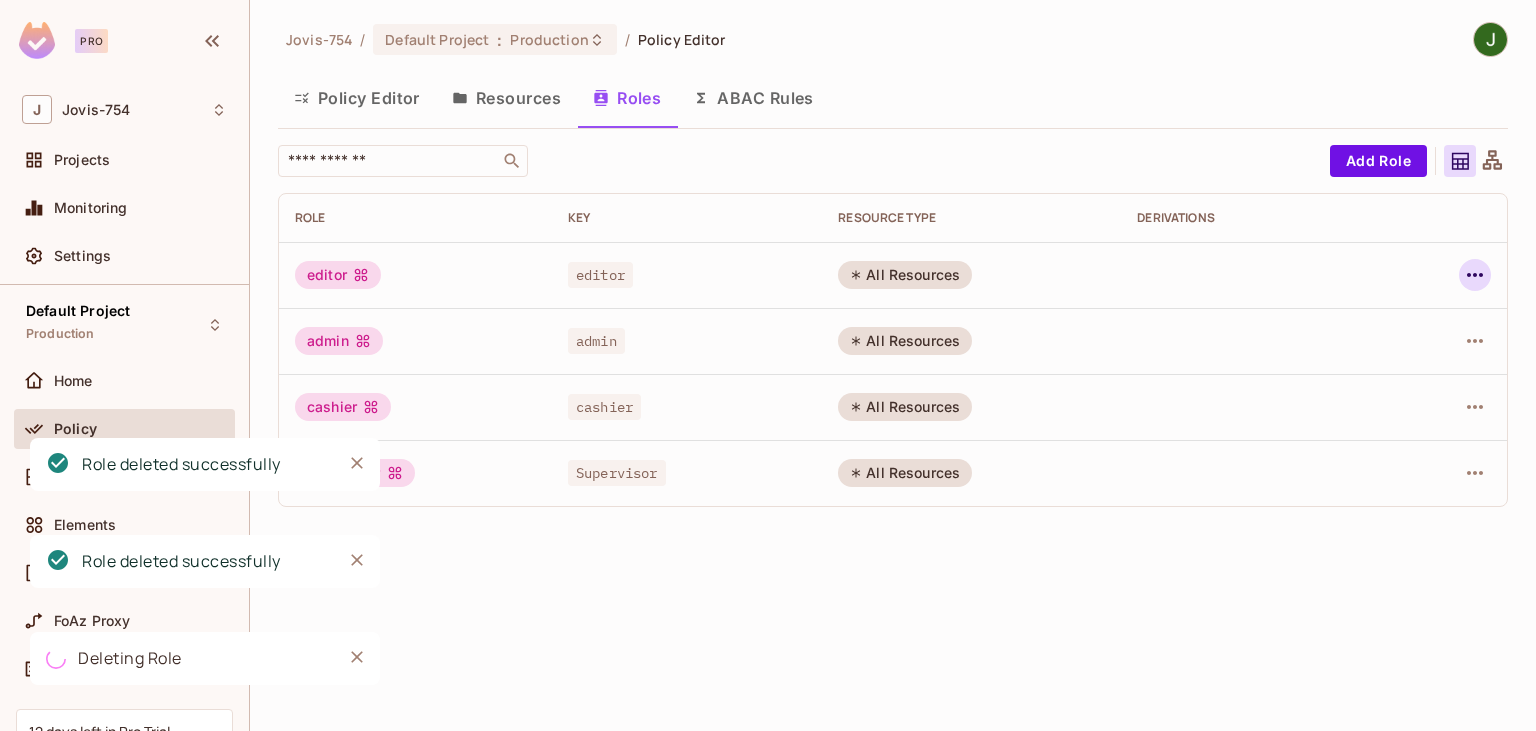 click 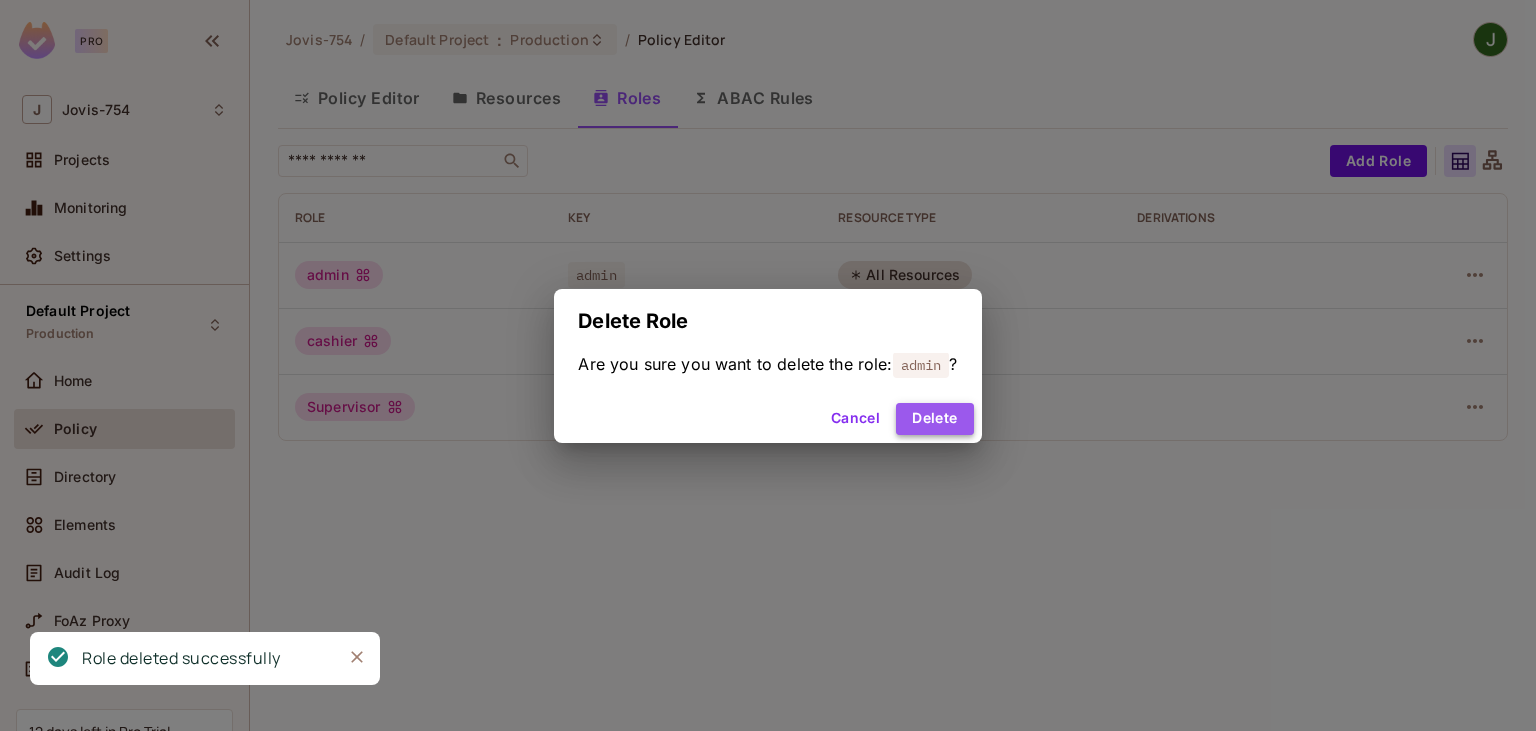 click on "Delete" at bounding box center (934, 419) 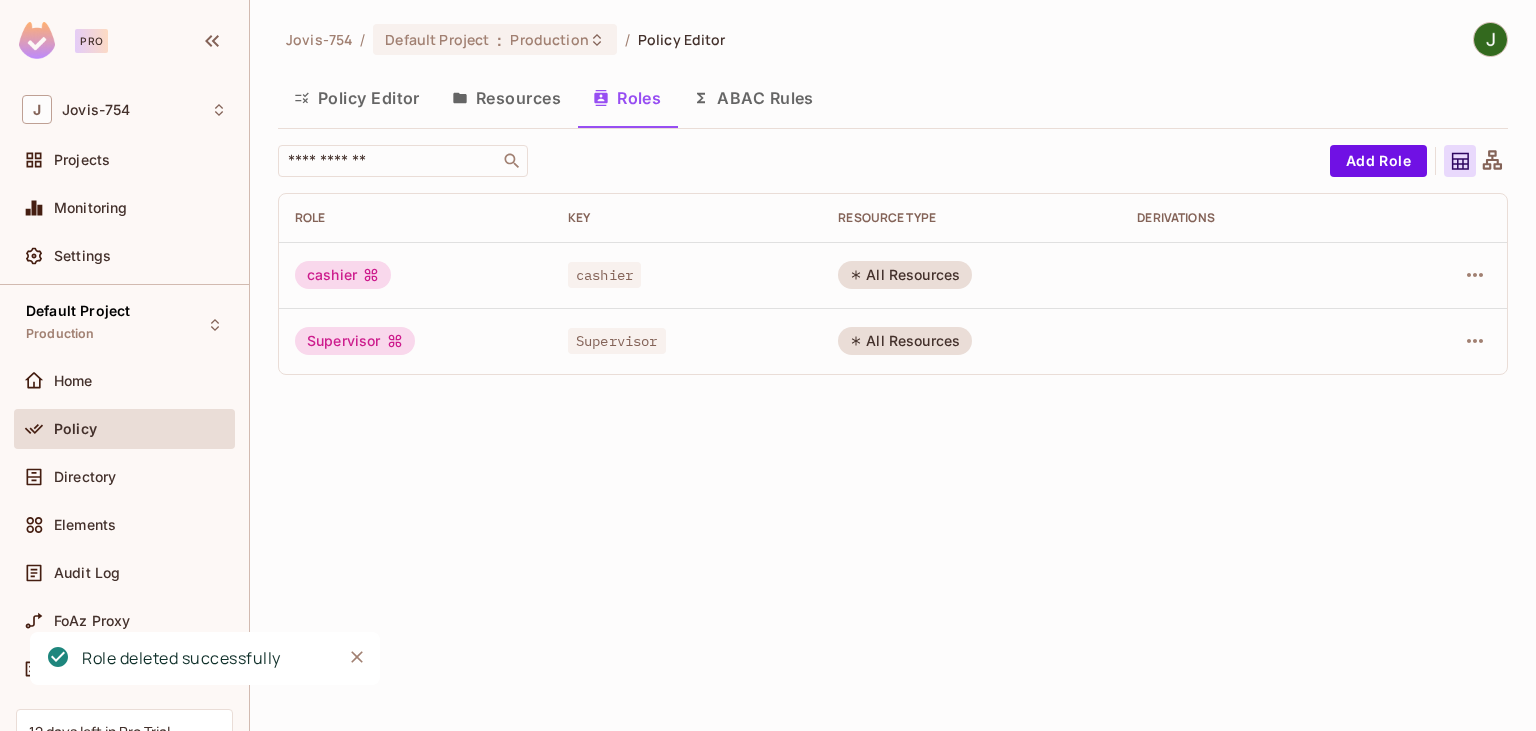 click on "Resources" at bounding box center [506, 98] 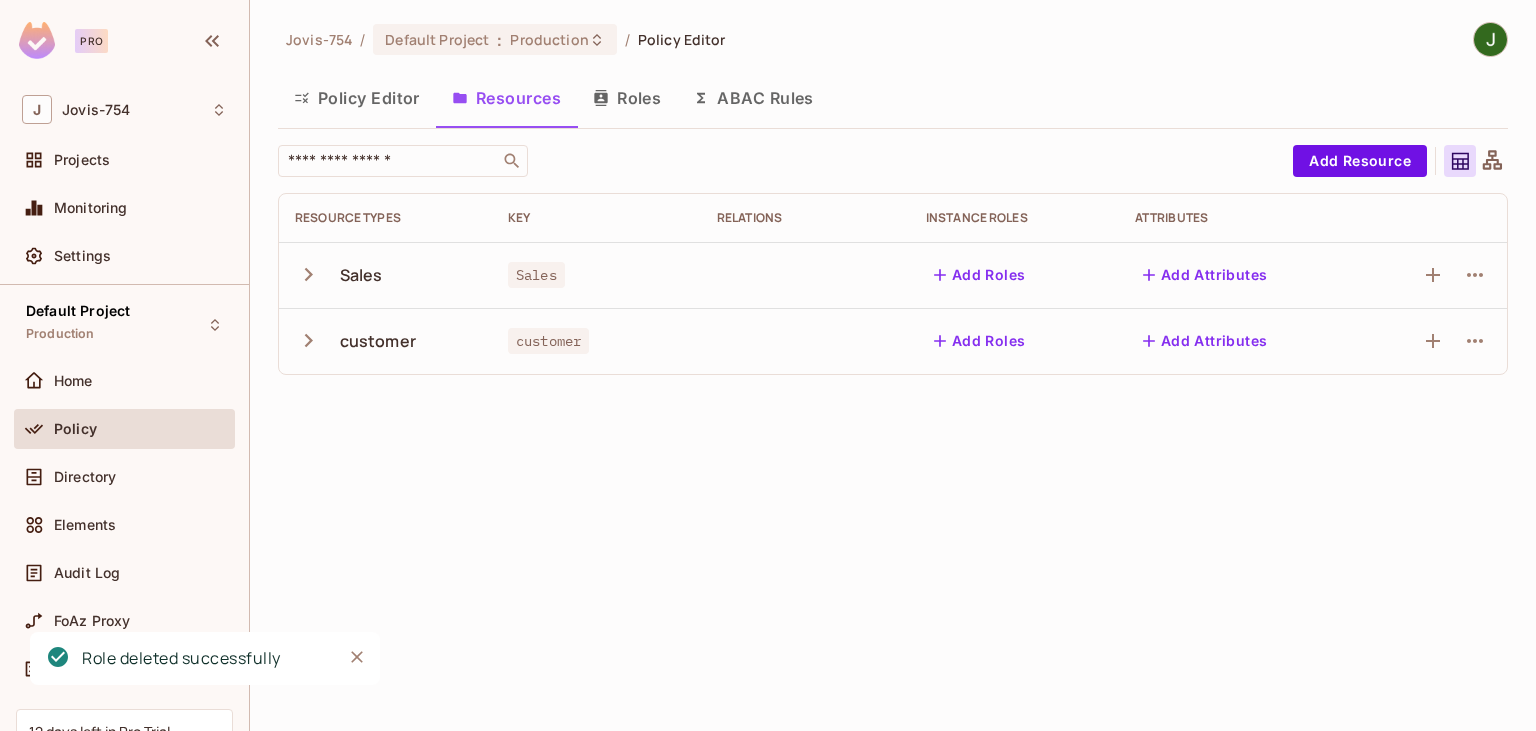 click on "Roles" at bounding box center [627, 98] 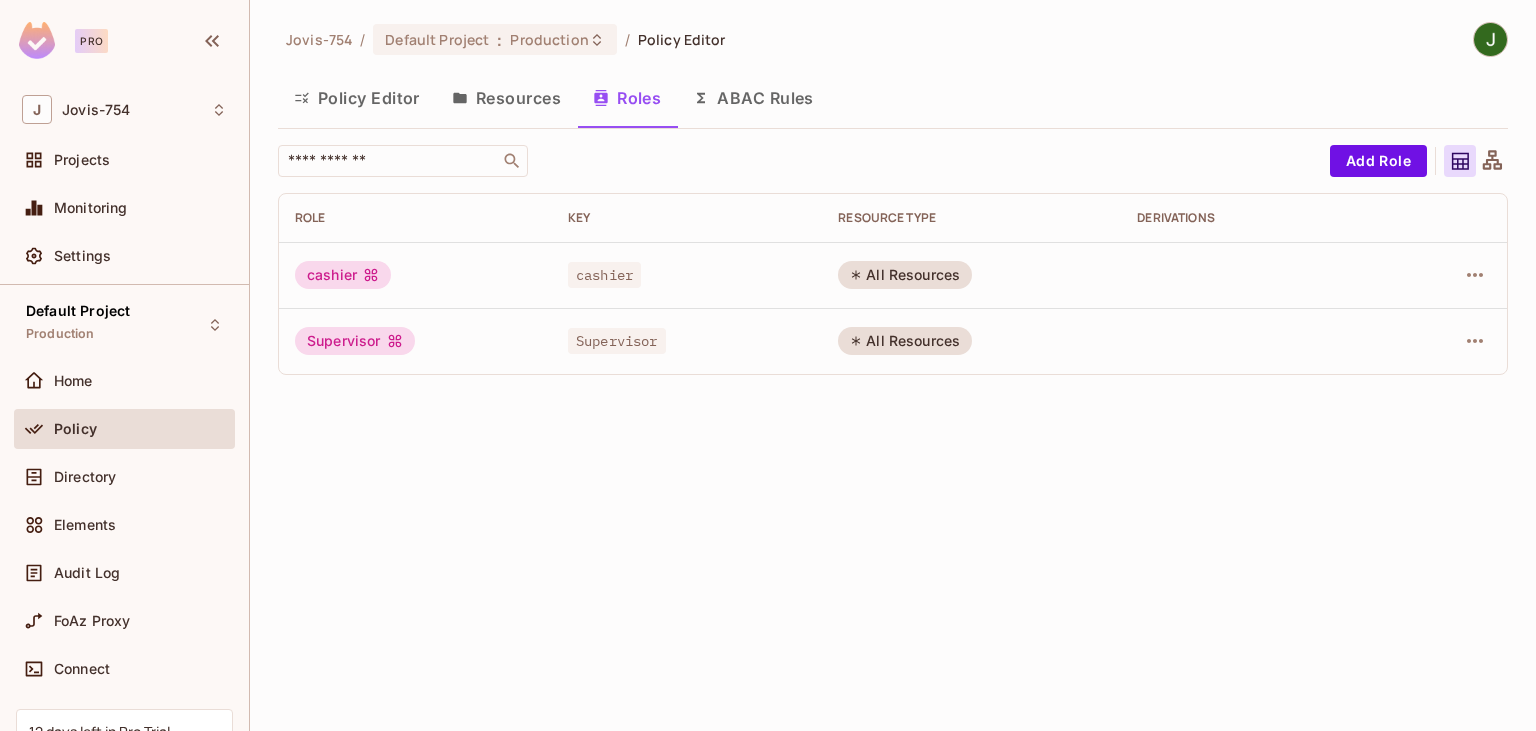 click on "Resources" at bounding box center (506, 98) 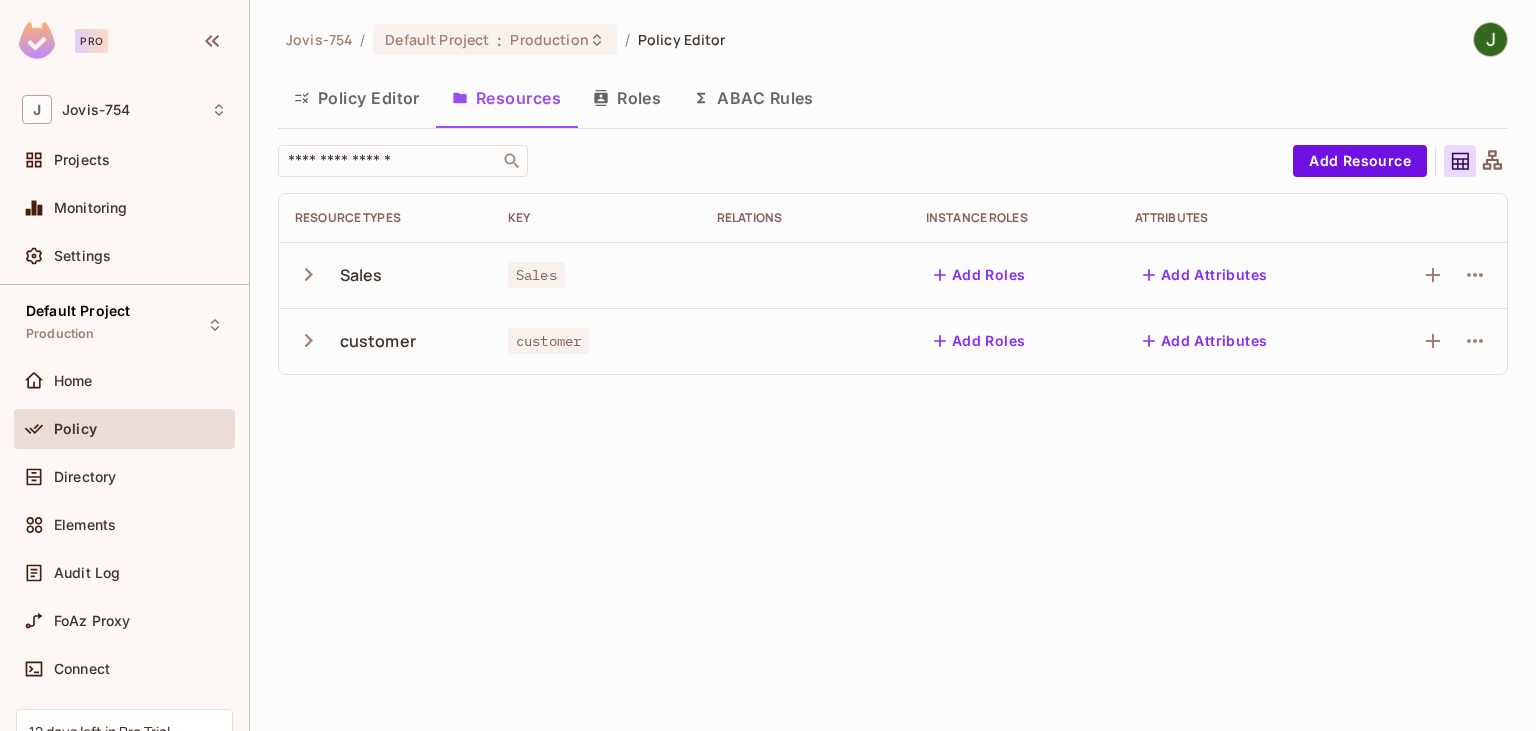 click on "Roles" at bounding box center (627, 98) 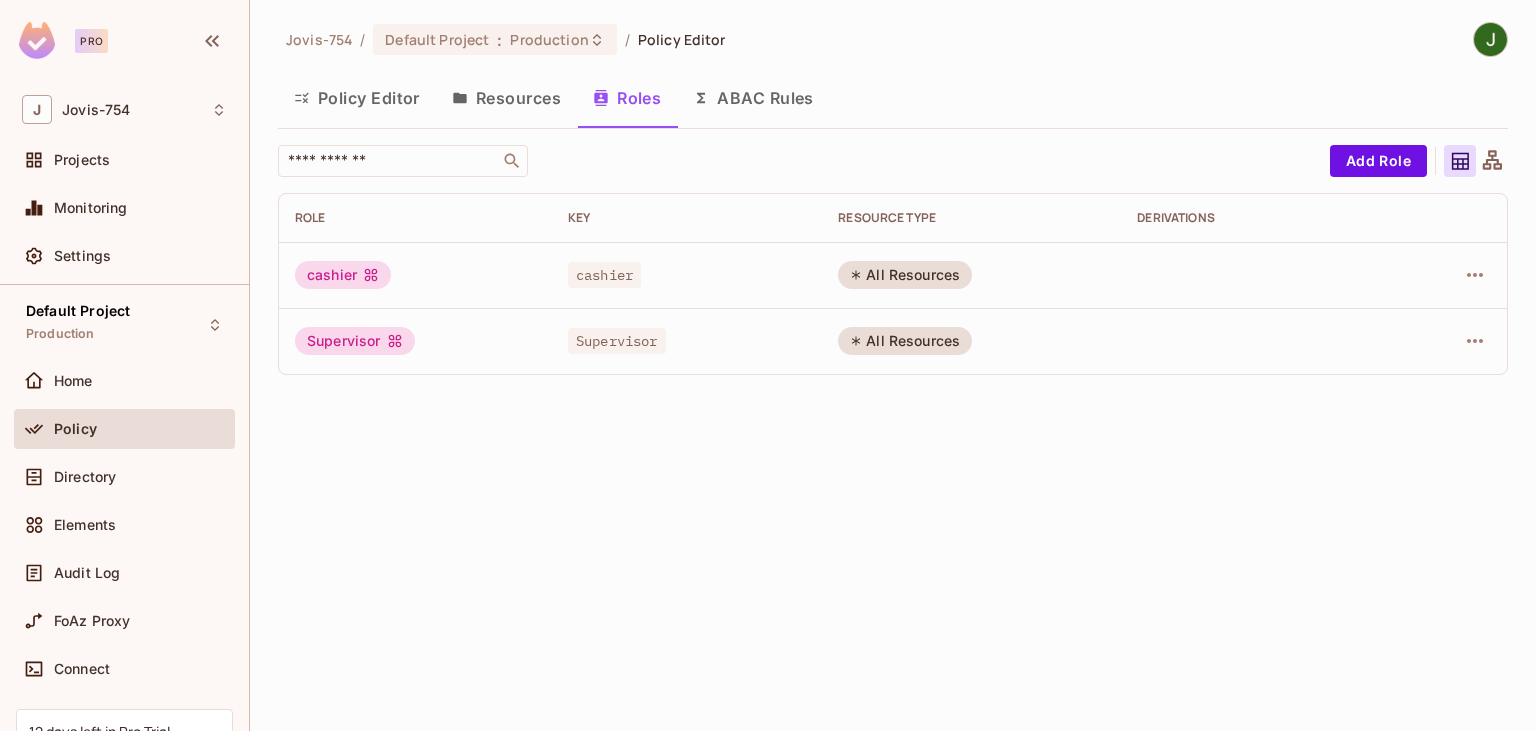 click on "ABAC Rules" at bounding box center (753, 98) 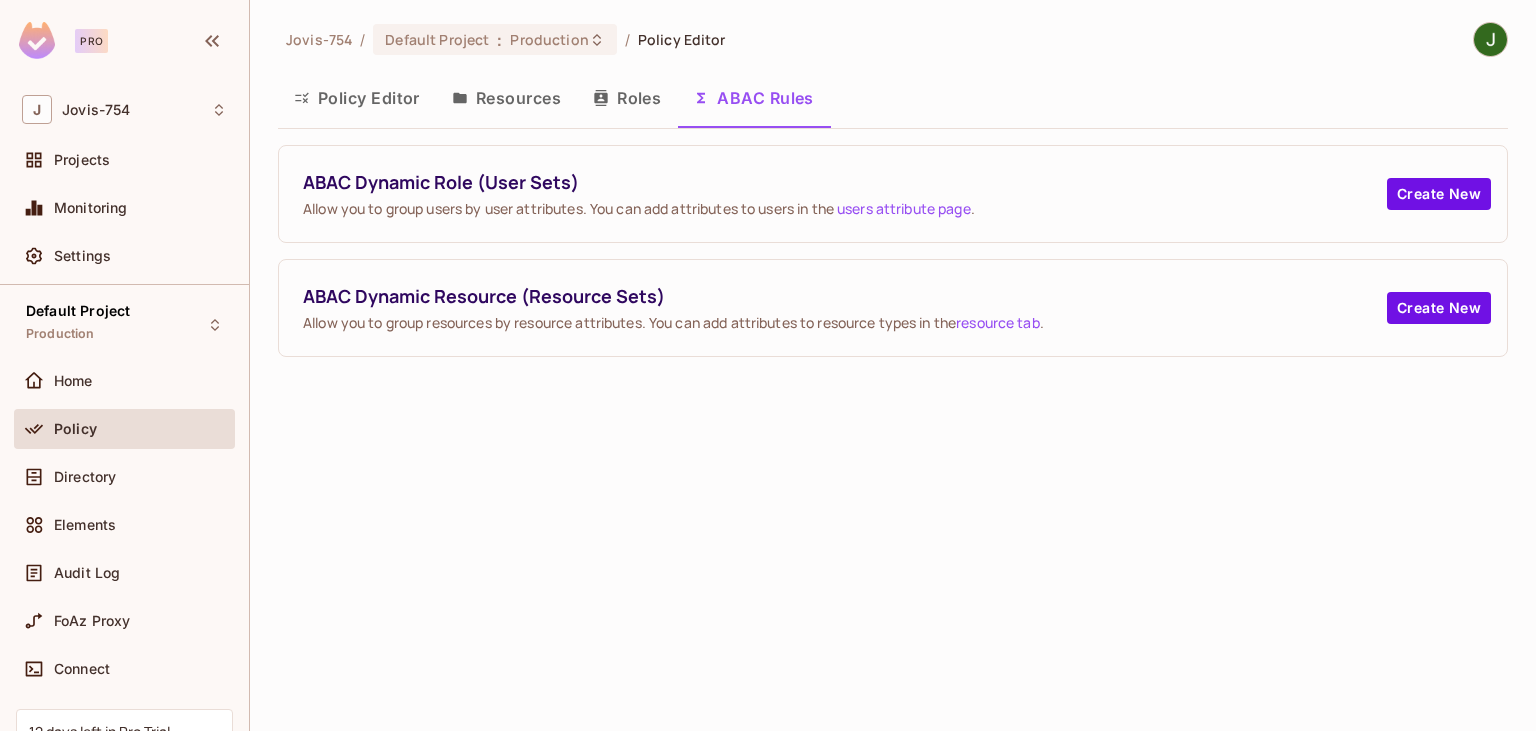 click on "Resources" at bounding box center (506, 98) 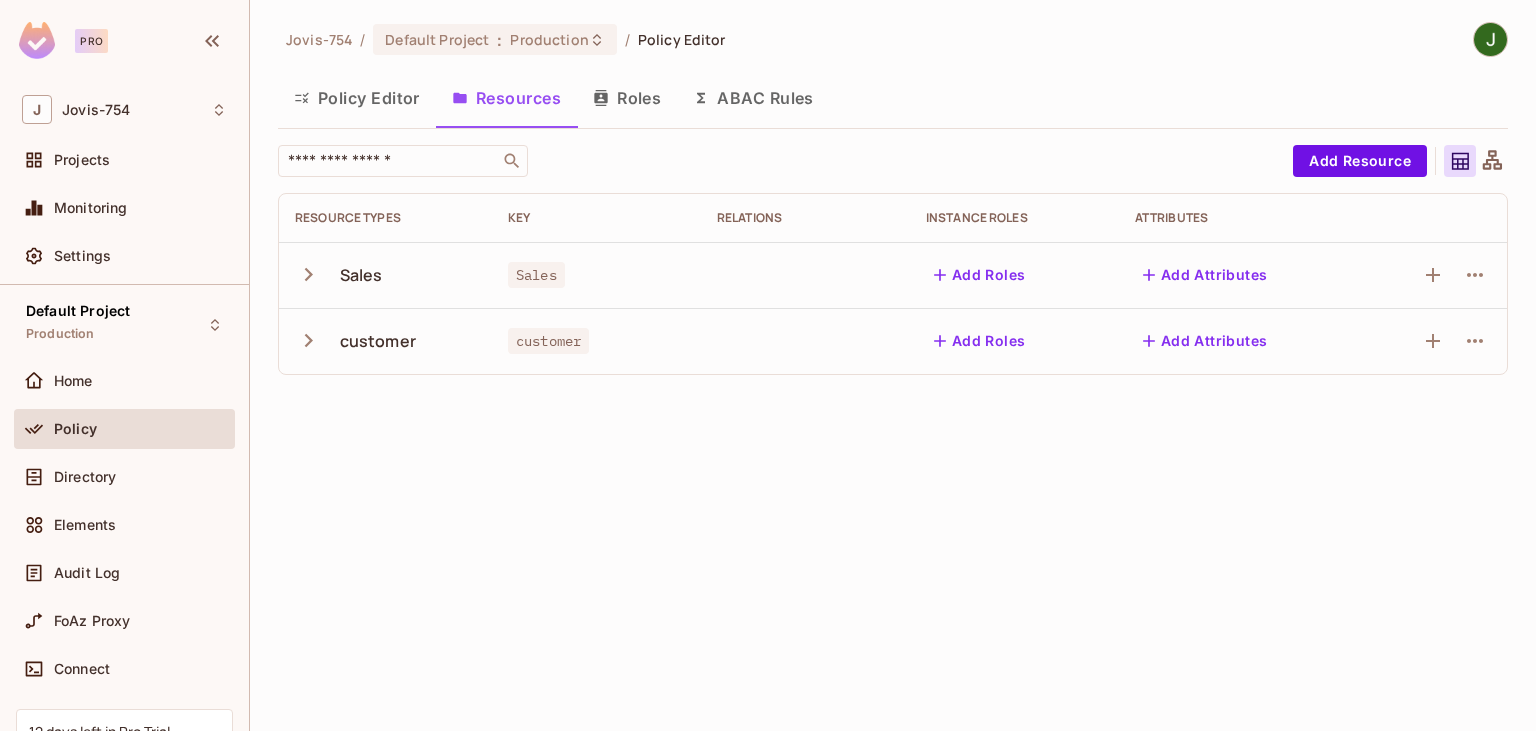 click on "Roles" at bounding box center [627, 98] 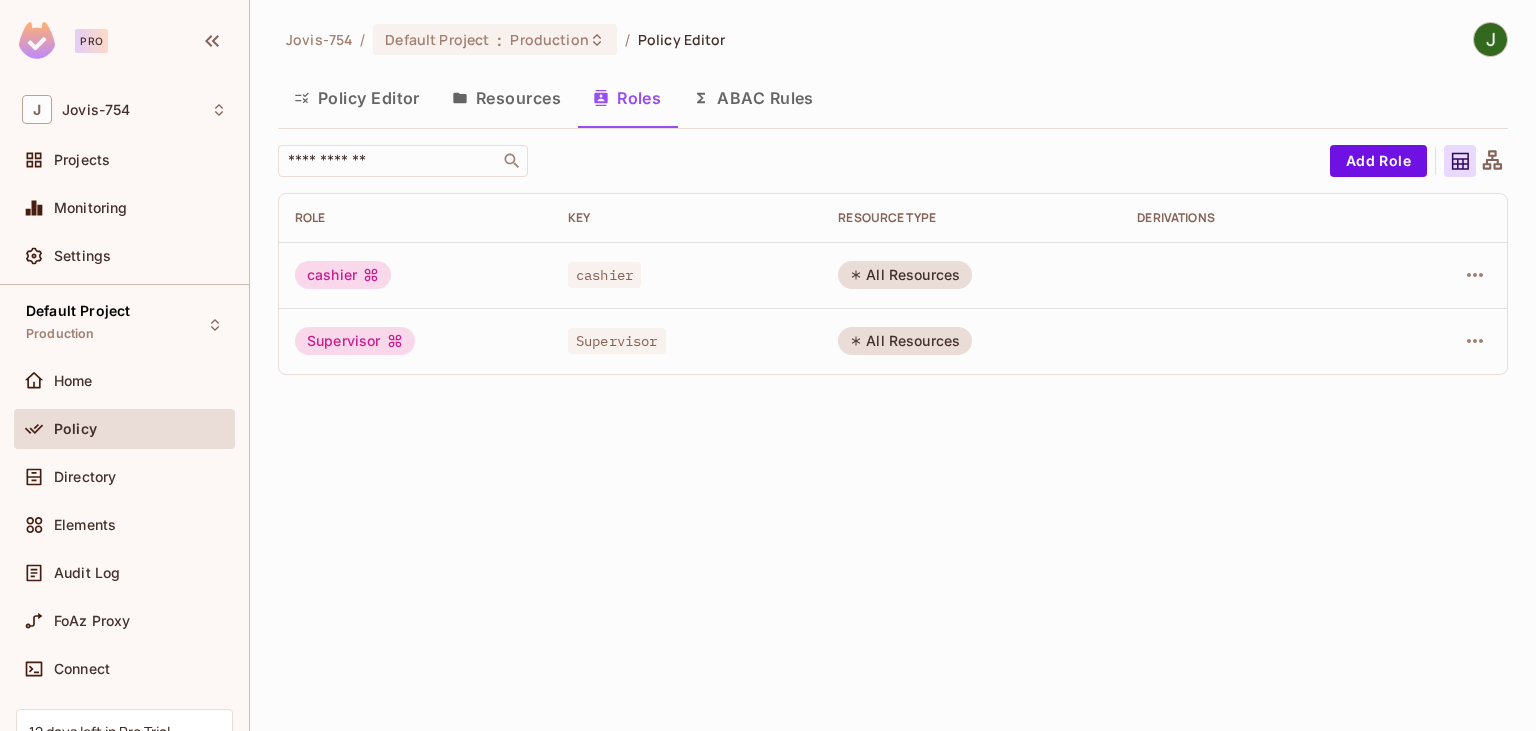 click on "All Resources" at bounding box center [905, 275] 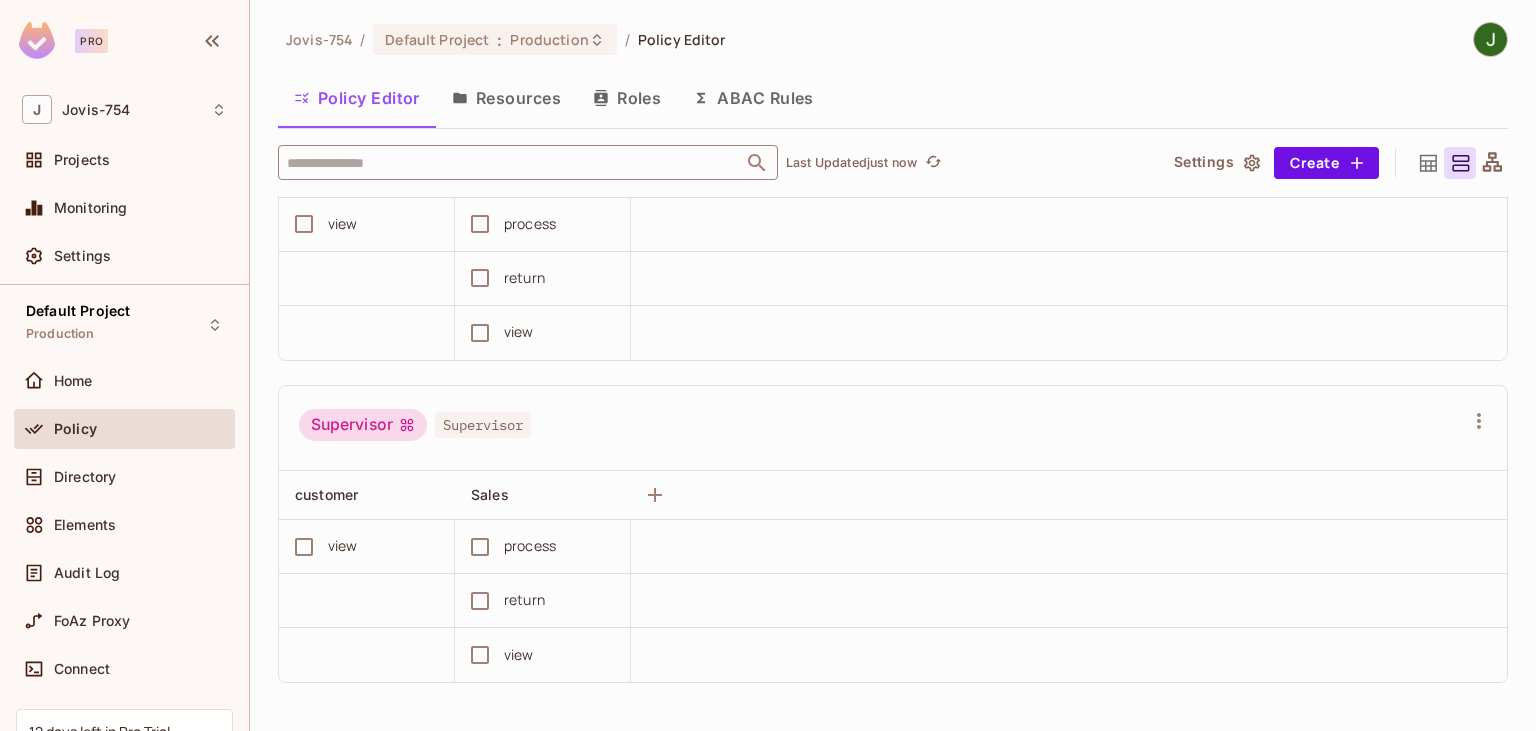 scroll, scrollTop: 0, scrollLeft: 0, axis: both 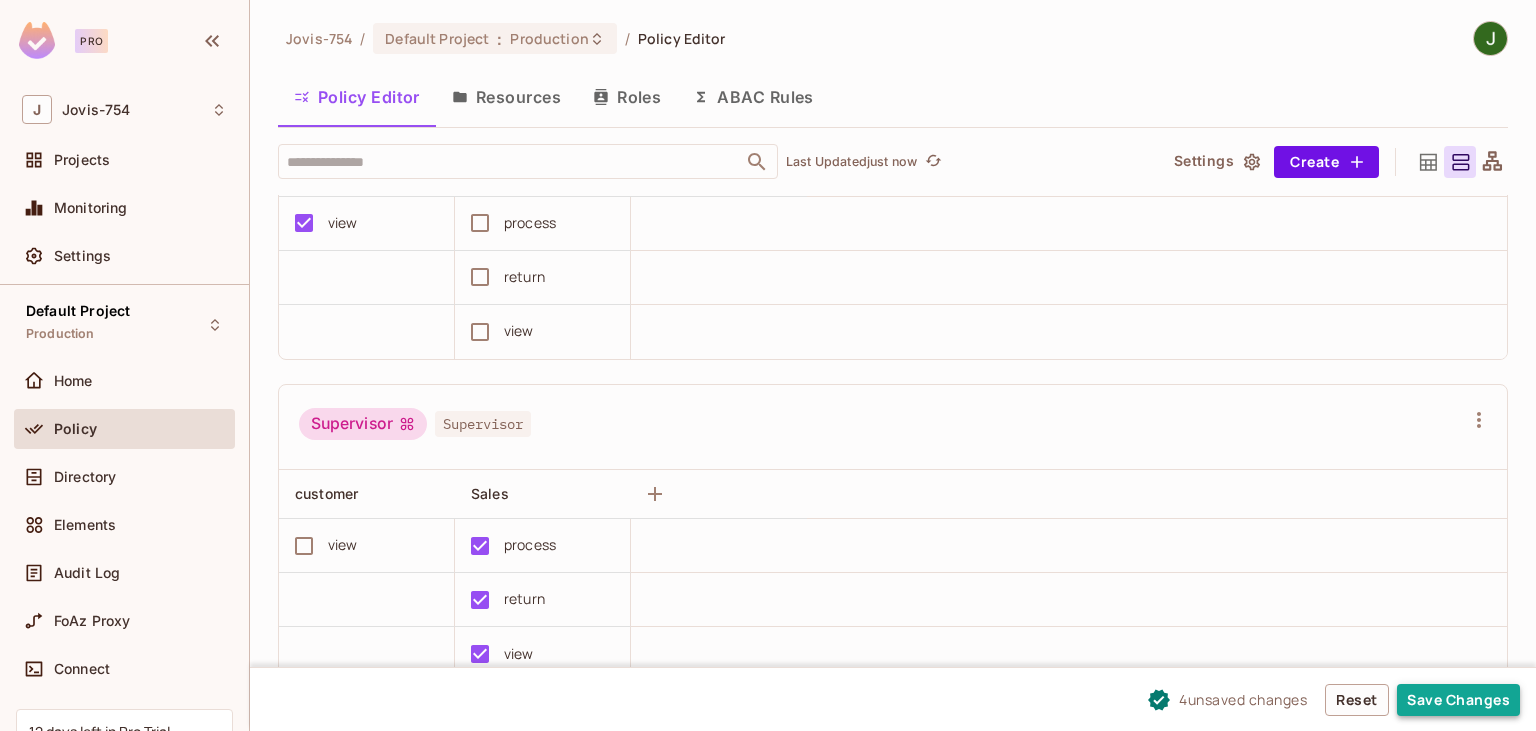 click on "Save Changes" at bounding box center [1458, 700] 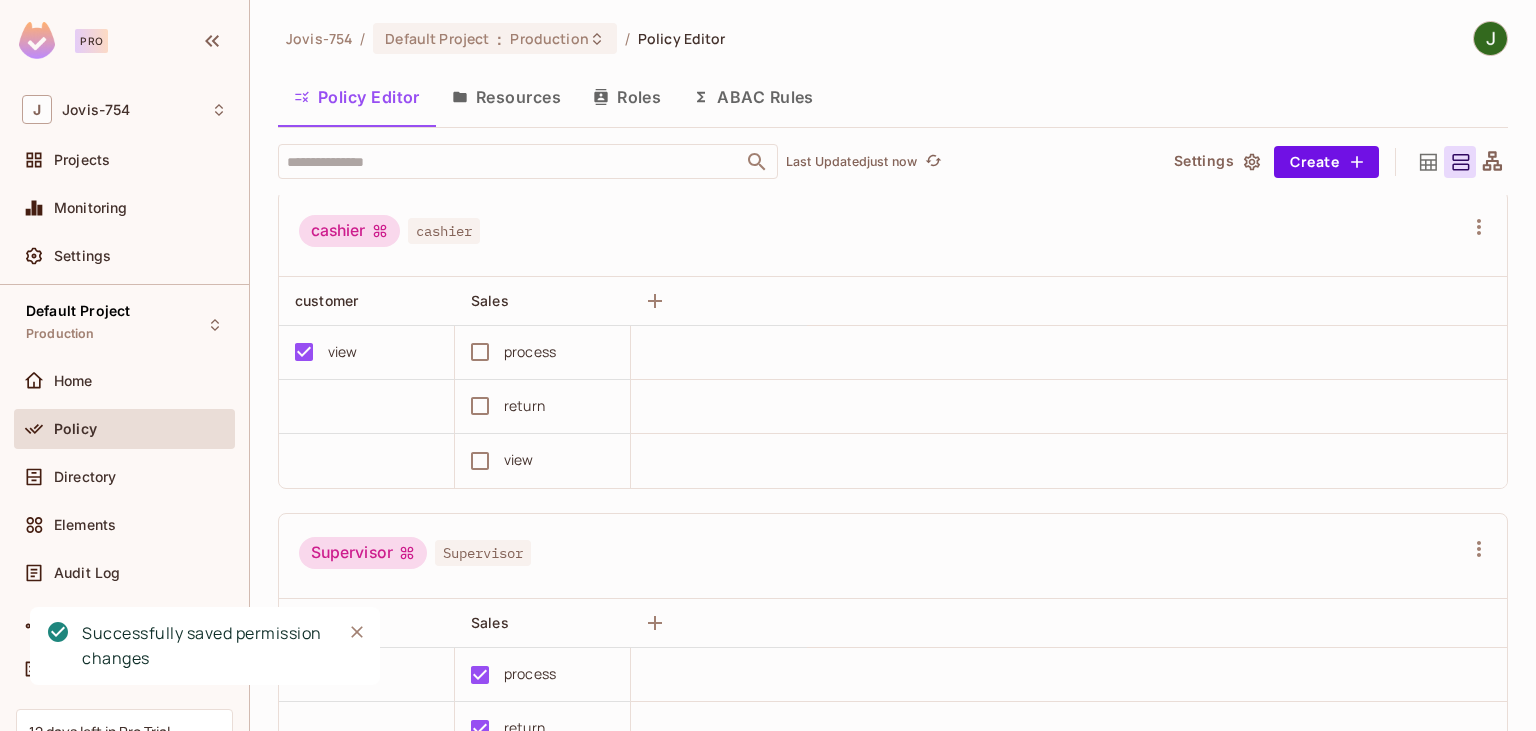 scroll, scrollTop: 0, scrollLeft: 0, axis: both 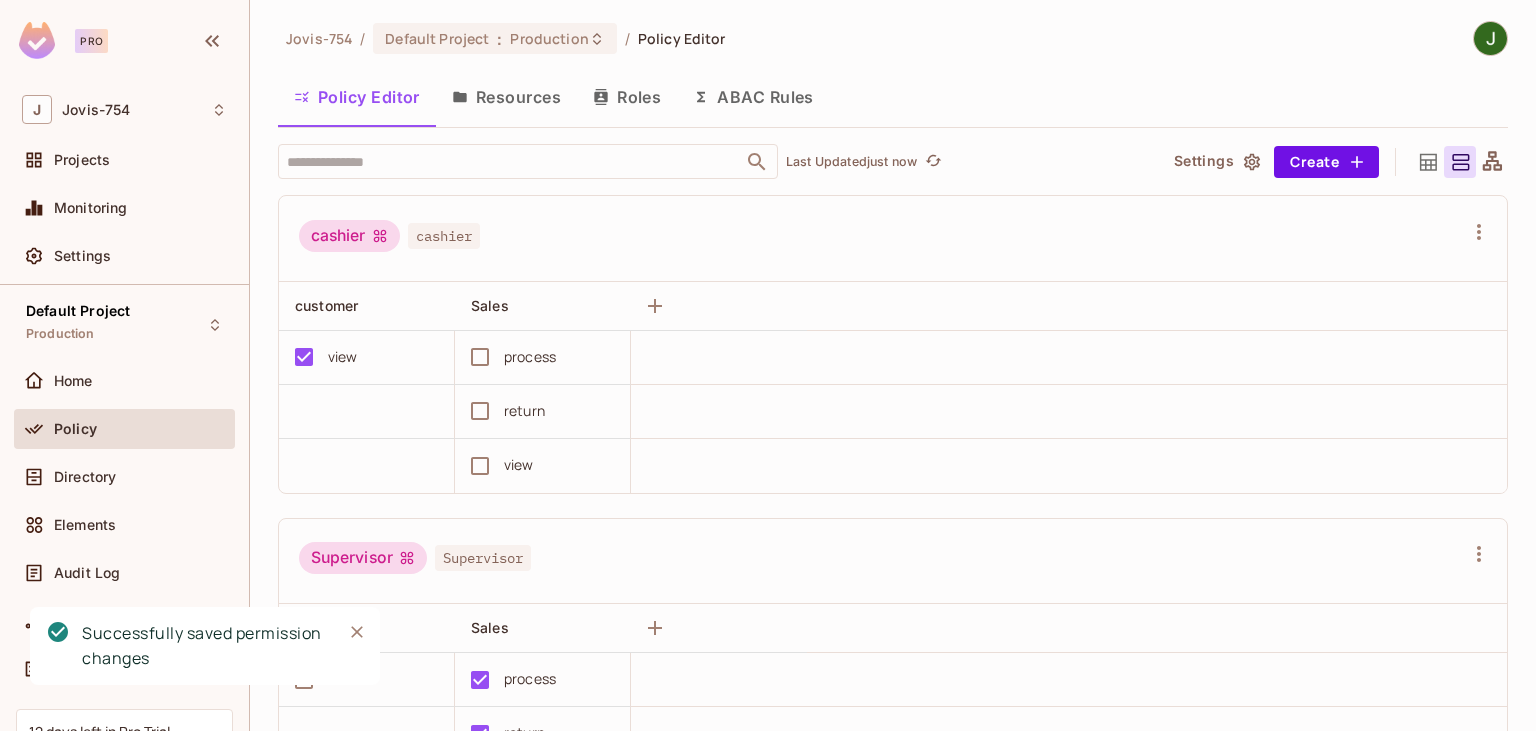 click on "Resources" at bounding box center (506, 97) 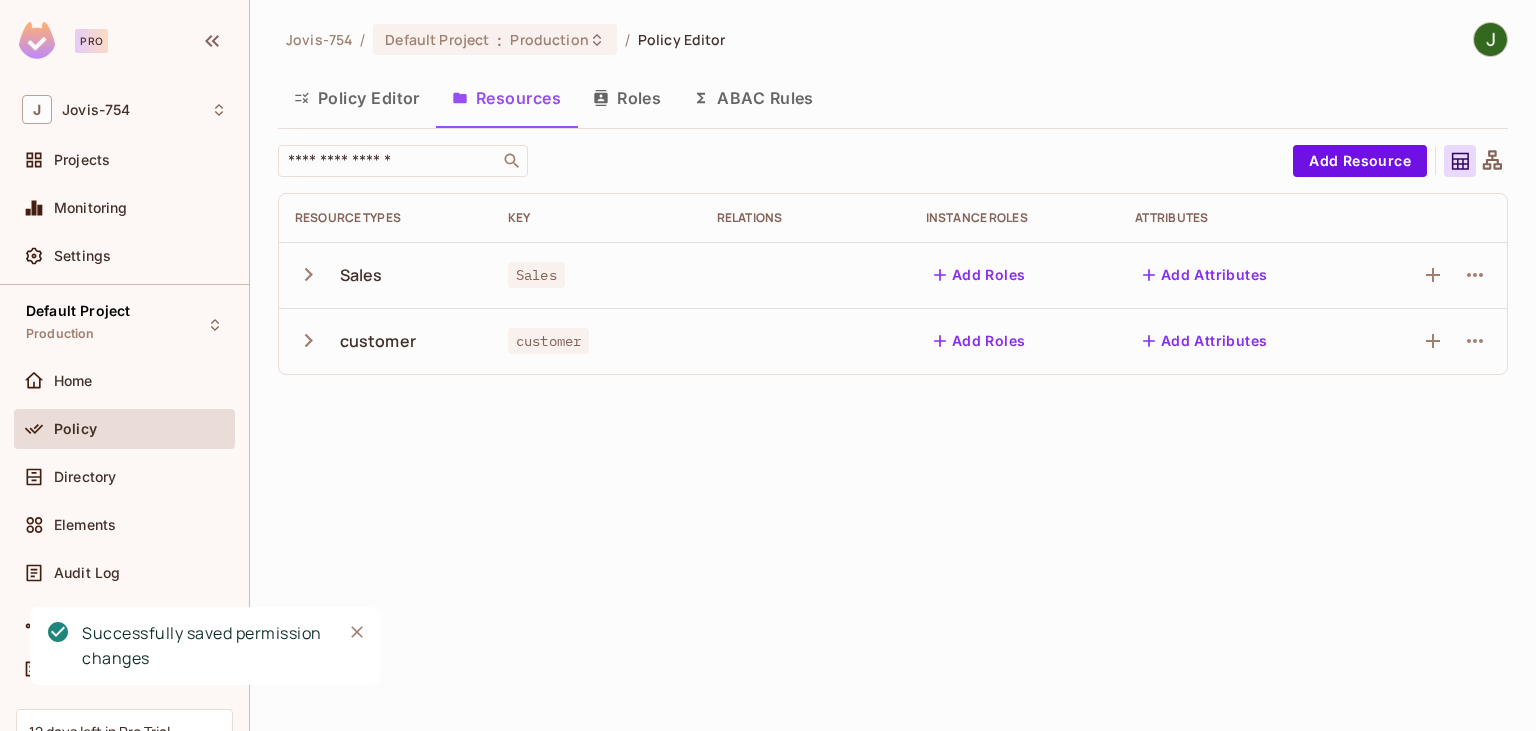 click on "Roles" at bounding box center (627, 98) 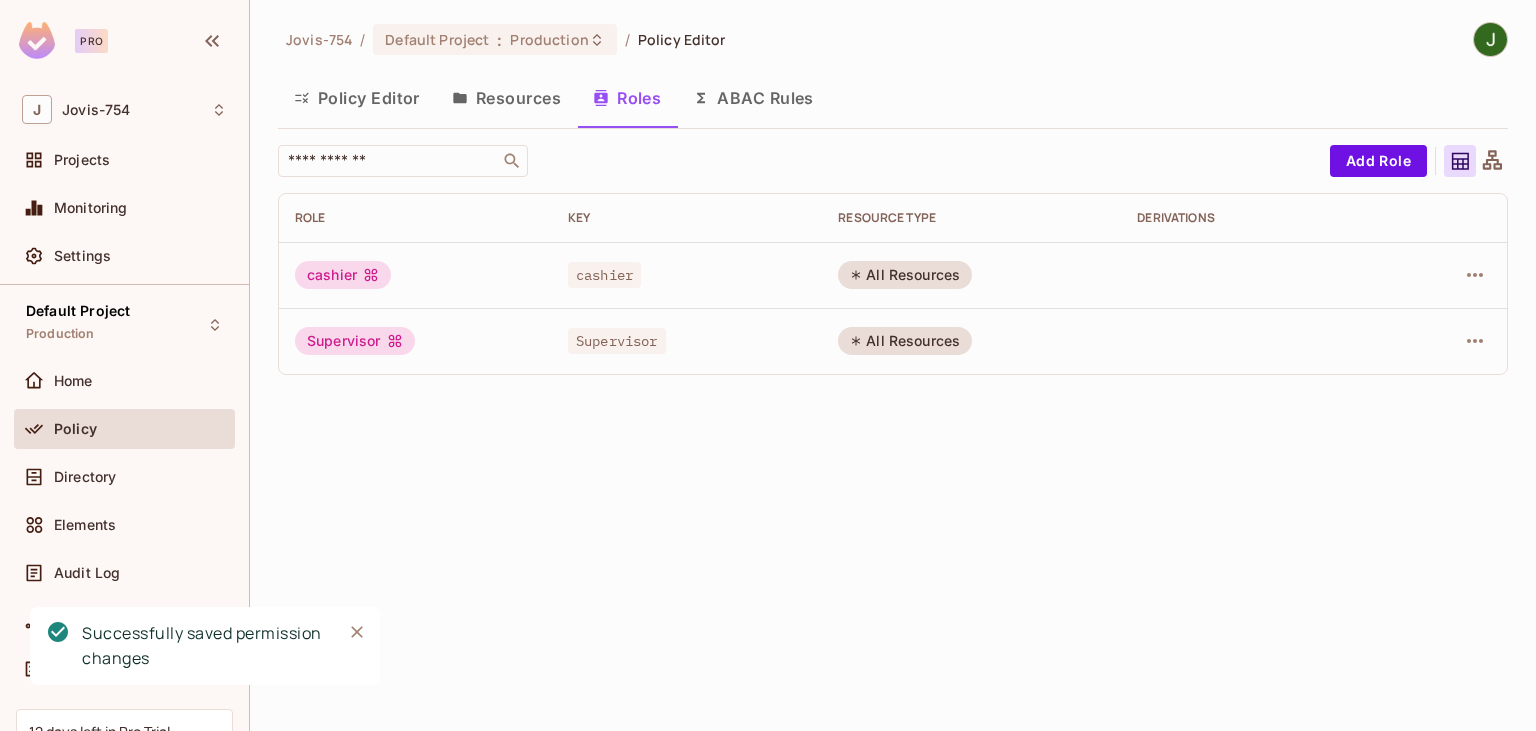 click on "Policy Editor" at bounding box center [357, 98] 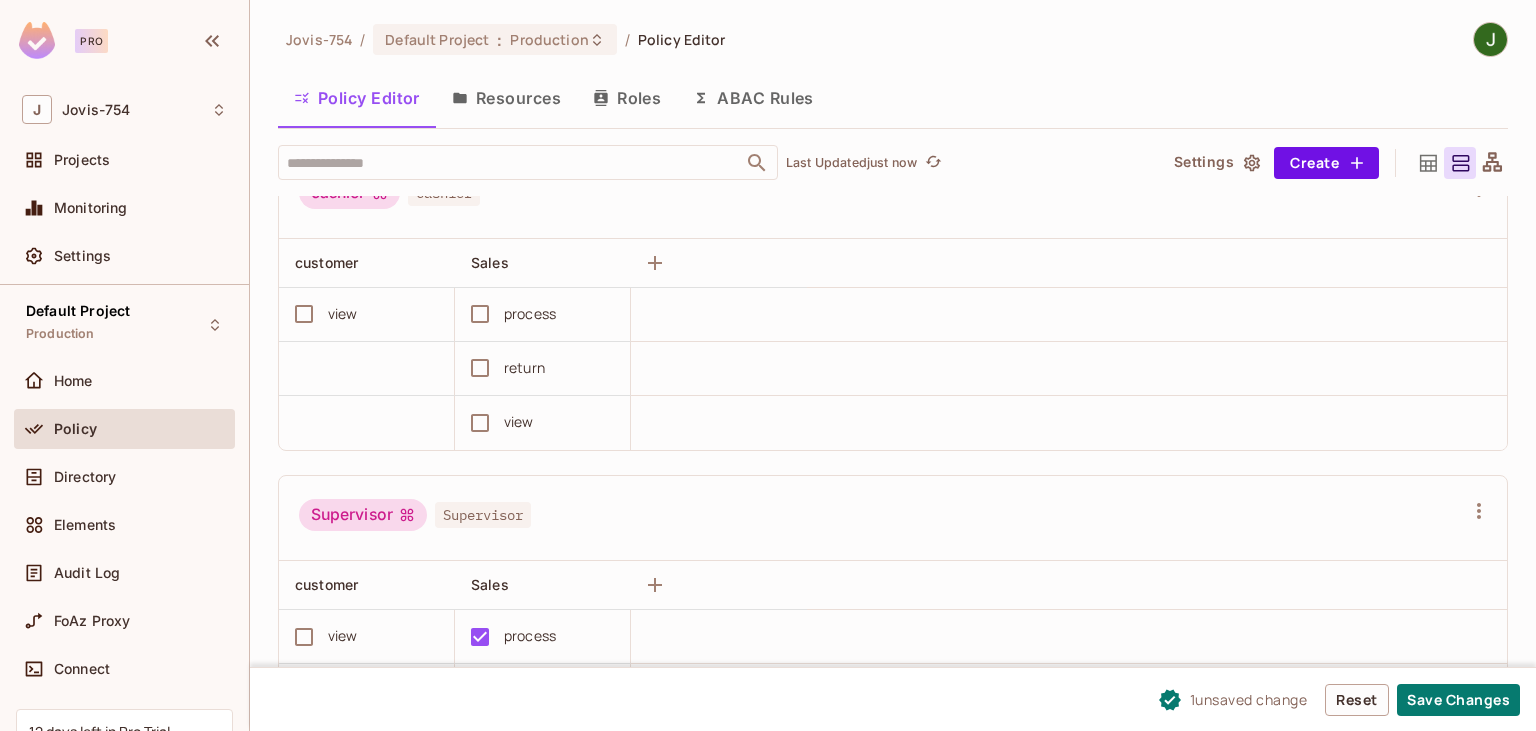 scroll, scrollTop: 0, scrollLeft: 0, axis: both 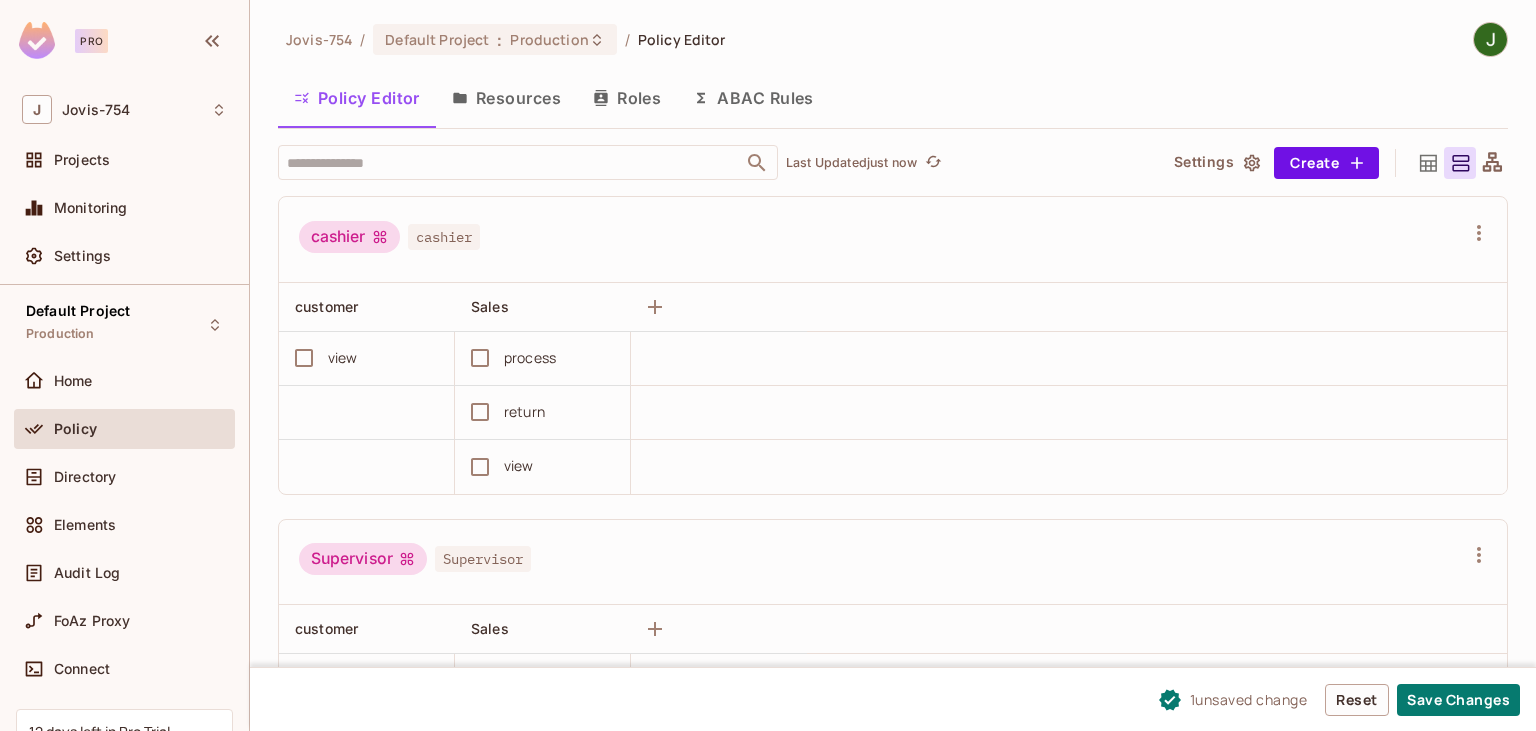 click on "Roles" at bounding box center [627, 98] 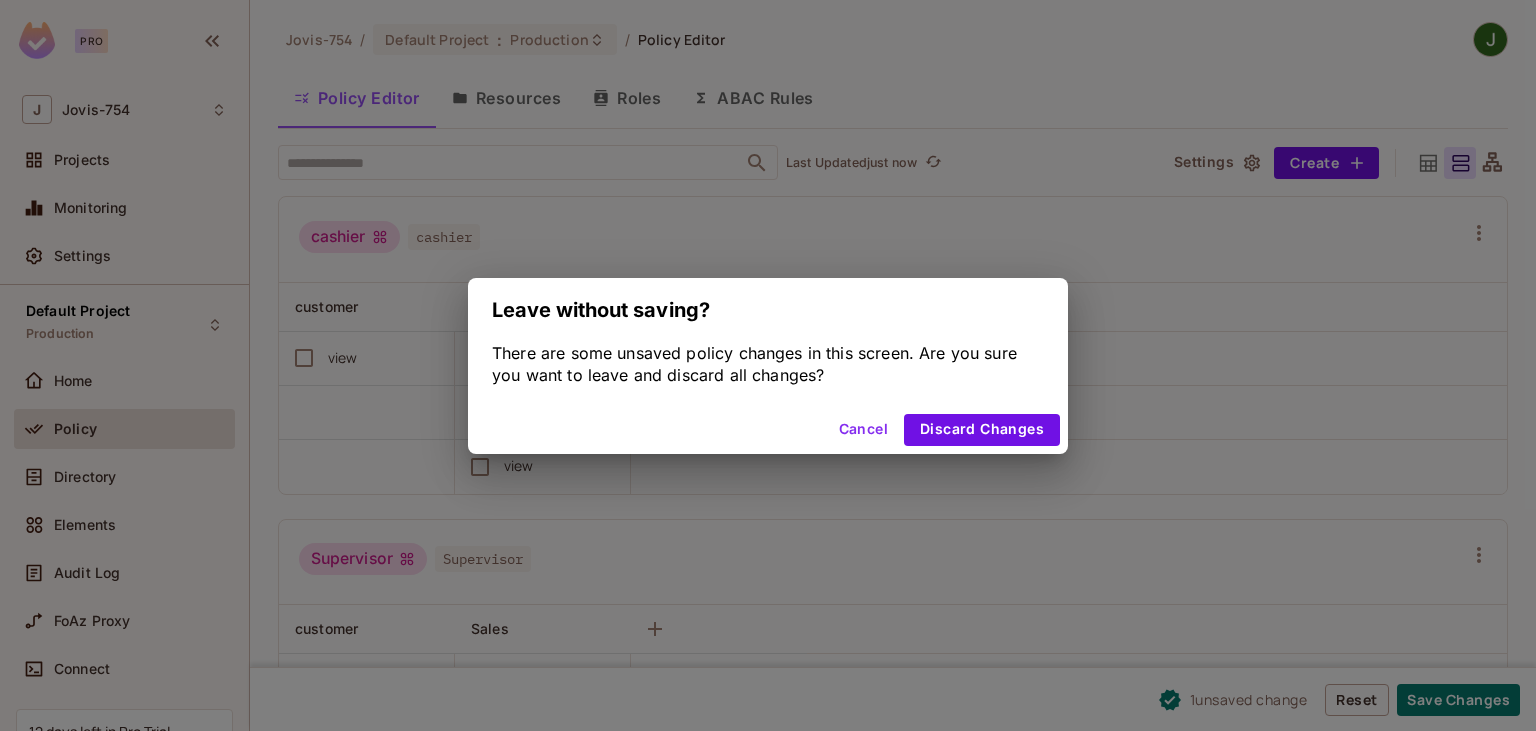 click on "Cancel" at bounding box center [863, 430] 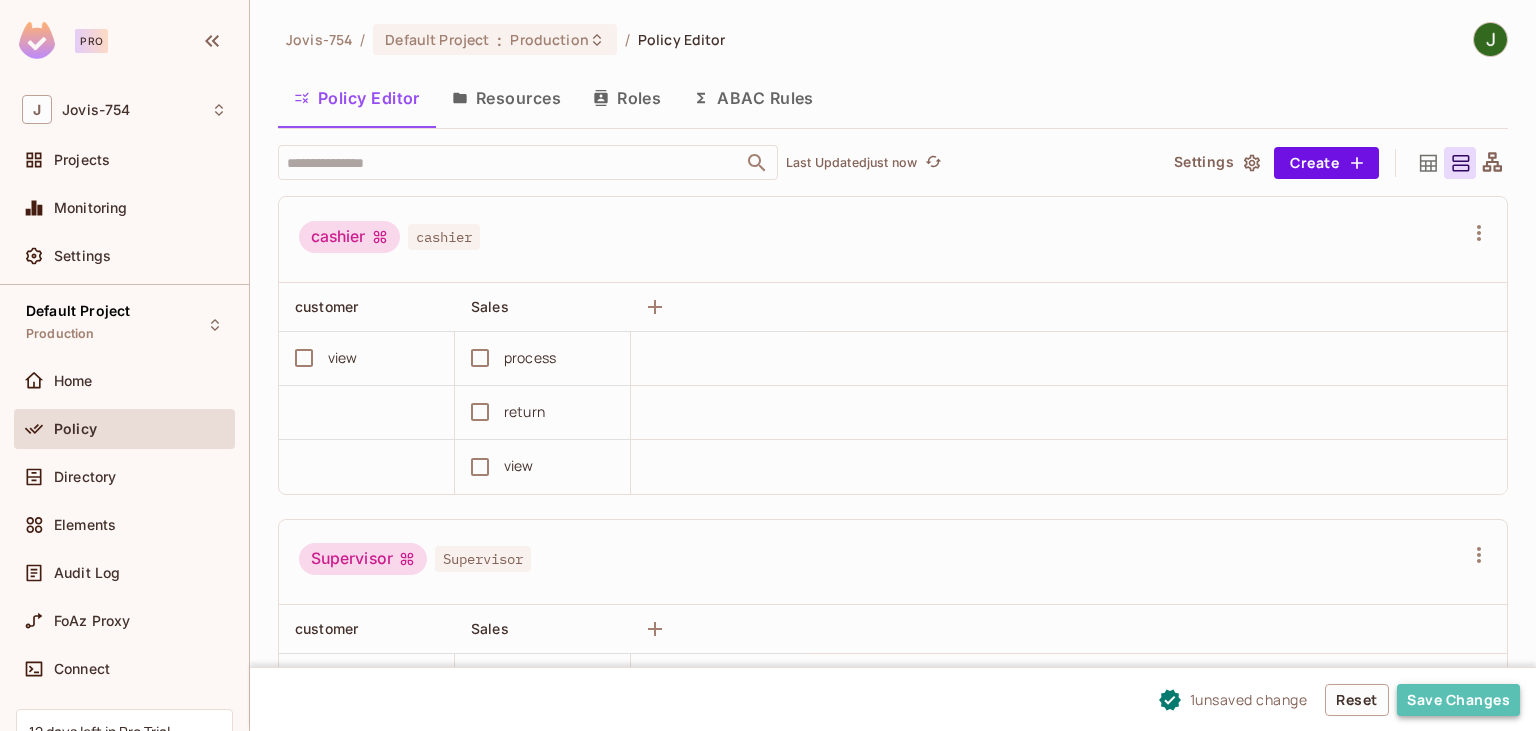 click on "Save Changes" at bounding box center (1458, 700) 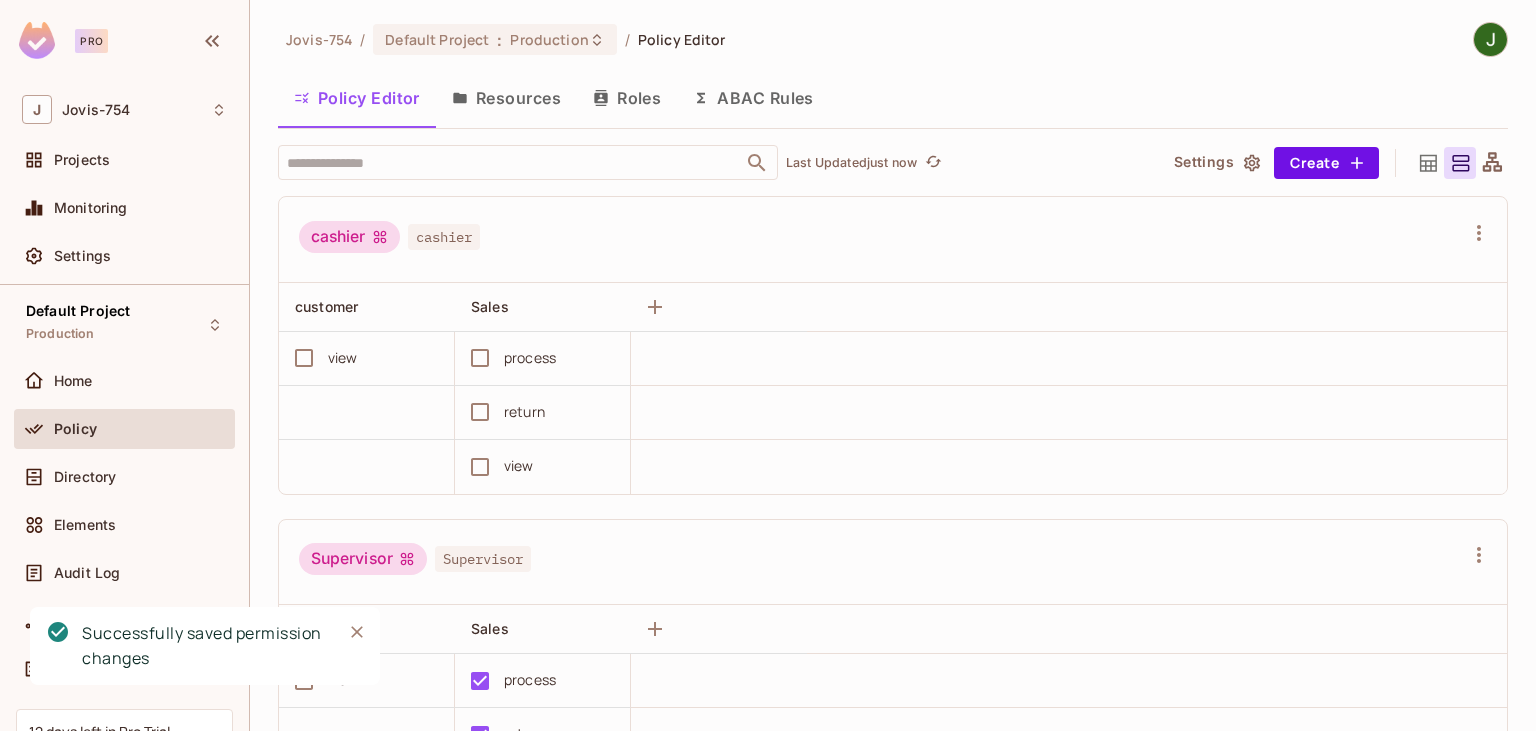 click on "Resources" at bounding box center [506, 98] 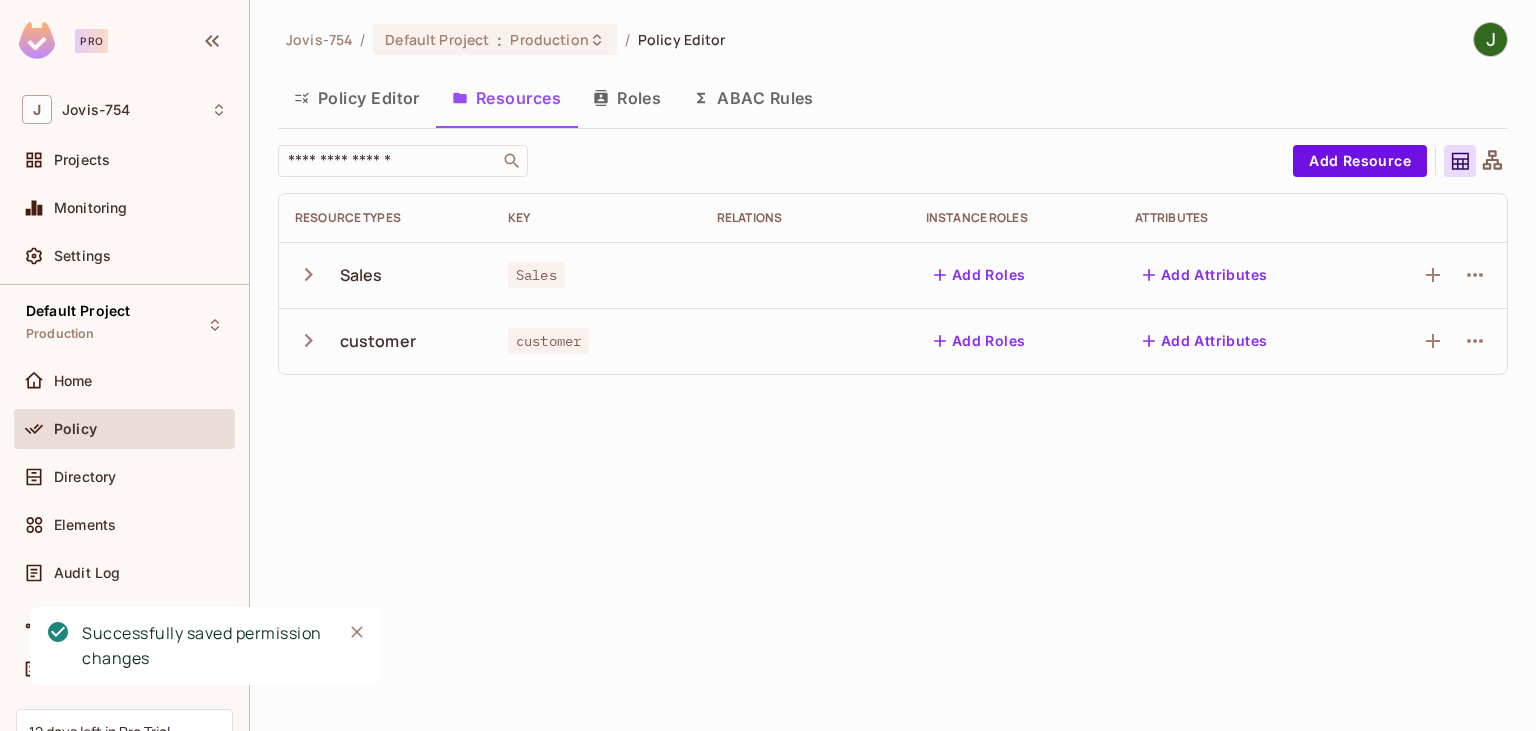 click 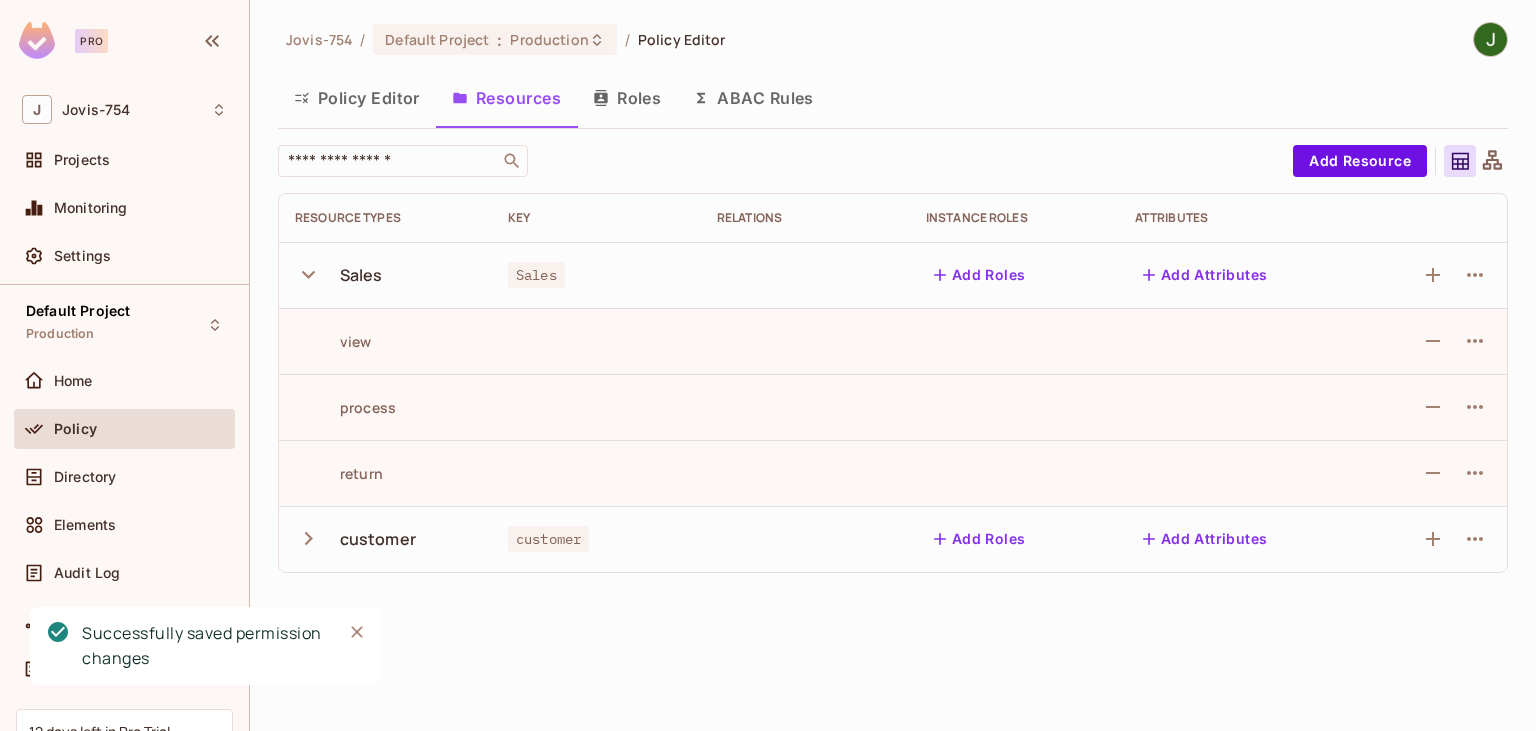 click 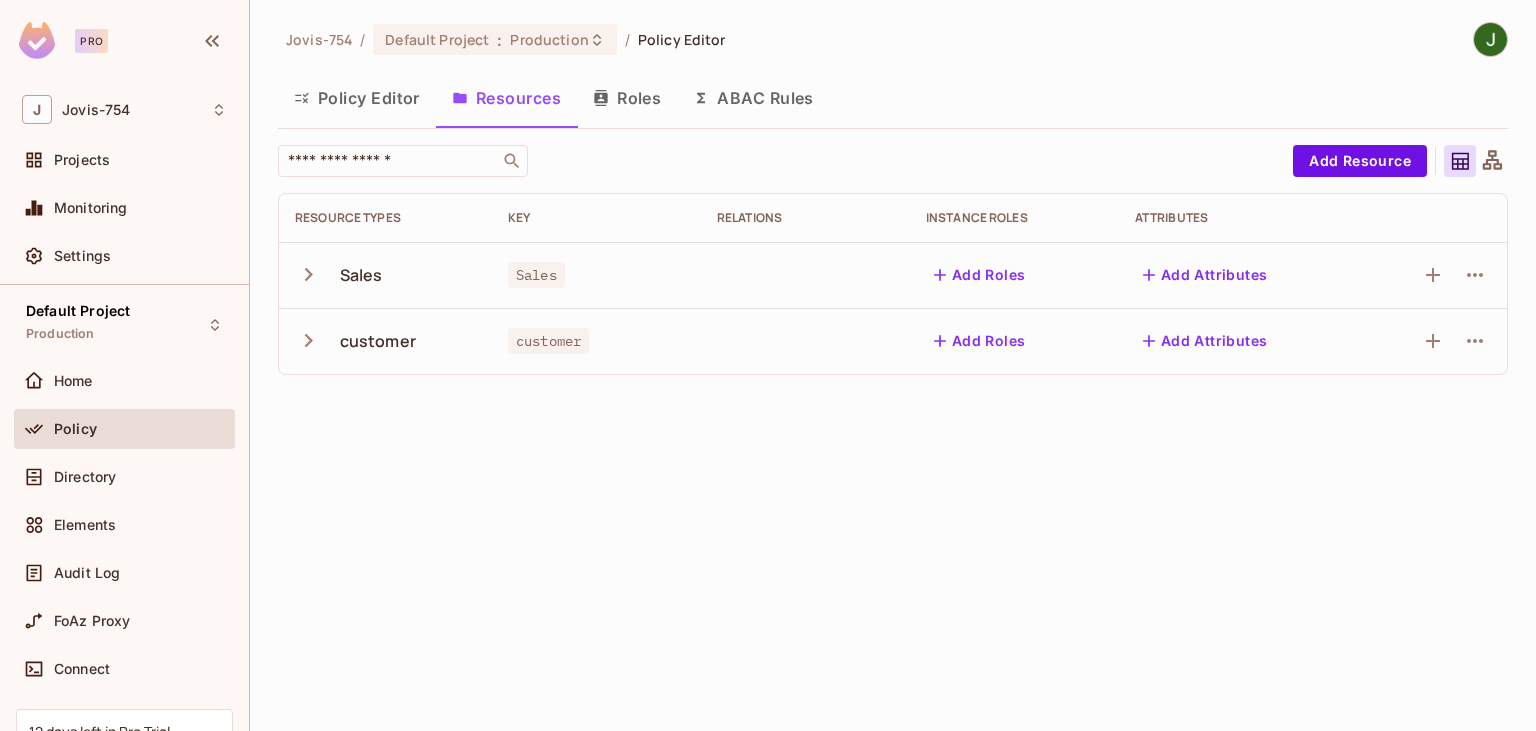 click 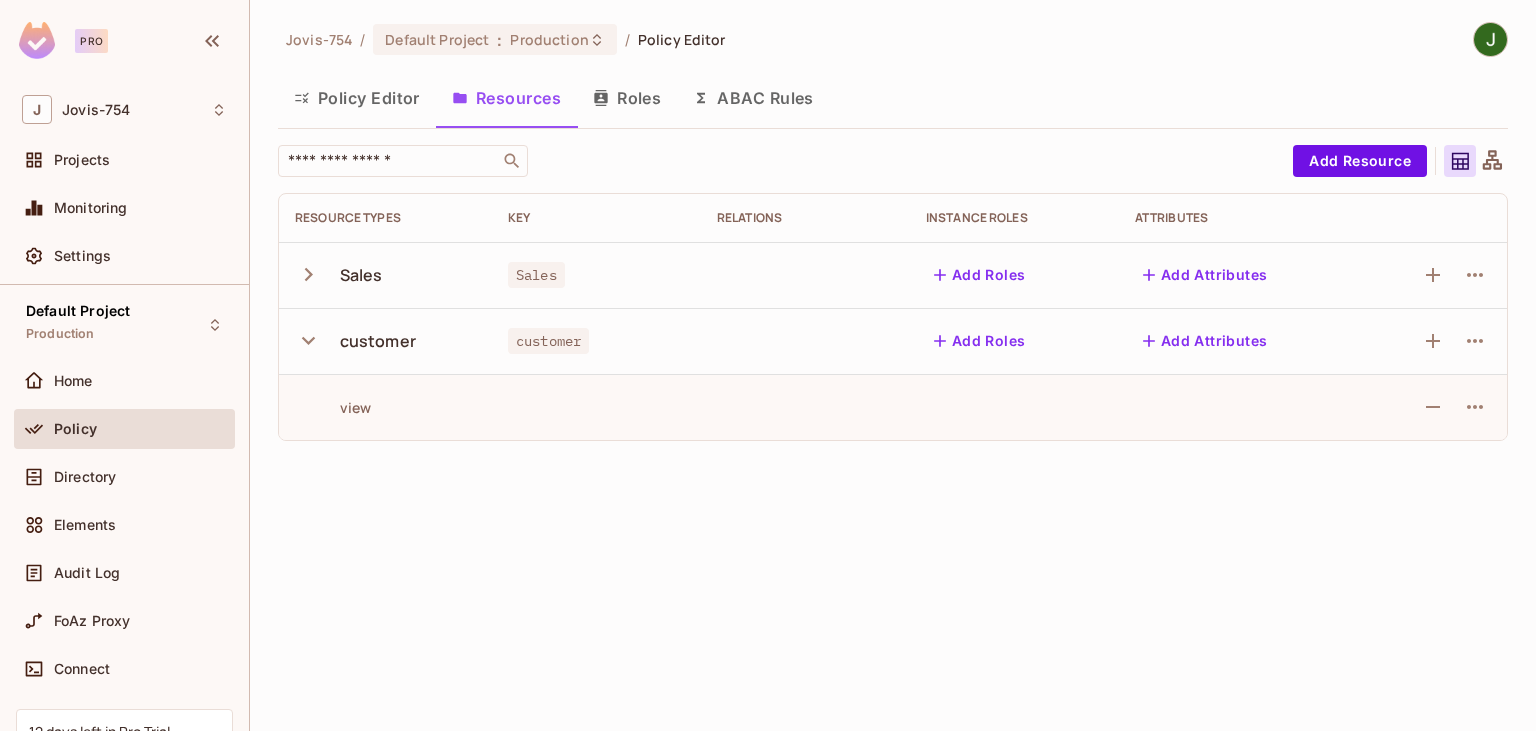 click 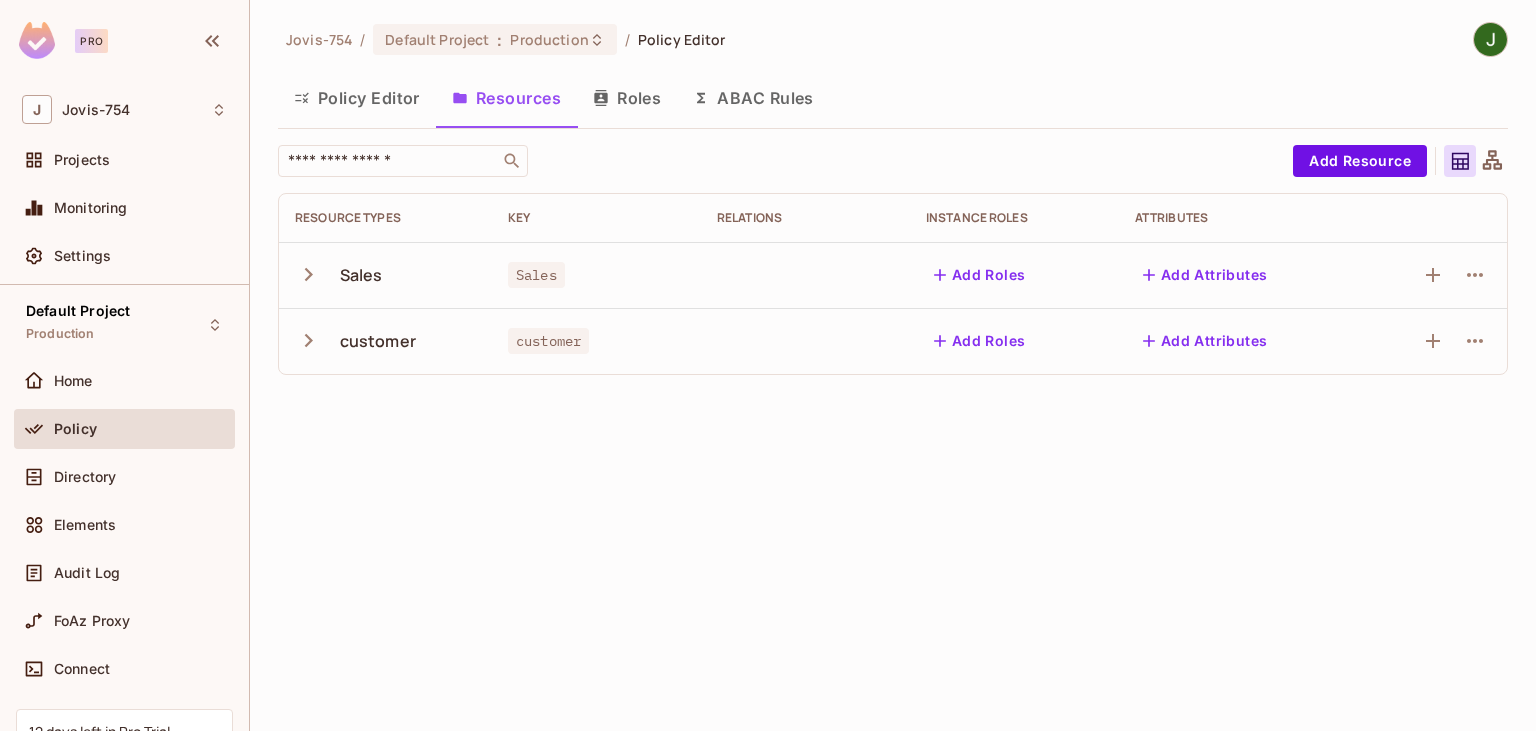 click on "Roles" at bounding box center (627, 98) 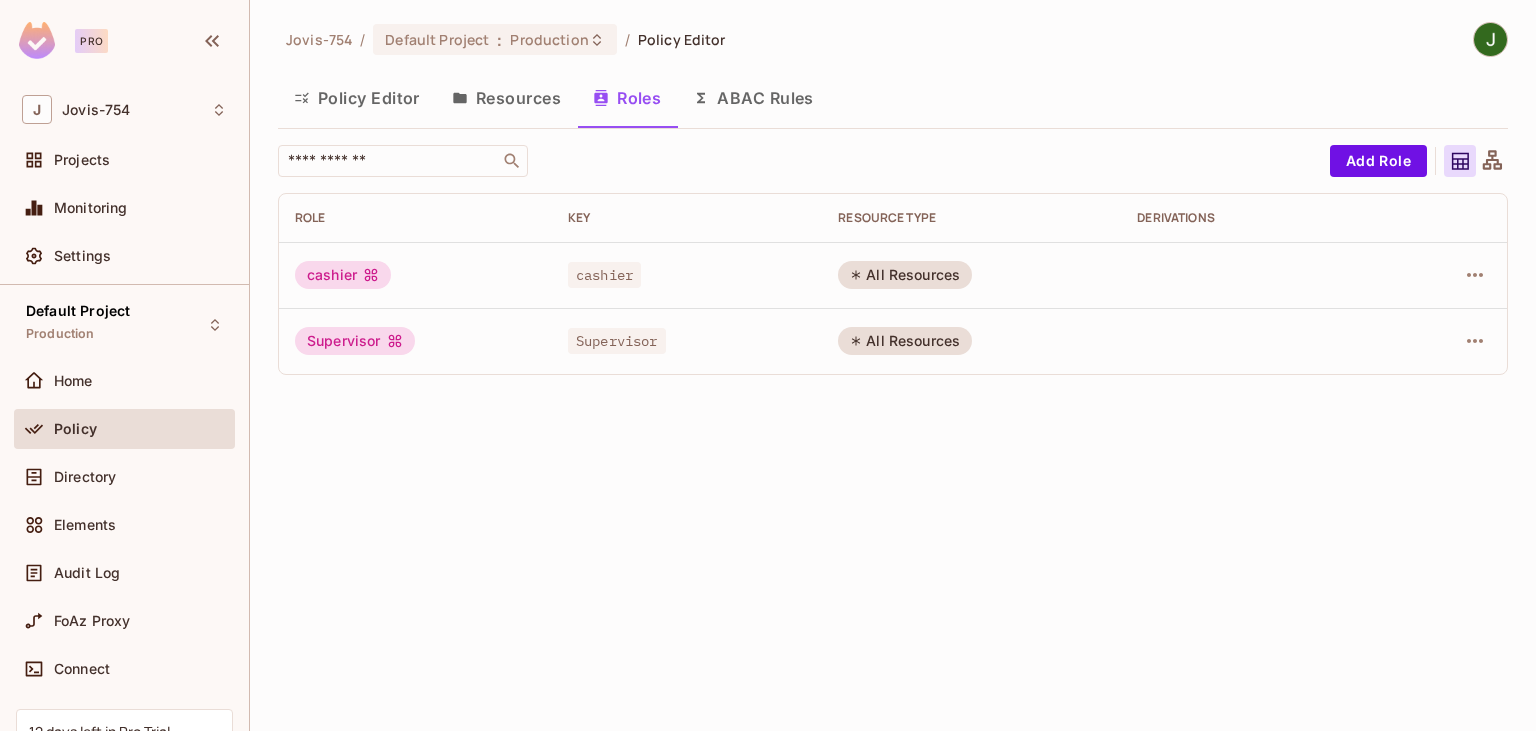 click on "Resources" at bounding box center [506, 98] 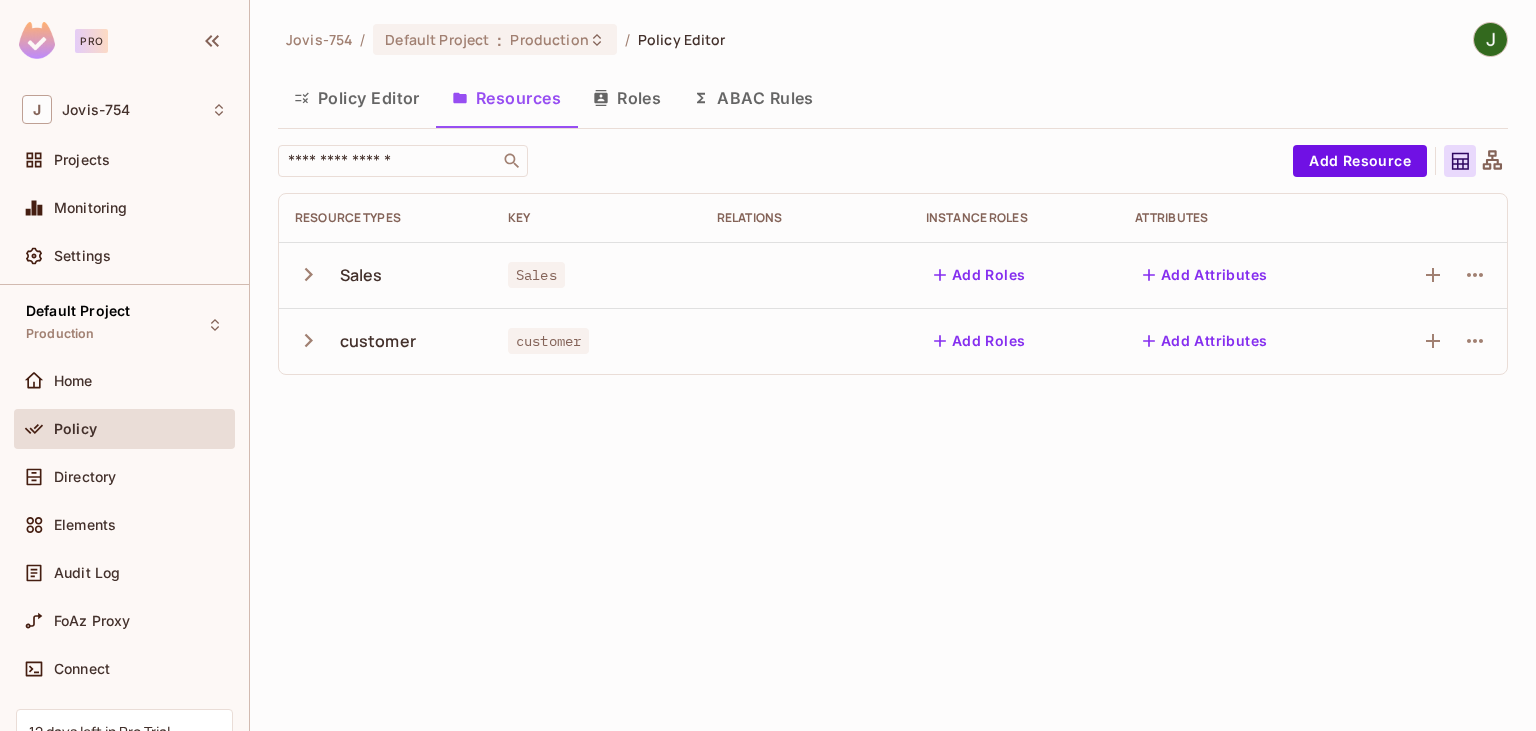 click on "Roles" at bounding box center (627, 98) 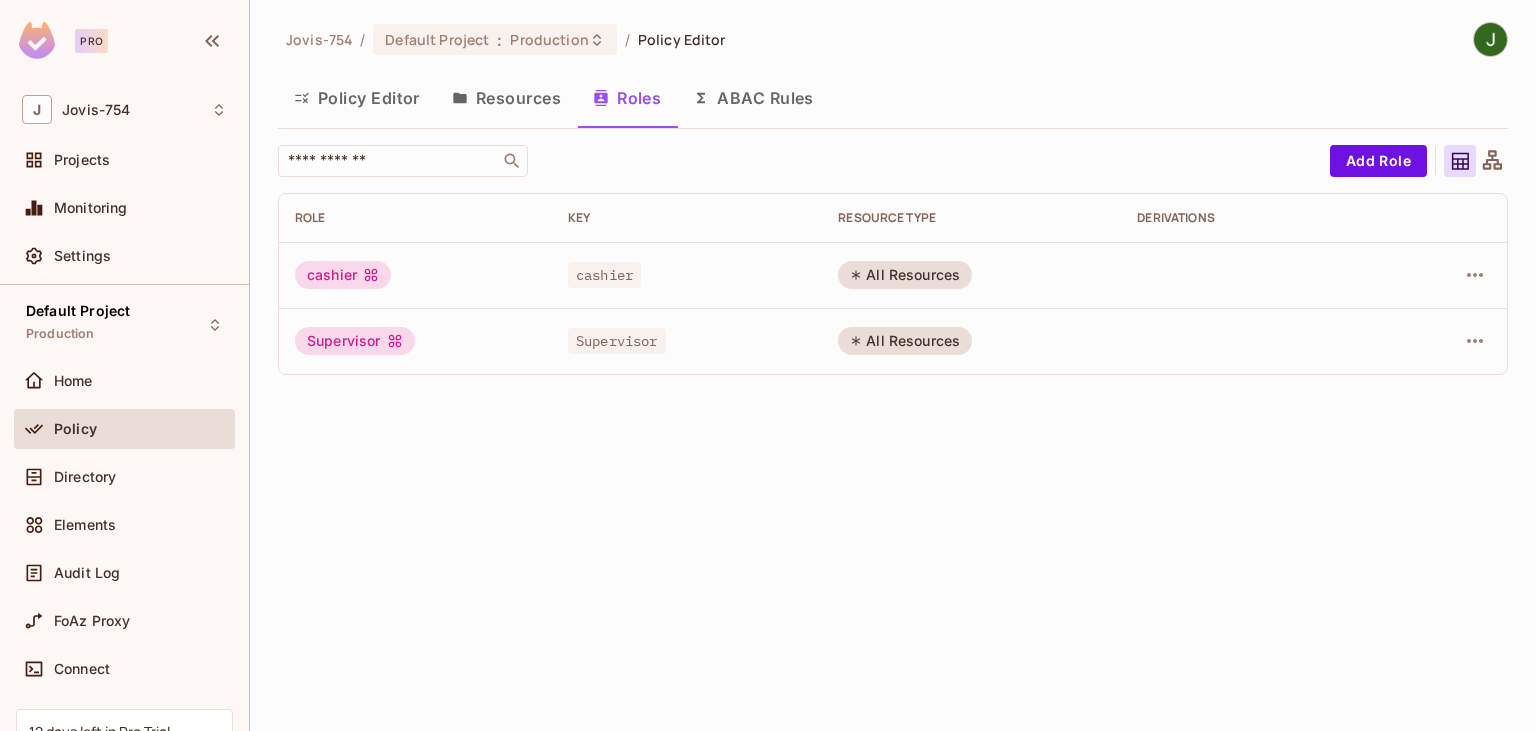 click on "Resources" at bounding box center (506, 98) 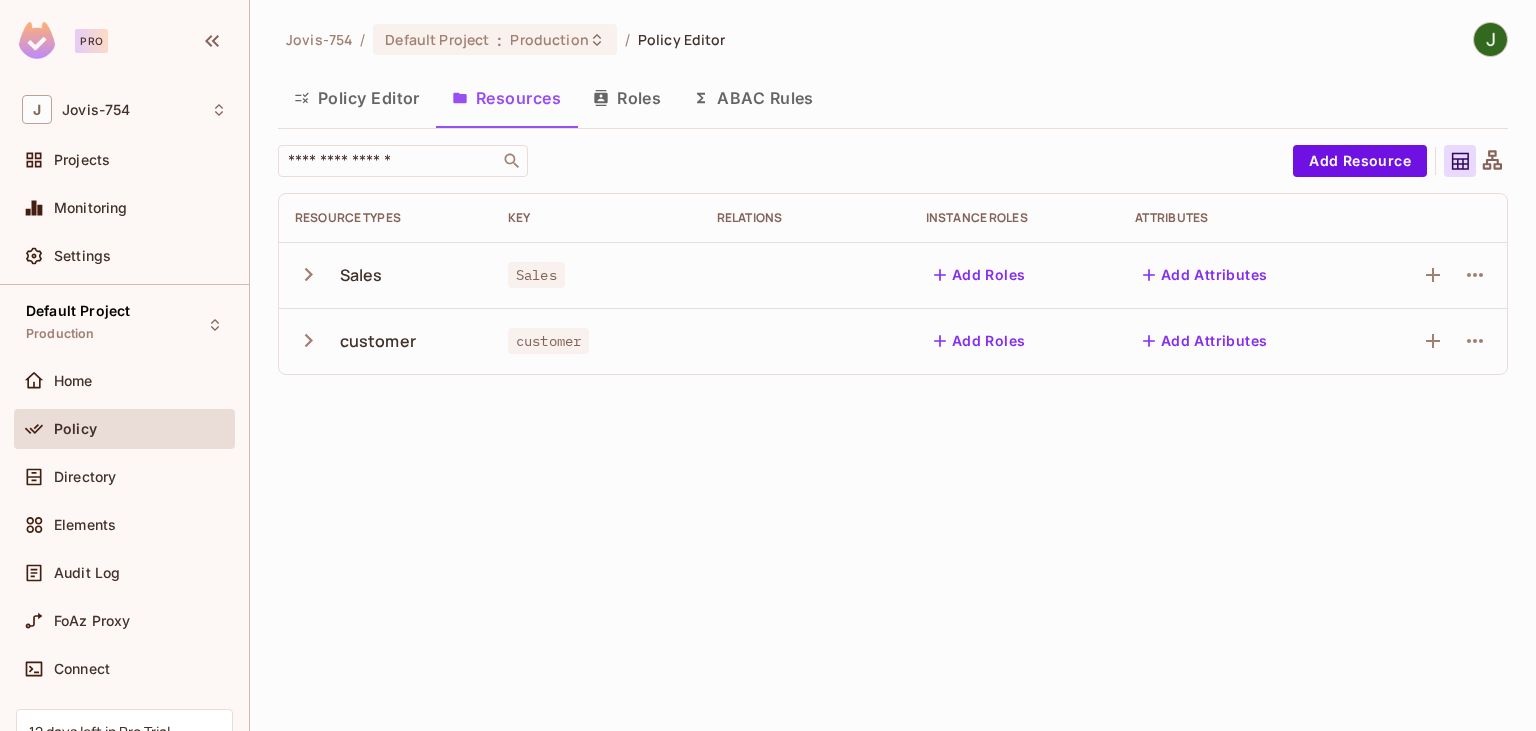 click 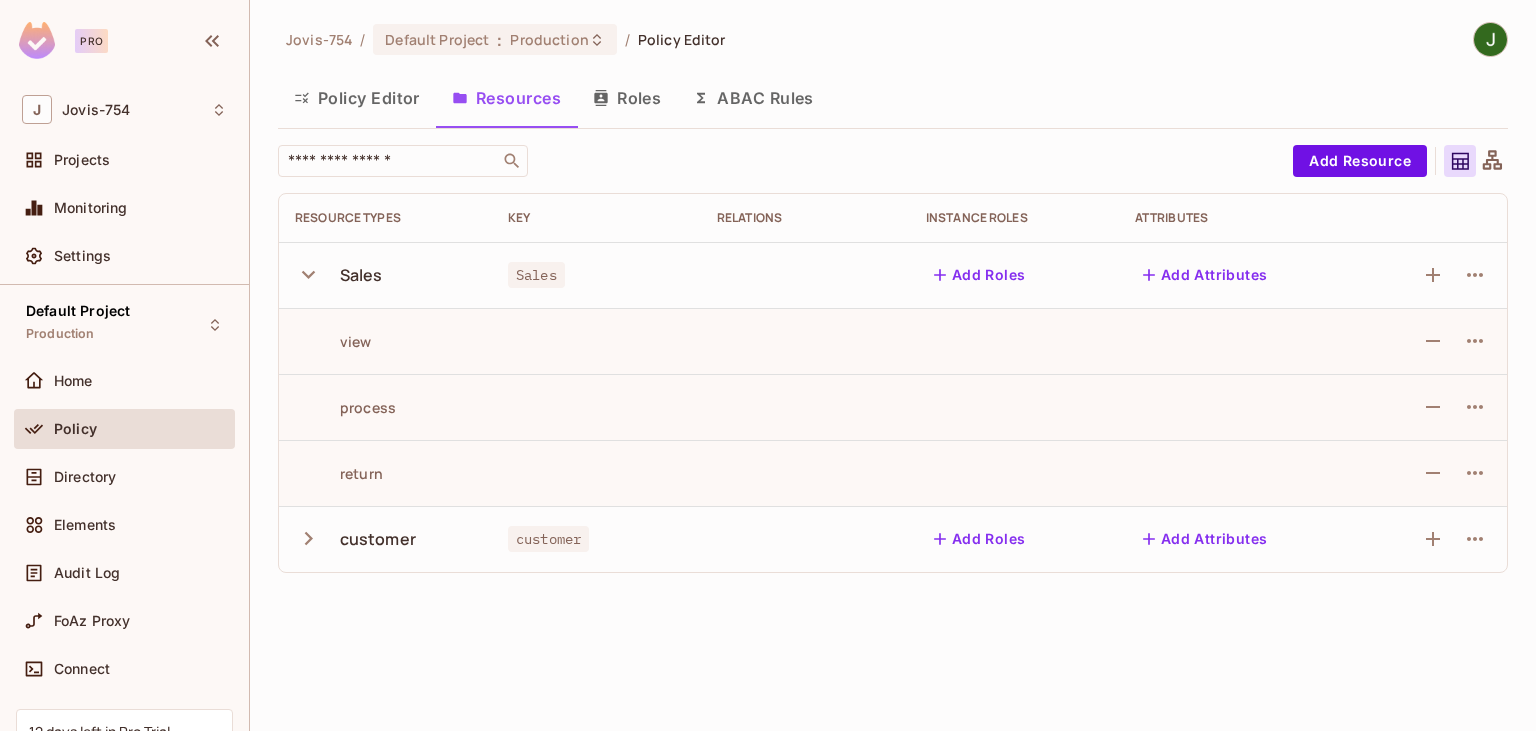 click 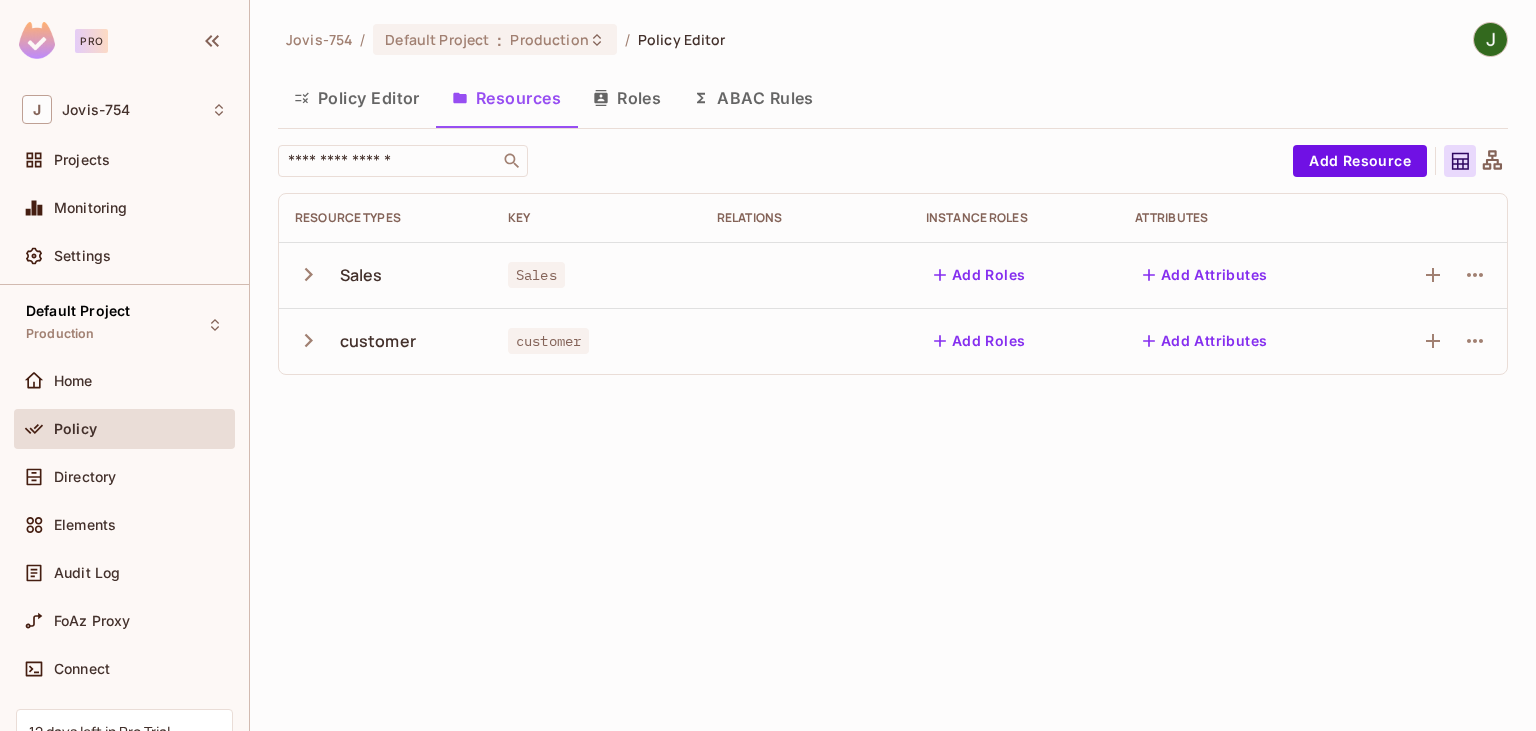 type 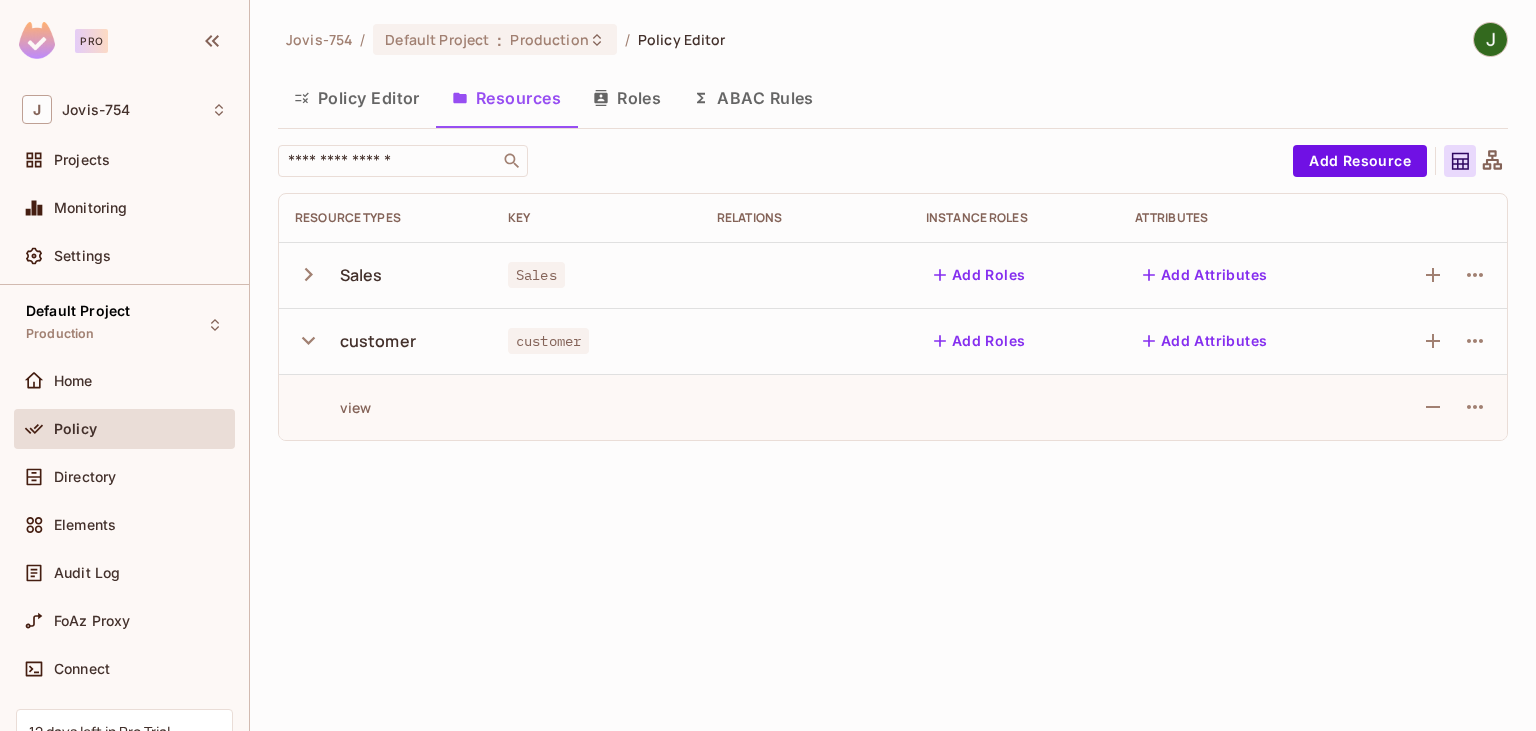 click 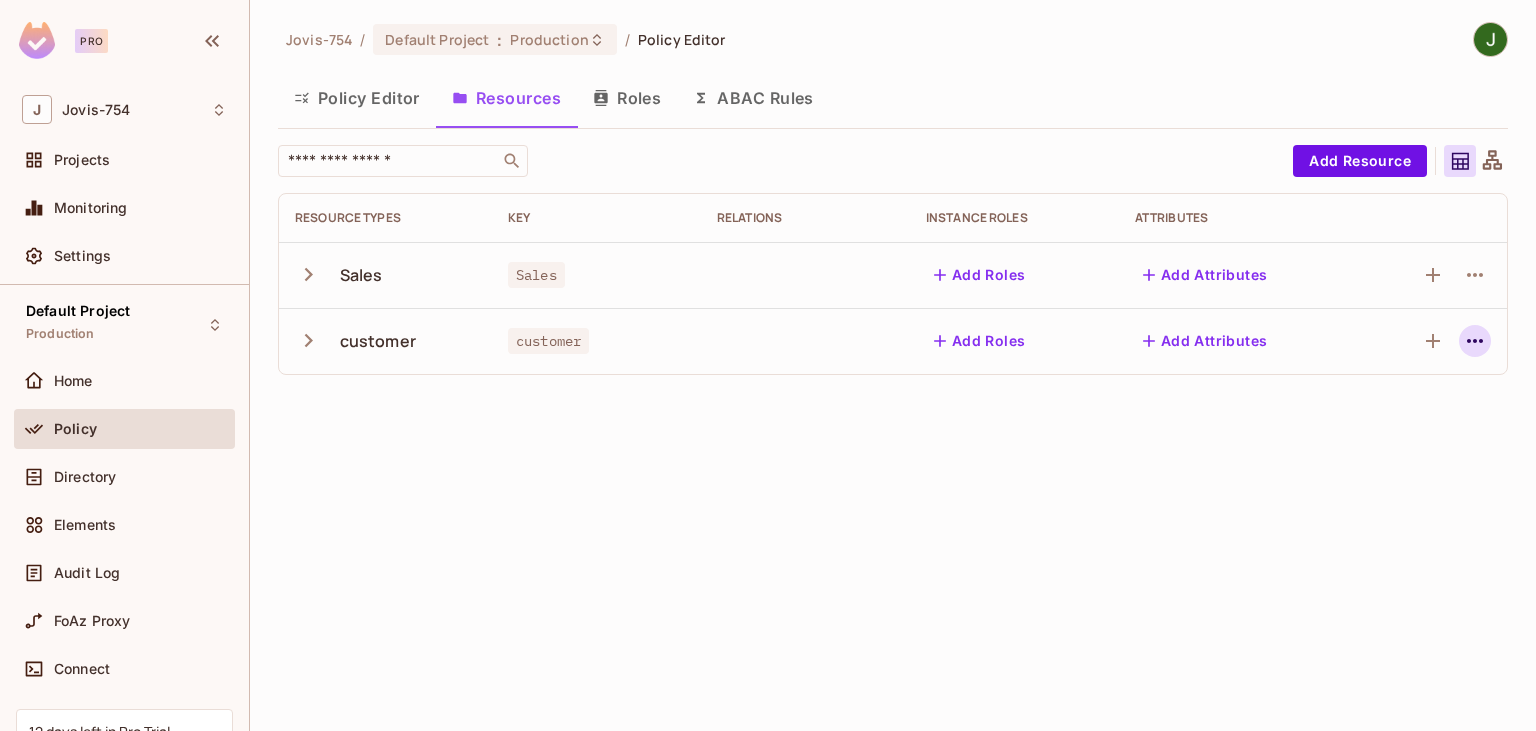 click 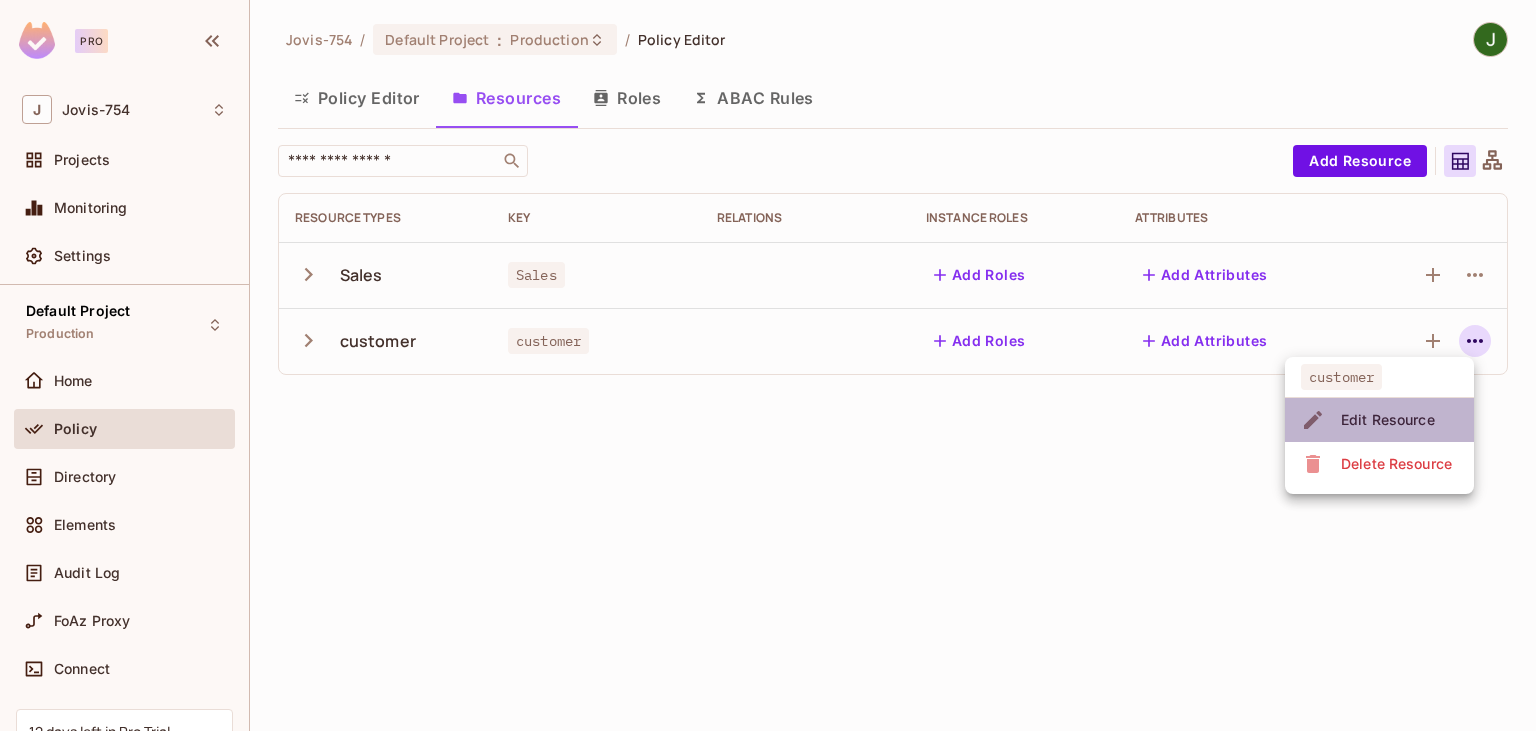 click on "Edit Resource" at bounding box center [1388, 420] 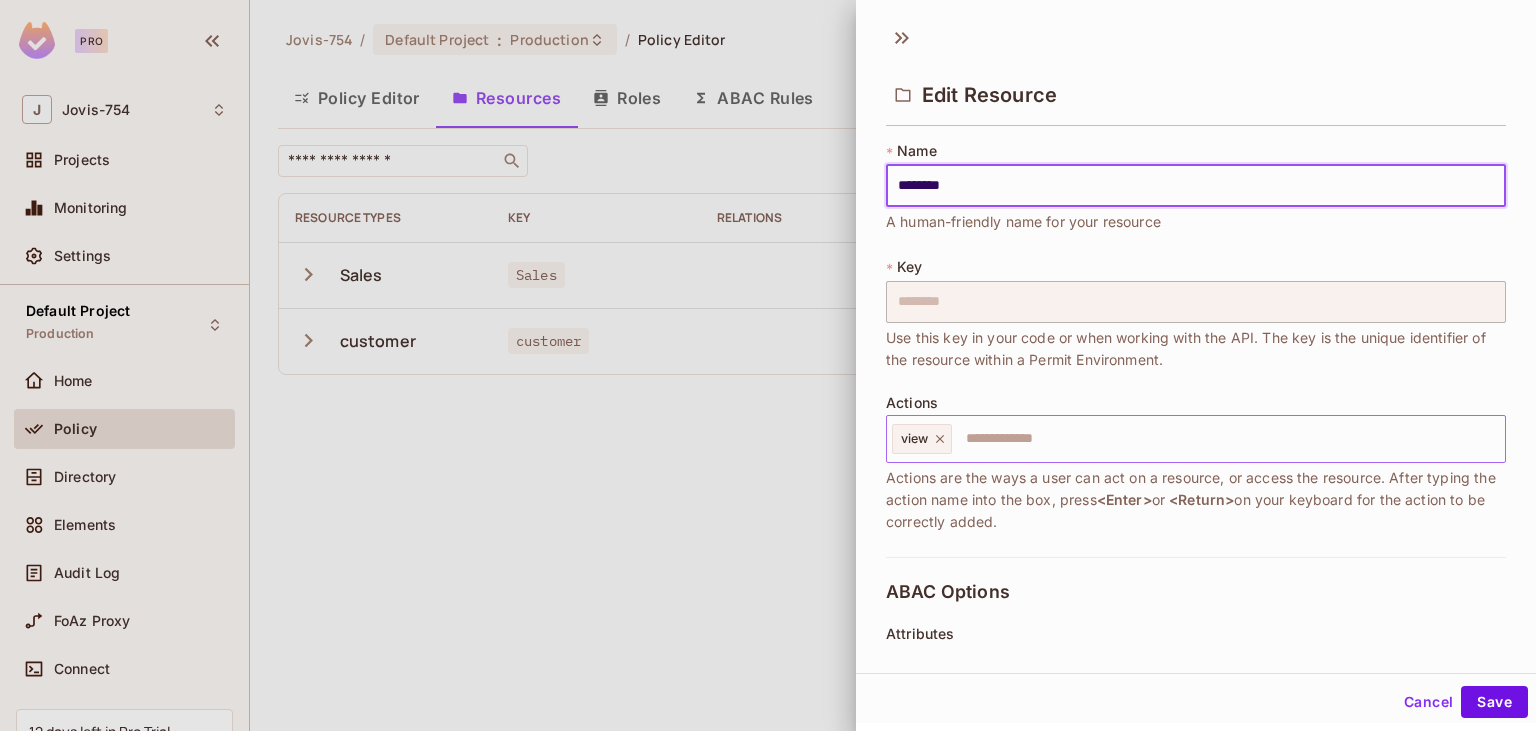 click at bounding box center [1225, 439] 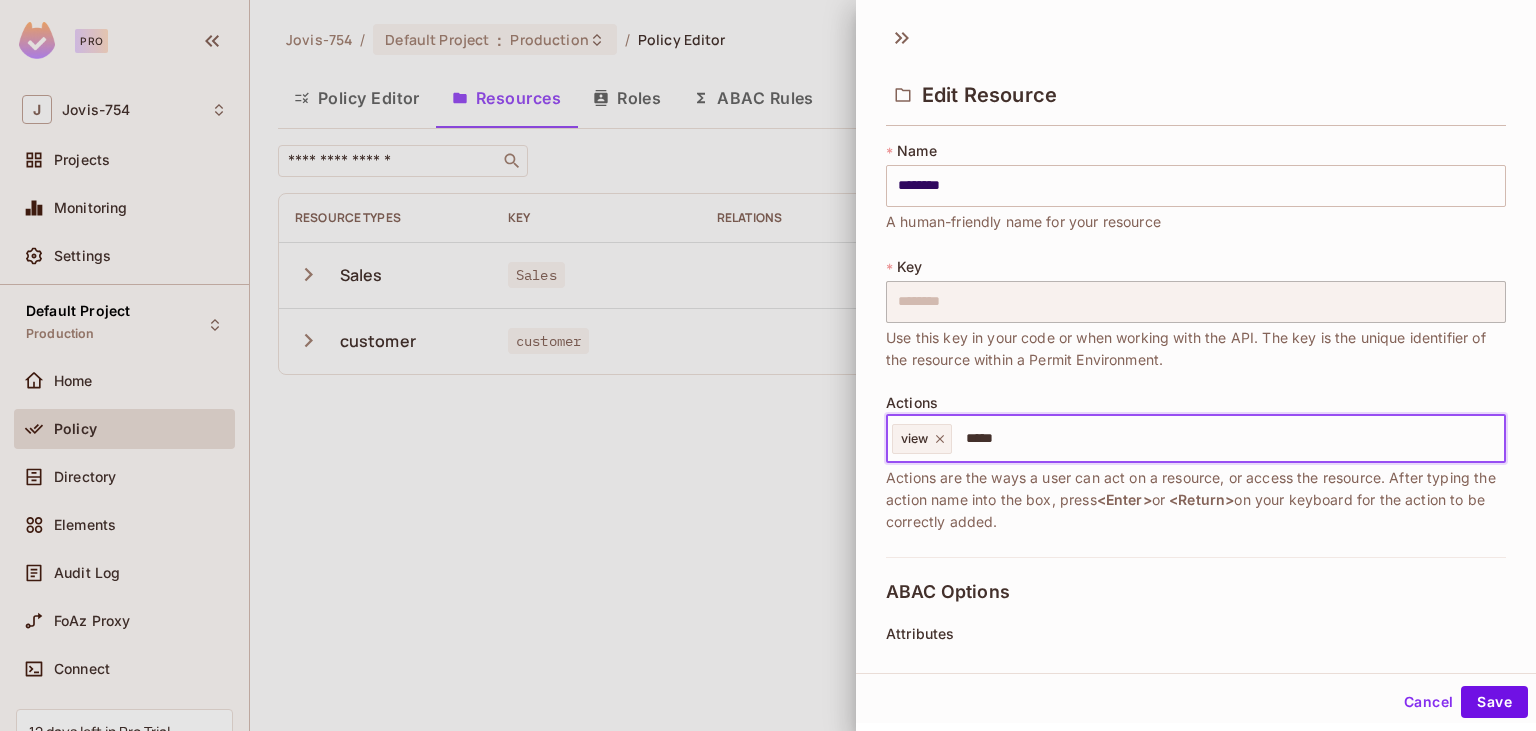 type on "******" 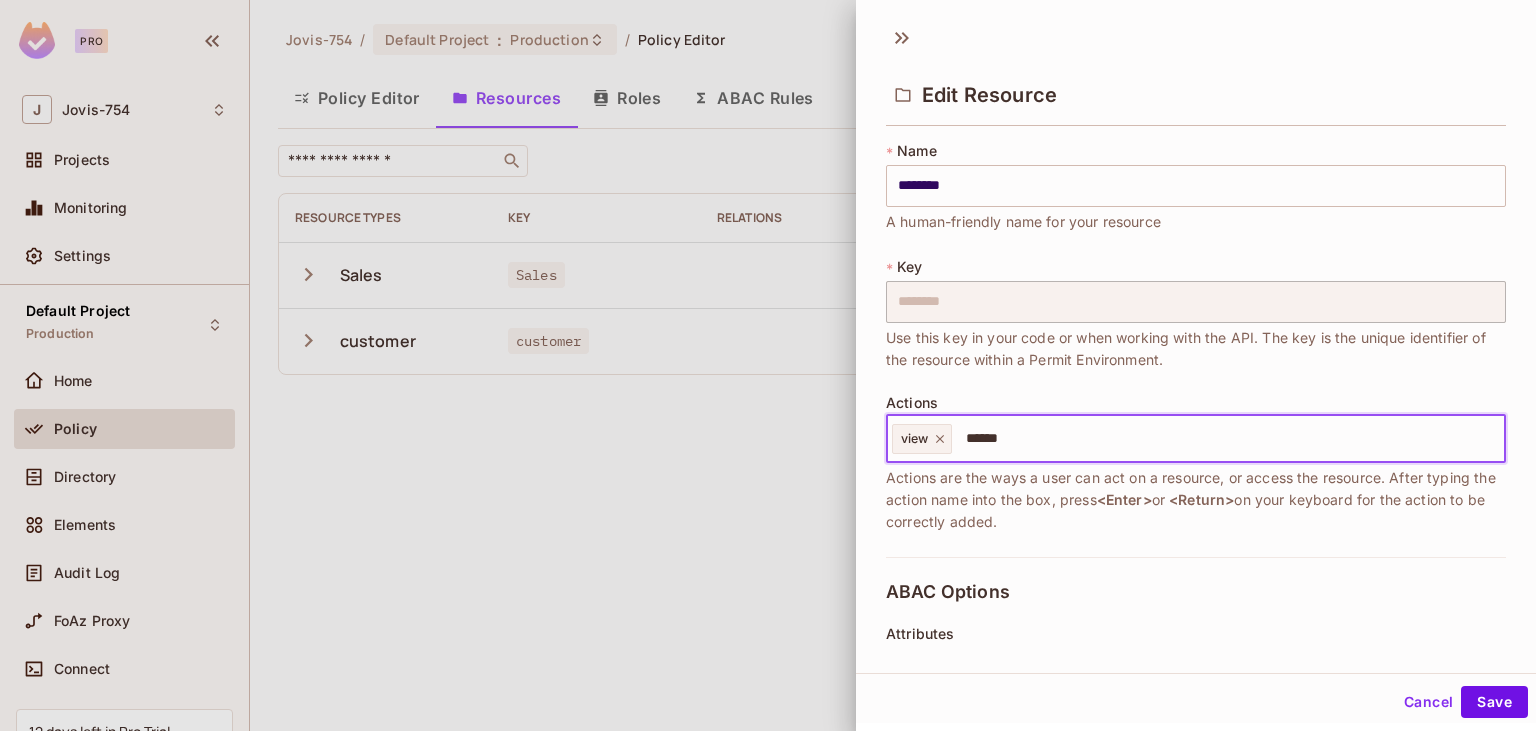 type 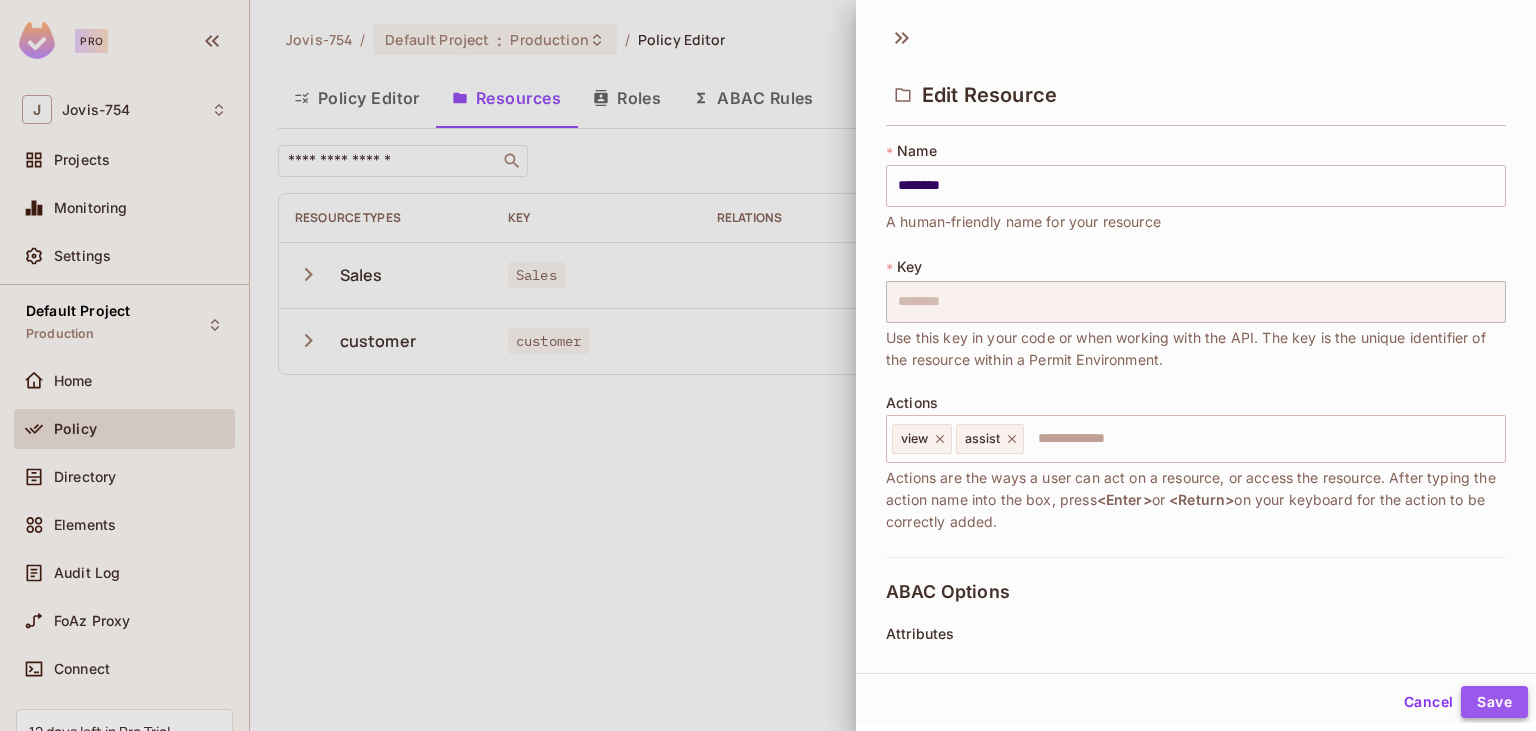 click on "Save" at bounding box center [1494, 702] 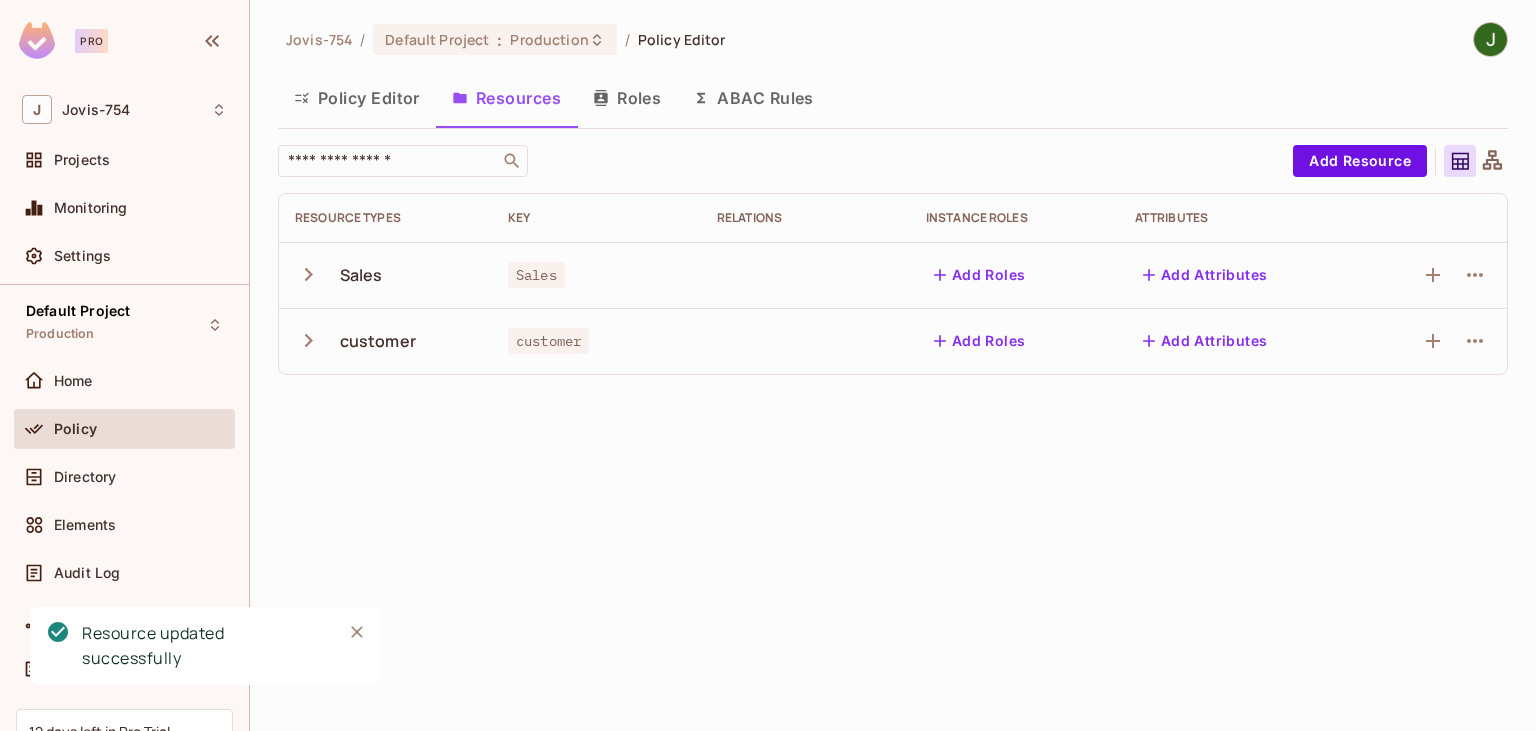 click on "Policy Editor" at bounding box center [357, 98] 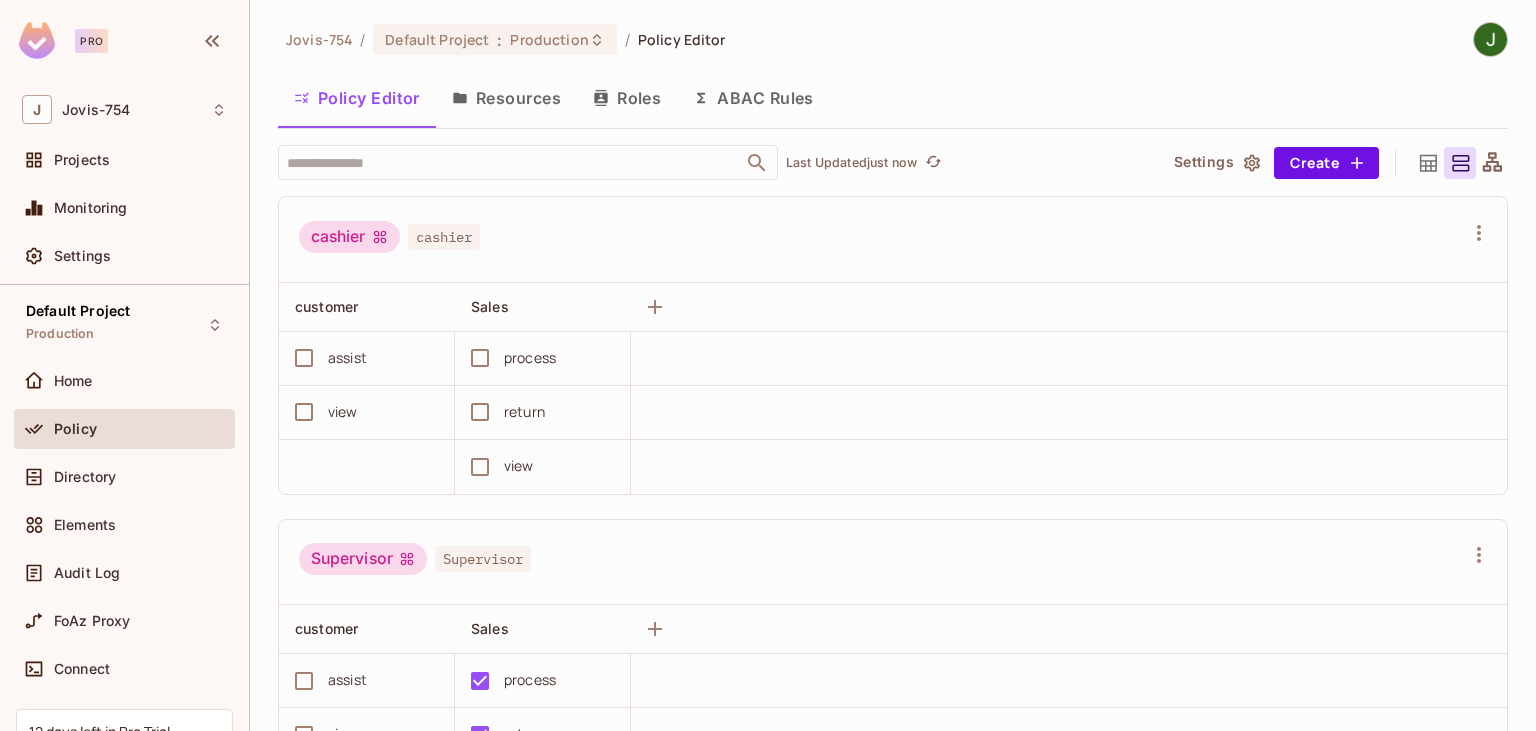 click on "assist" at bounding box center [347, 358] 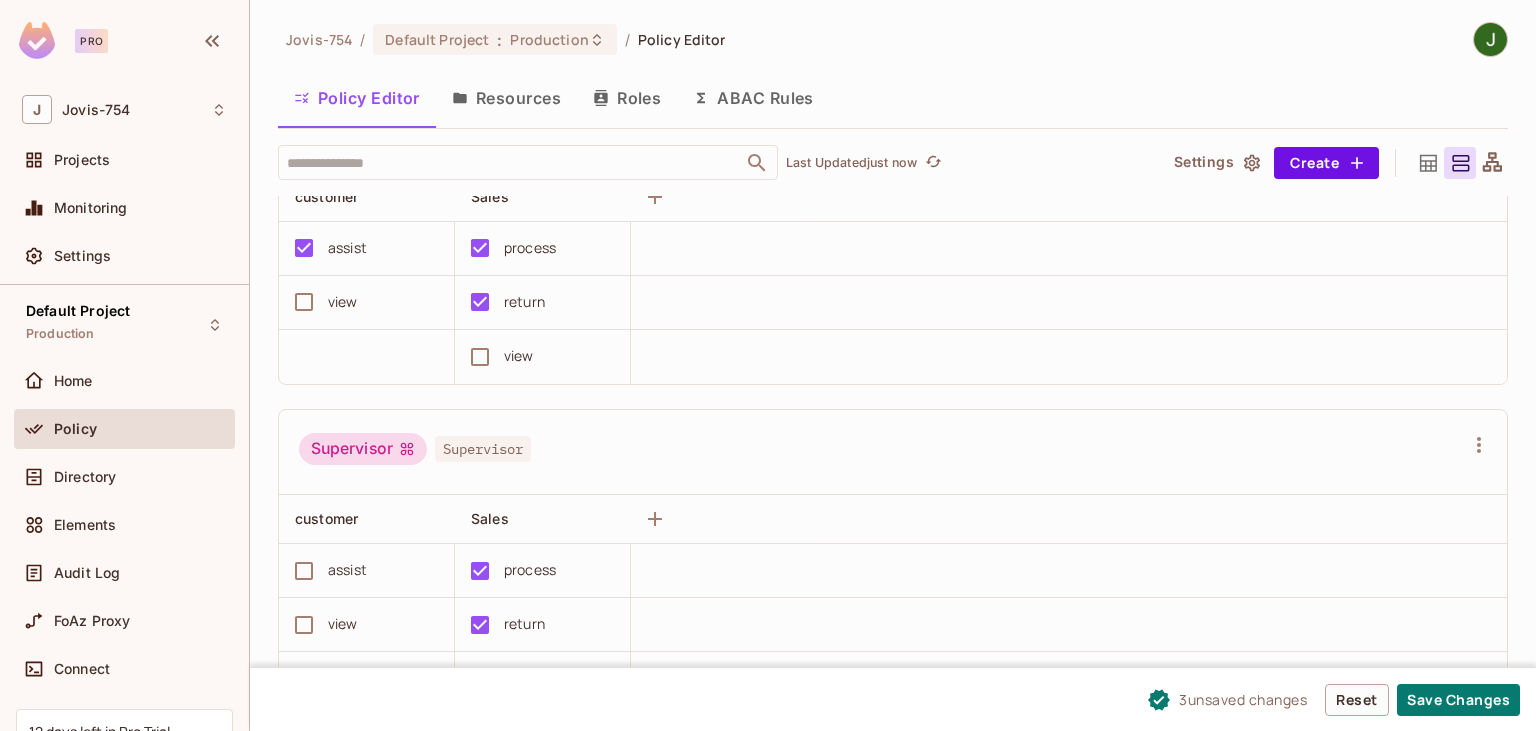 scroll, scrollTop: 134, scrollLeft: 0, axis: vertical 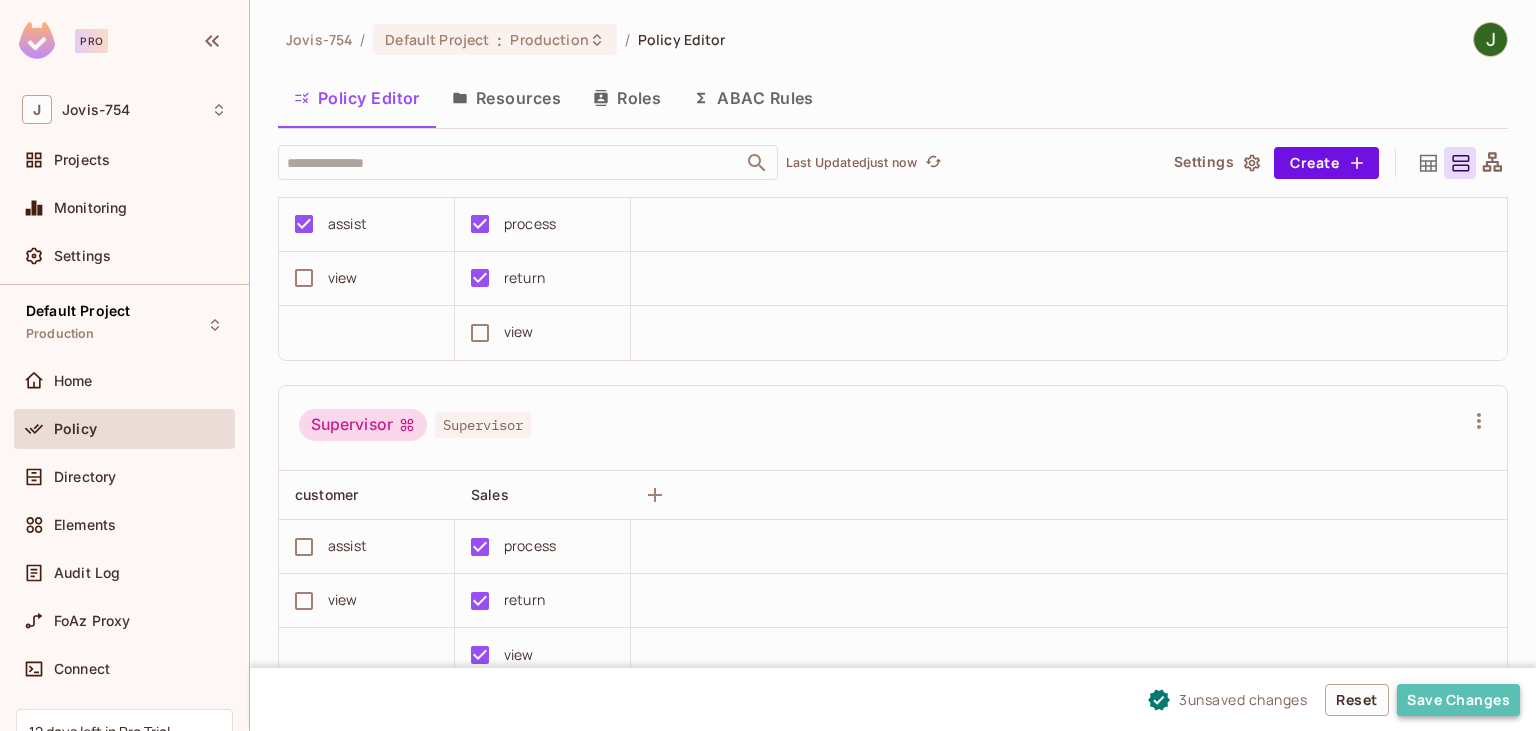 click on "Save Changes" at bounding box center [1458, 700] 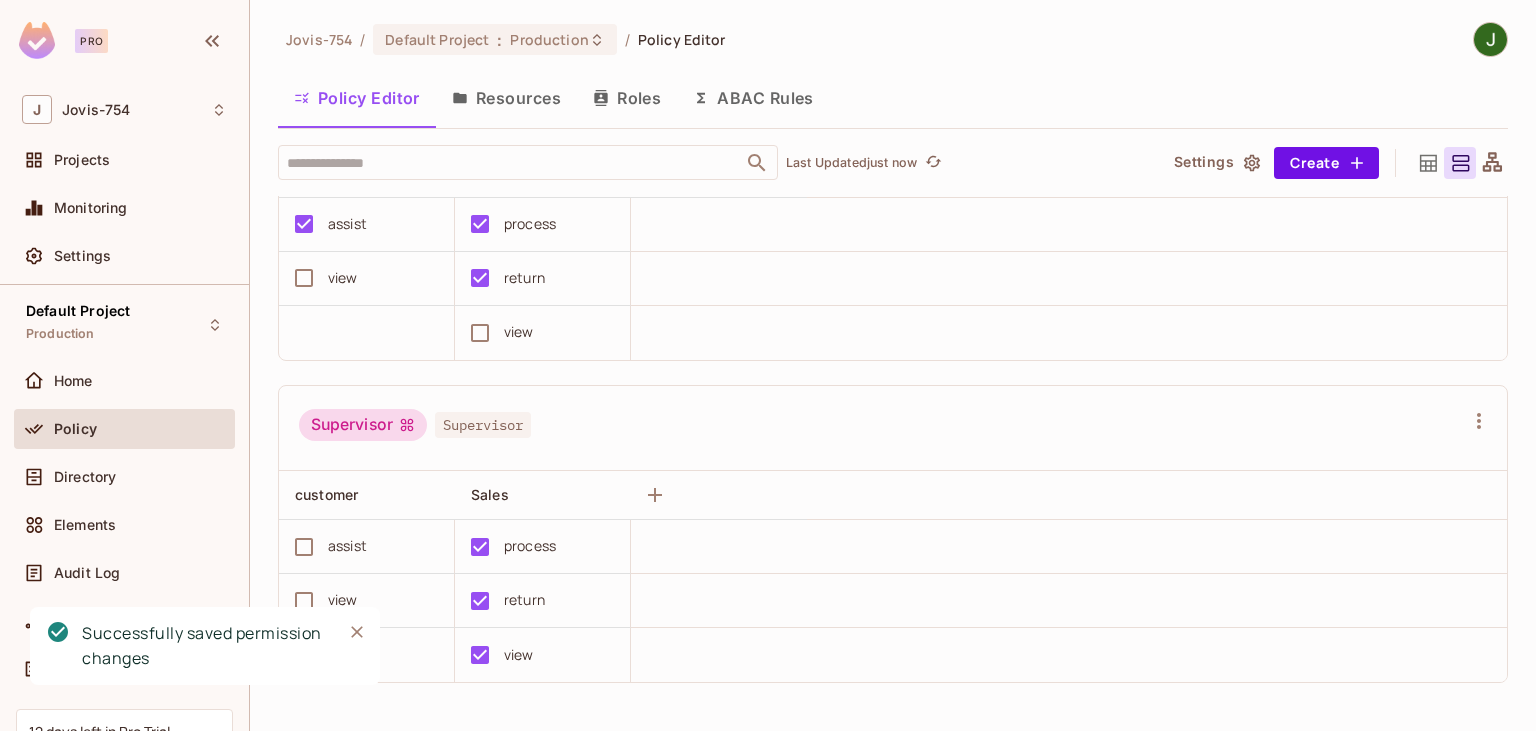 click on "Policy" at bounding box center (75, 429) 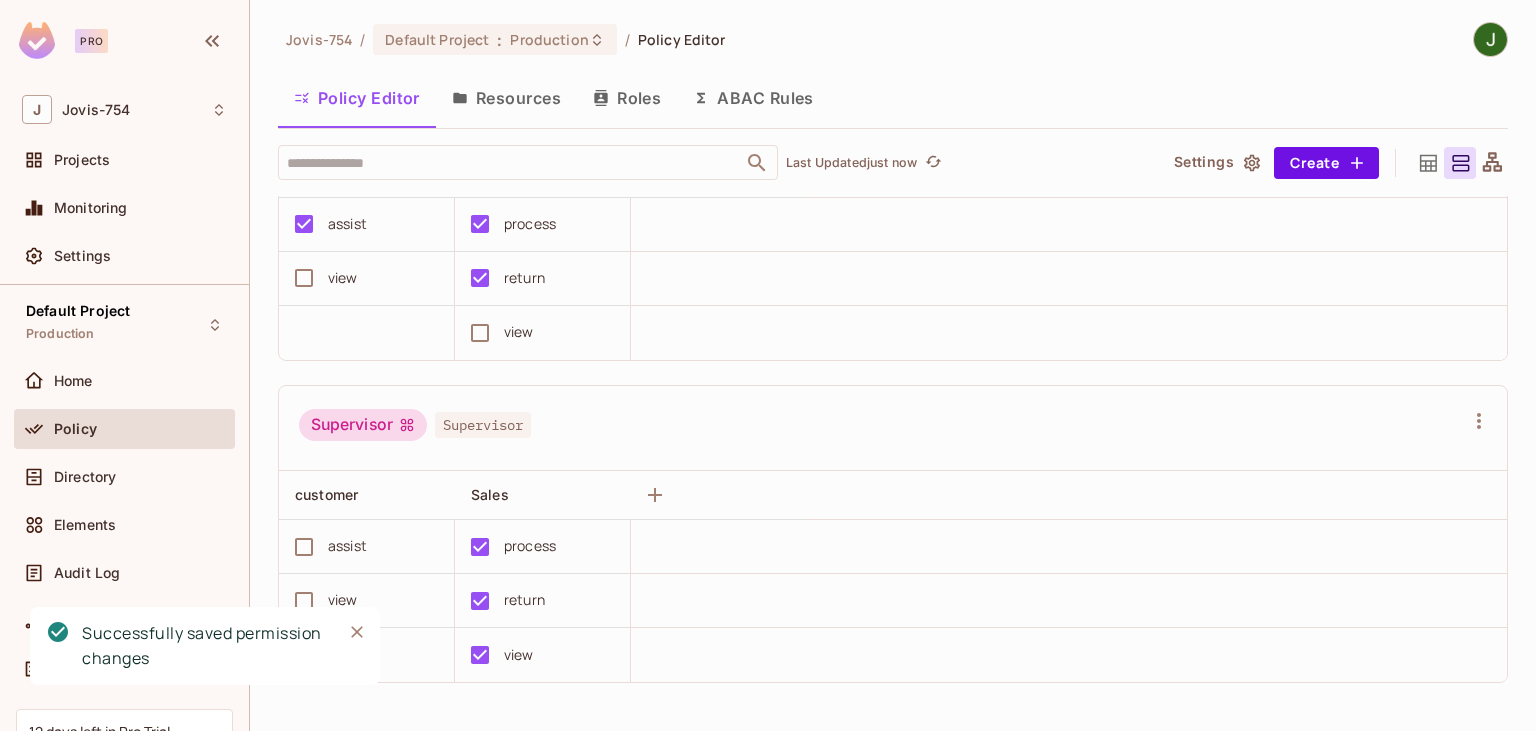 scroll, scrollTop: 0, scrollLeft: 0, axis: both 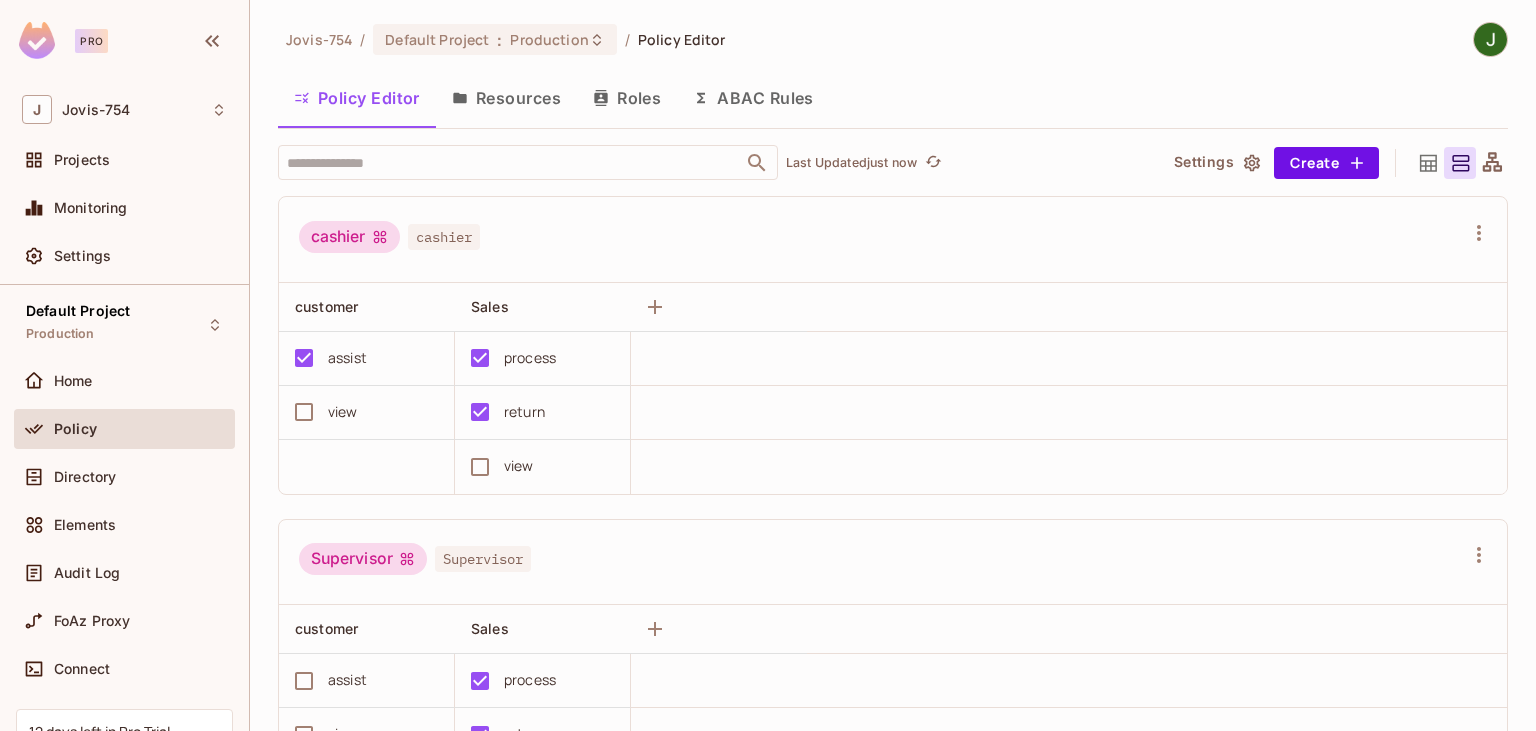 click on "Jovis-754 / Default Project : Production / Policy Editor" at bounding box center (893, 39) 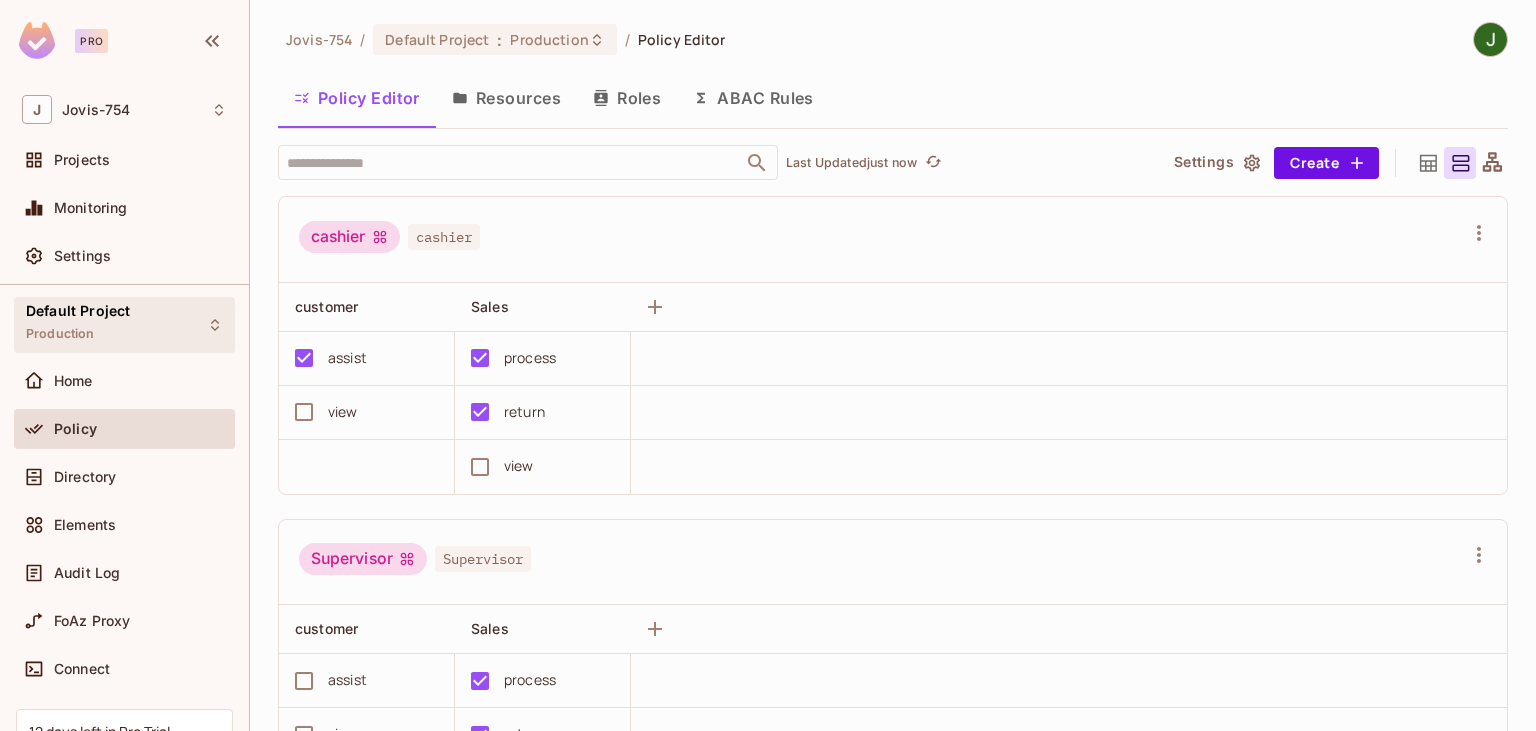 click 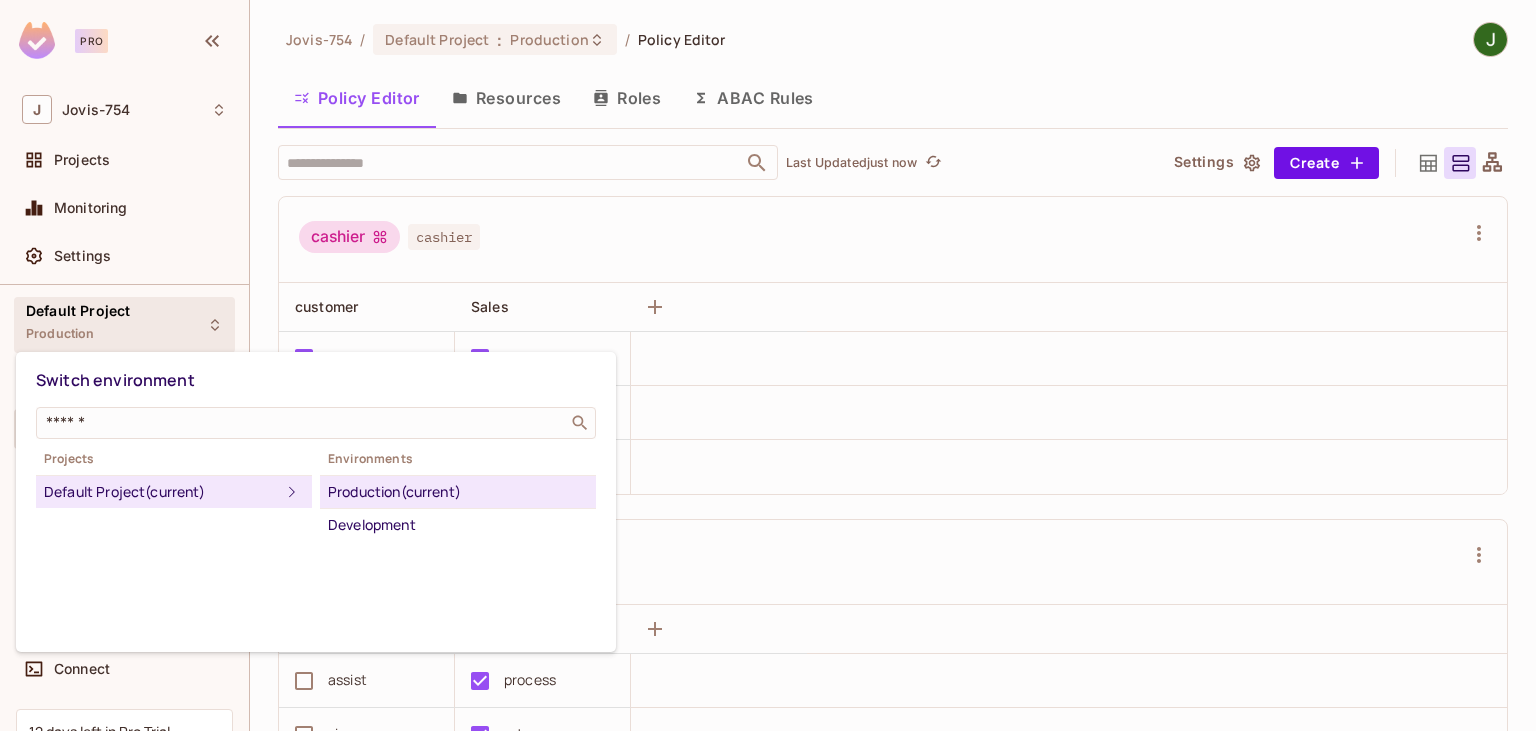 click at bounding box center [768, 365] 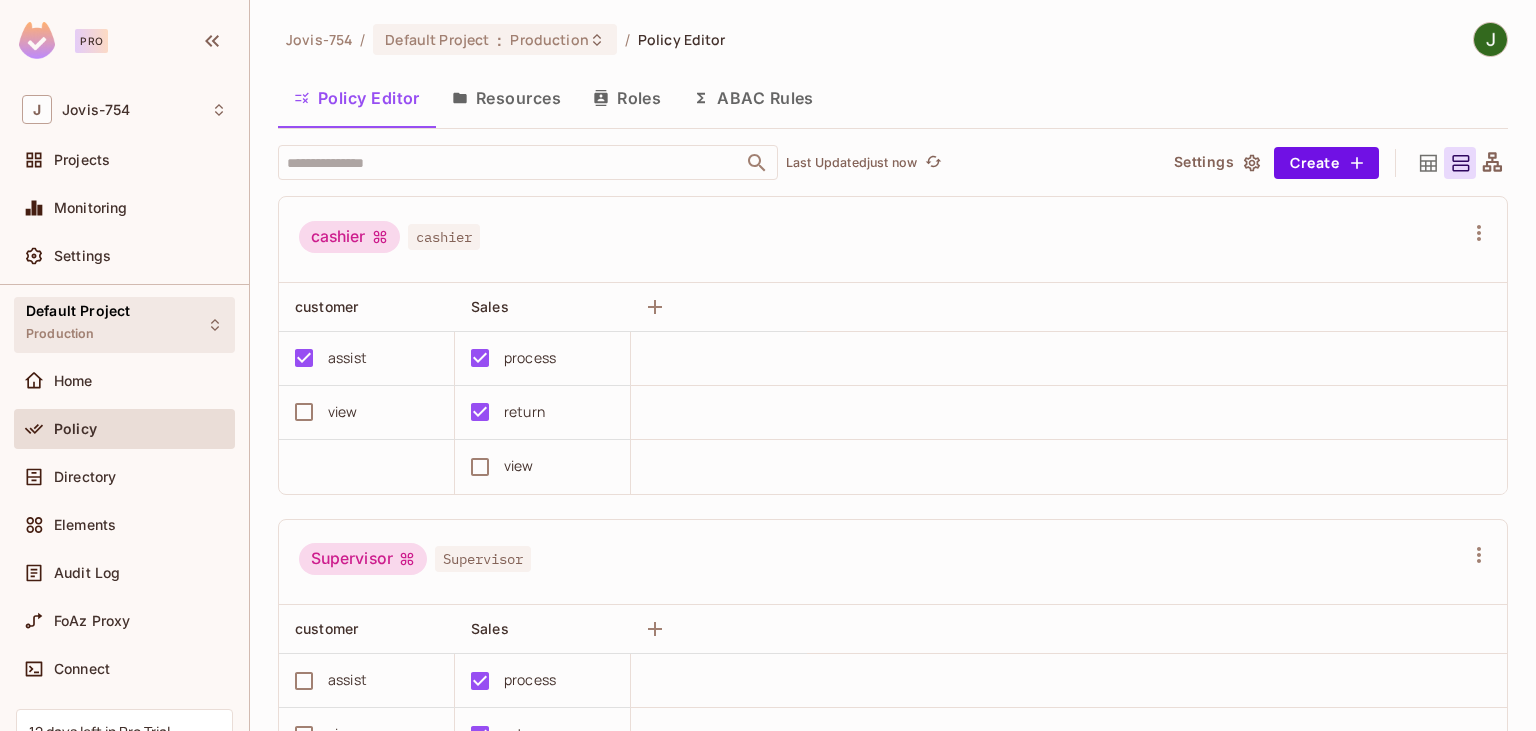 click 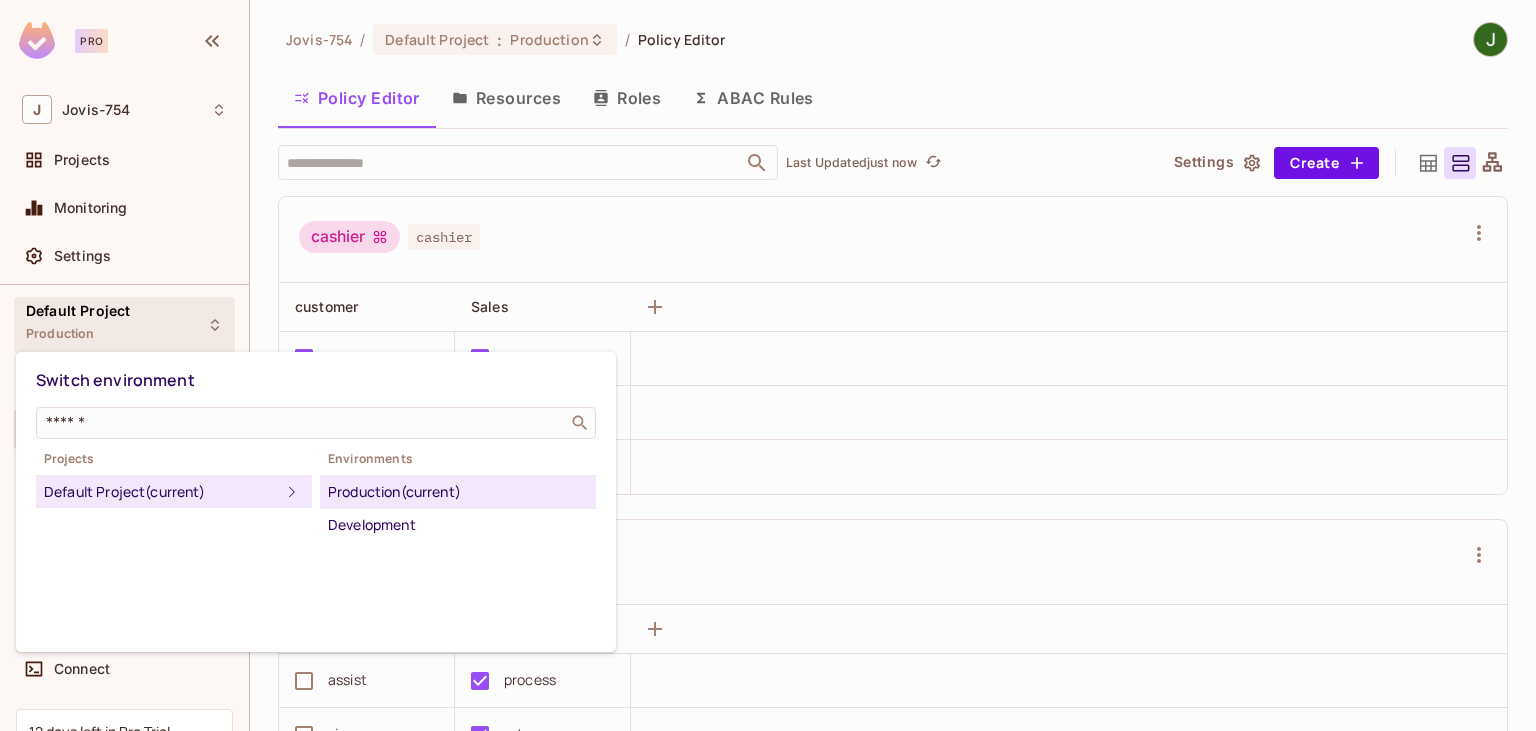 click at bounding box center (768, 365) 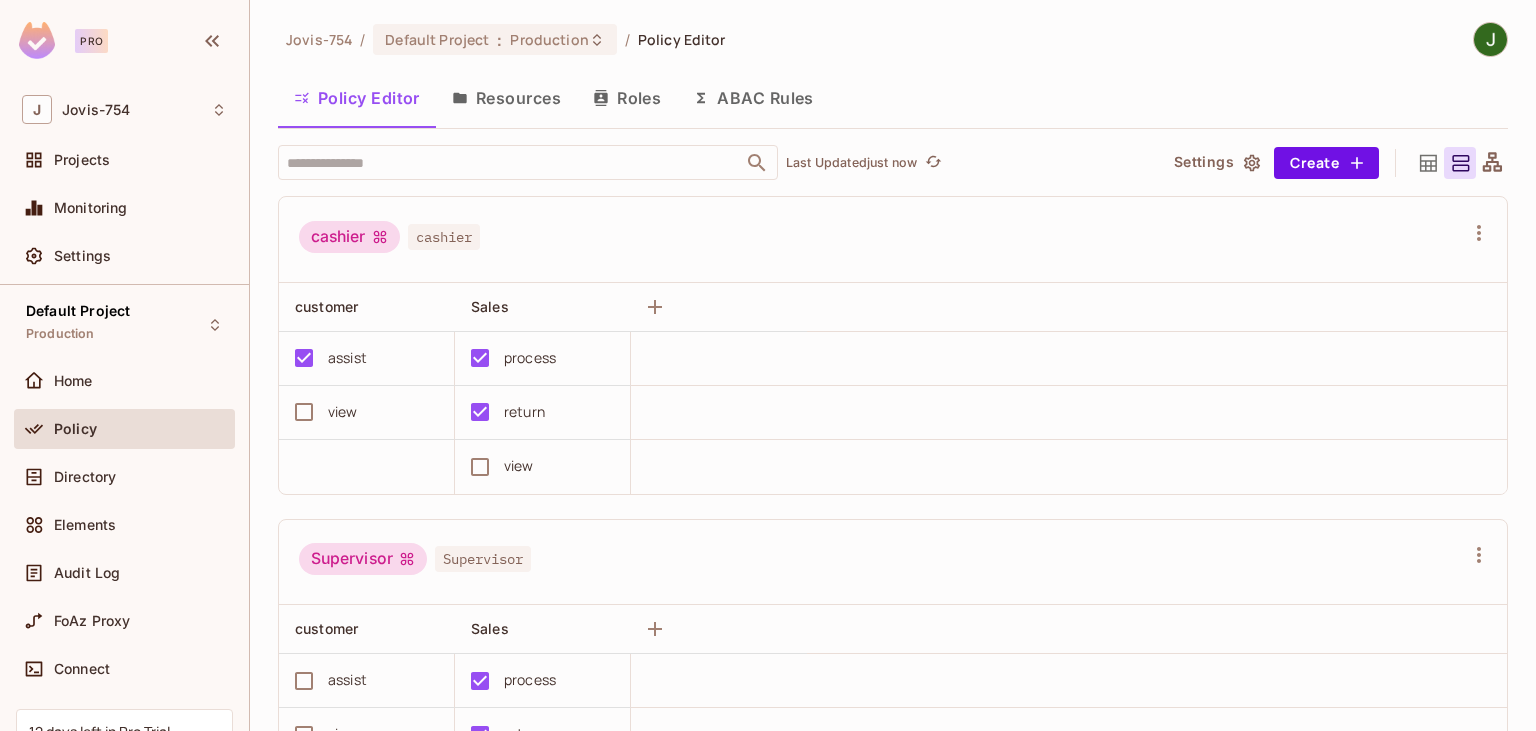 scroll, scrollTop: 172, scrollLeft: 0, axis: vertical 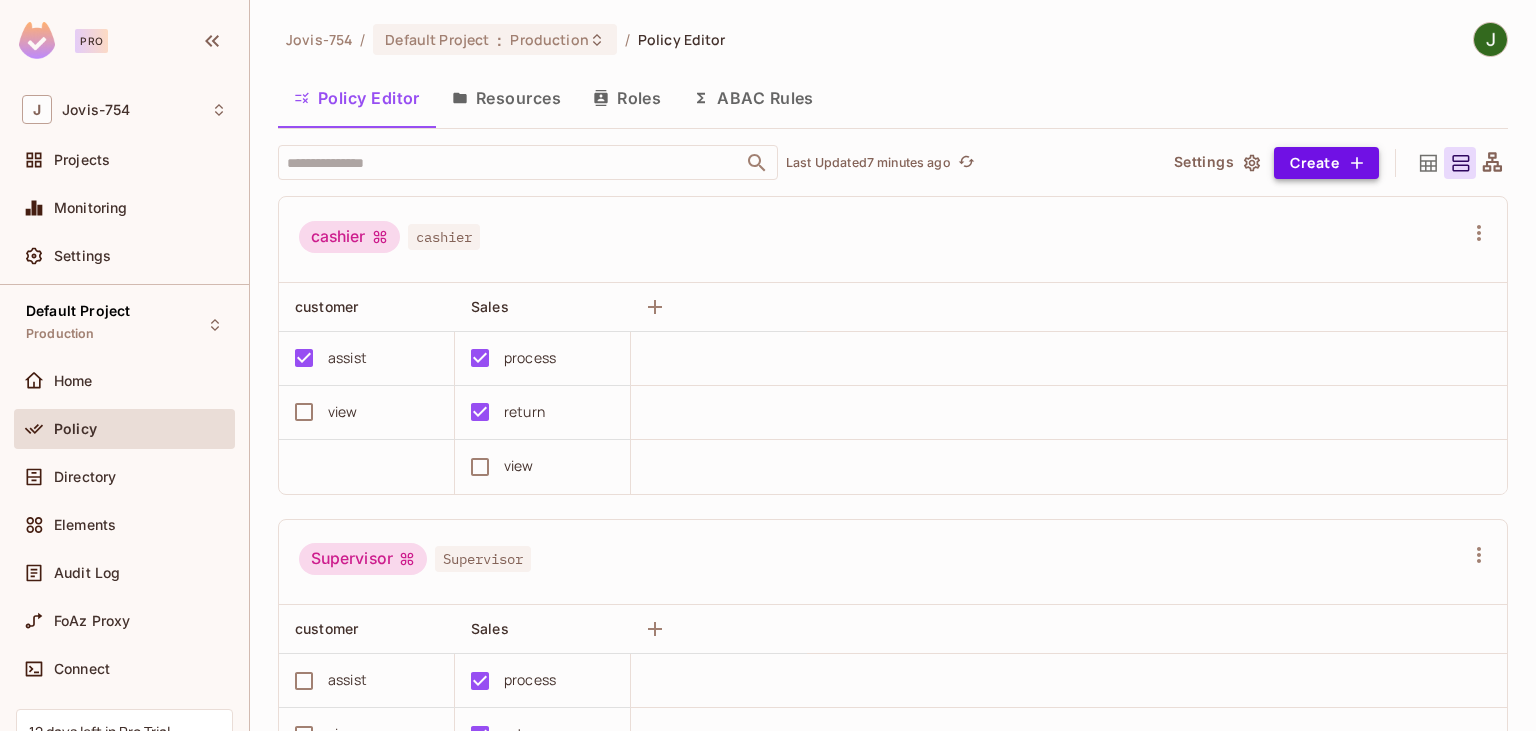click on "Create" at bounding box center [1326, 163] 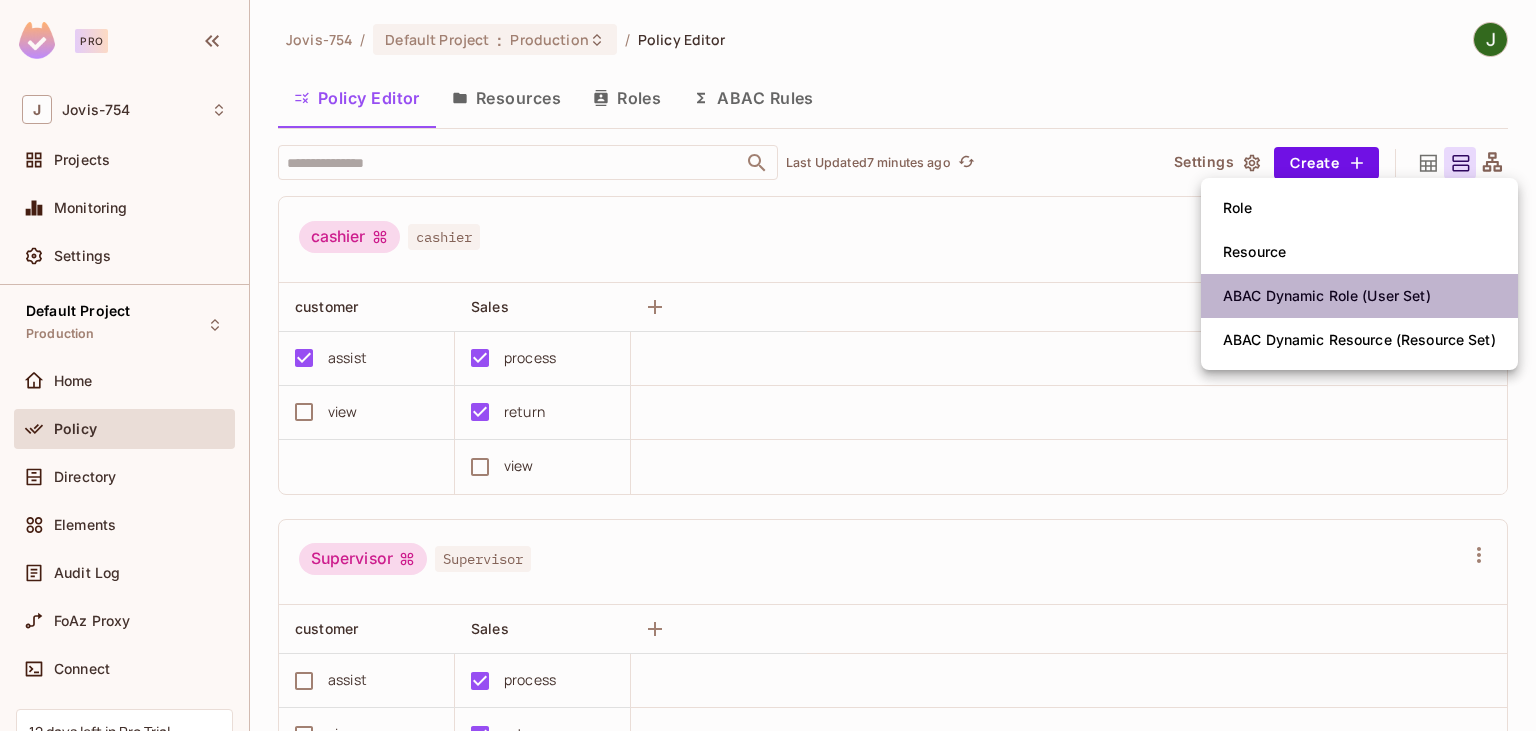 click on "ABAC Dynamic Role (User Set)" at bounding box center [1327, 296] 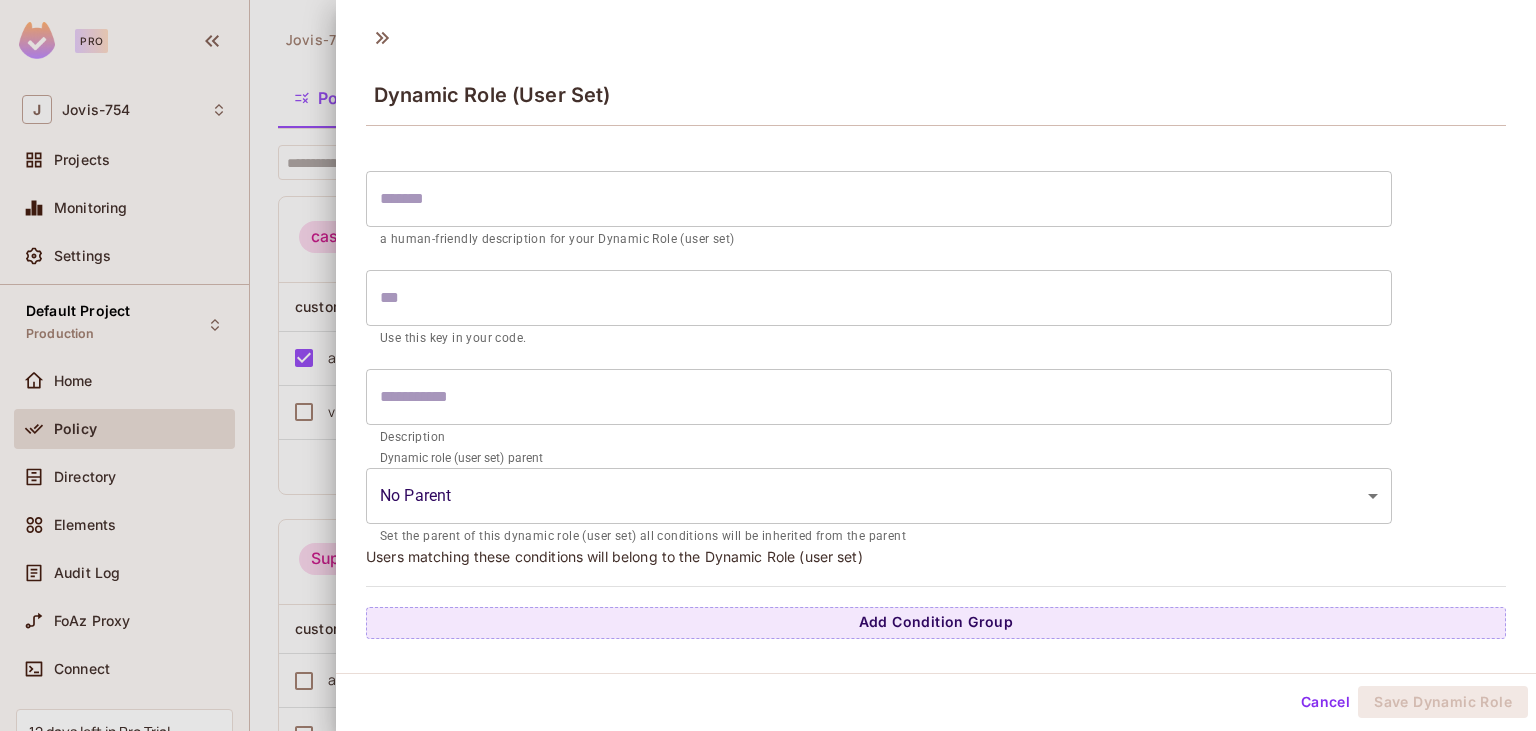 click at bounding box center (768, 365) 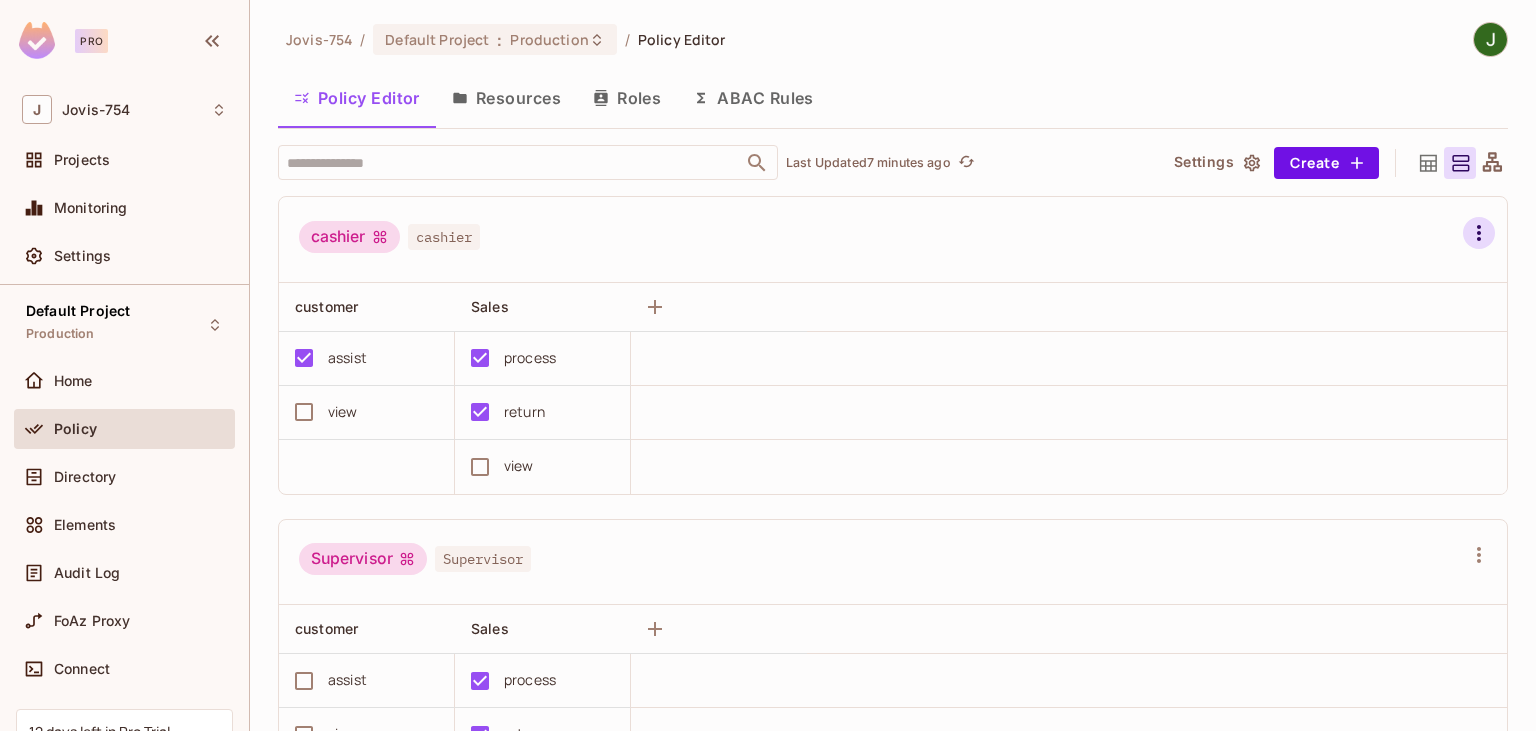 click 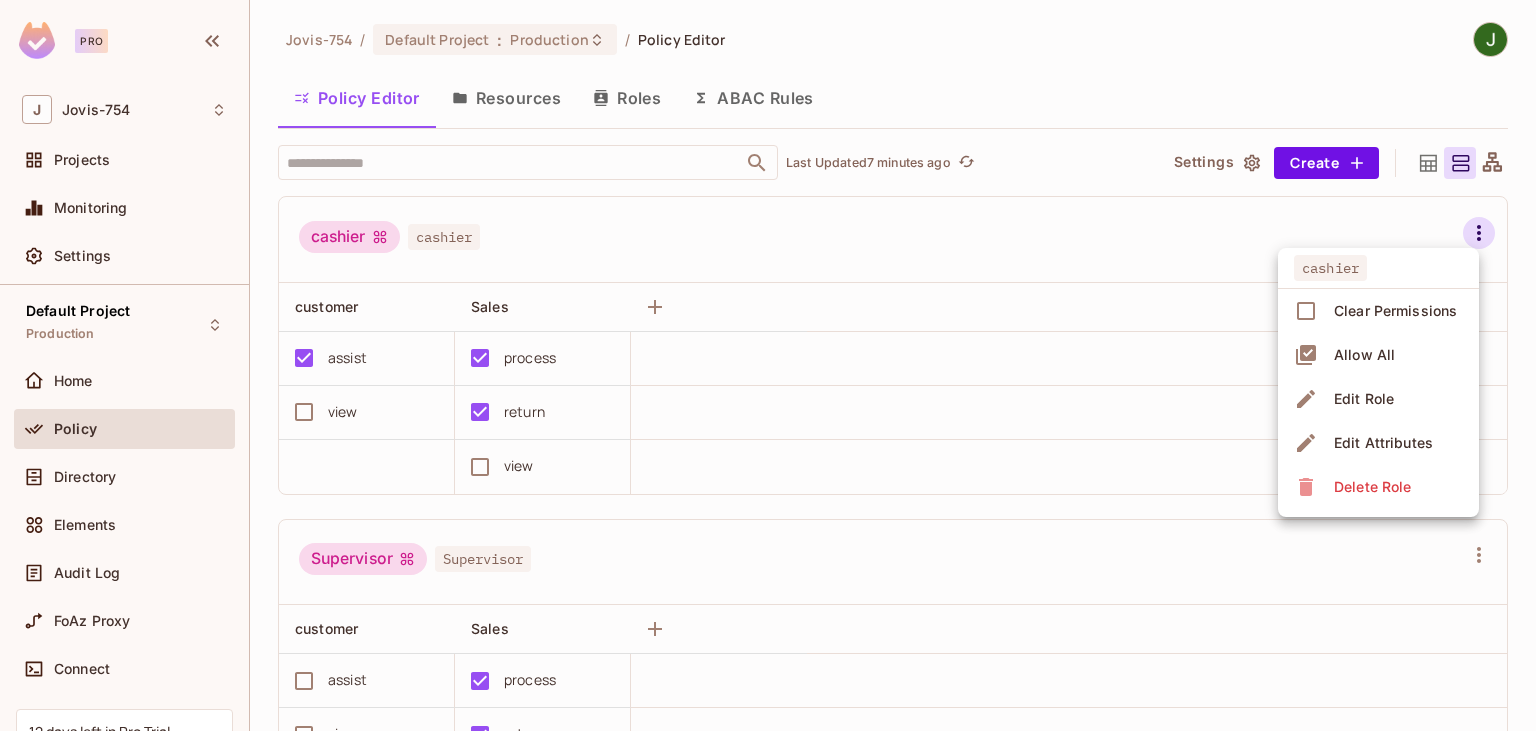 drag, startPoint x: 1310, startPoint y: 69, endPoint x: 1318, endPoint y: 77, distance: 11.313708 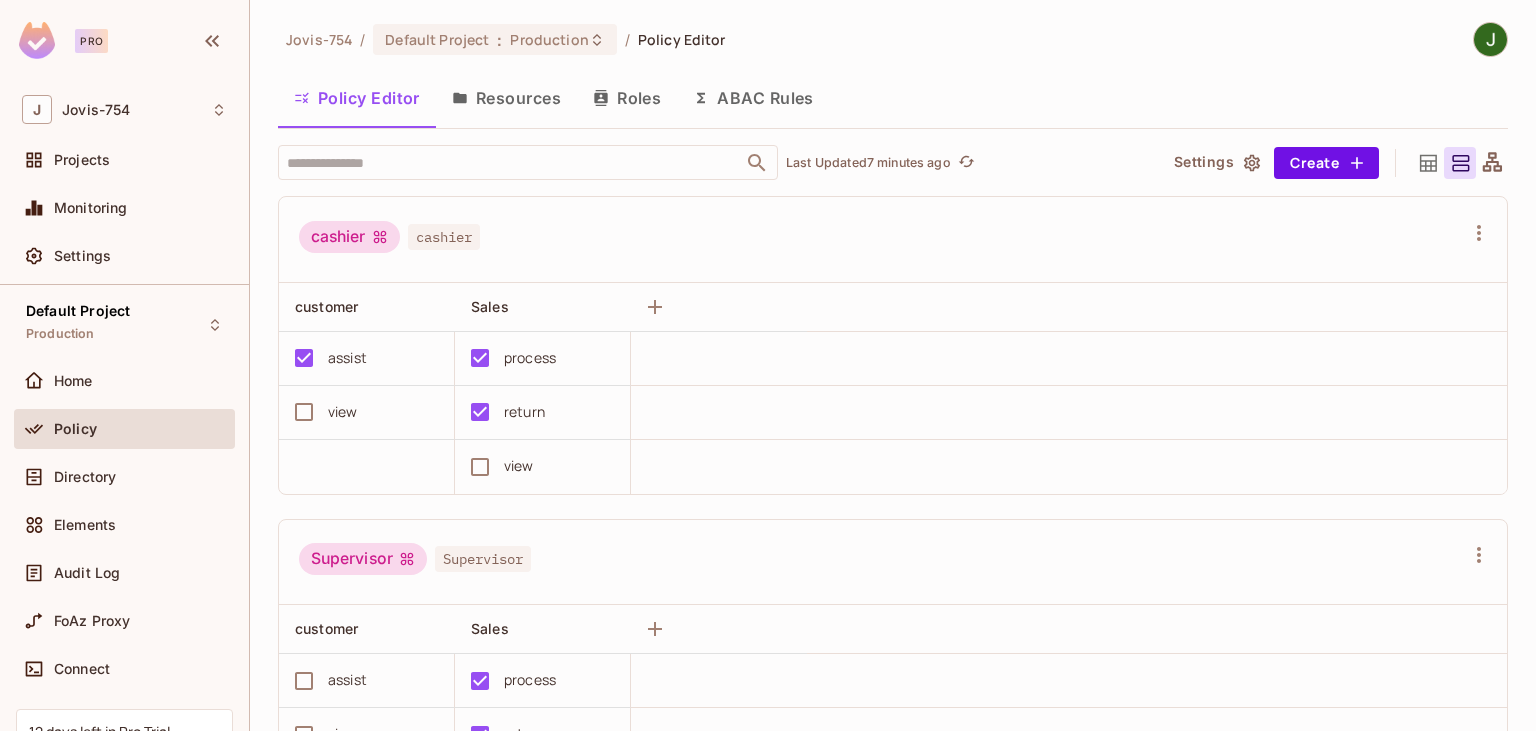 click on "Settings" at bounding box center [1216, 163] 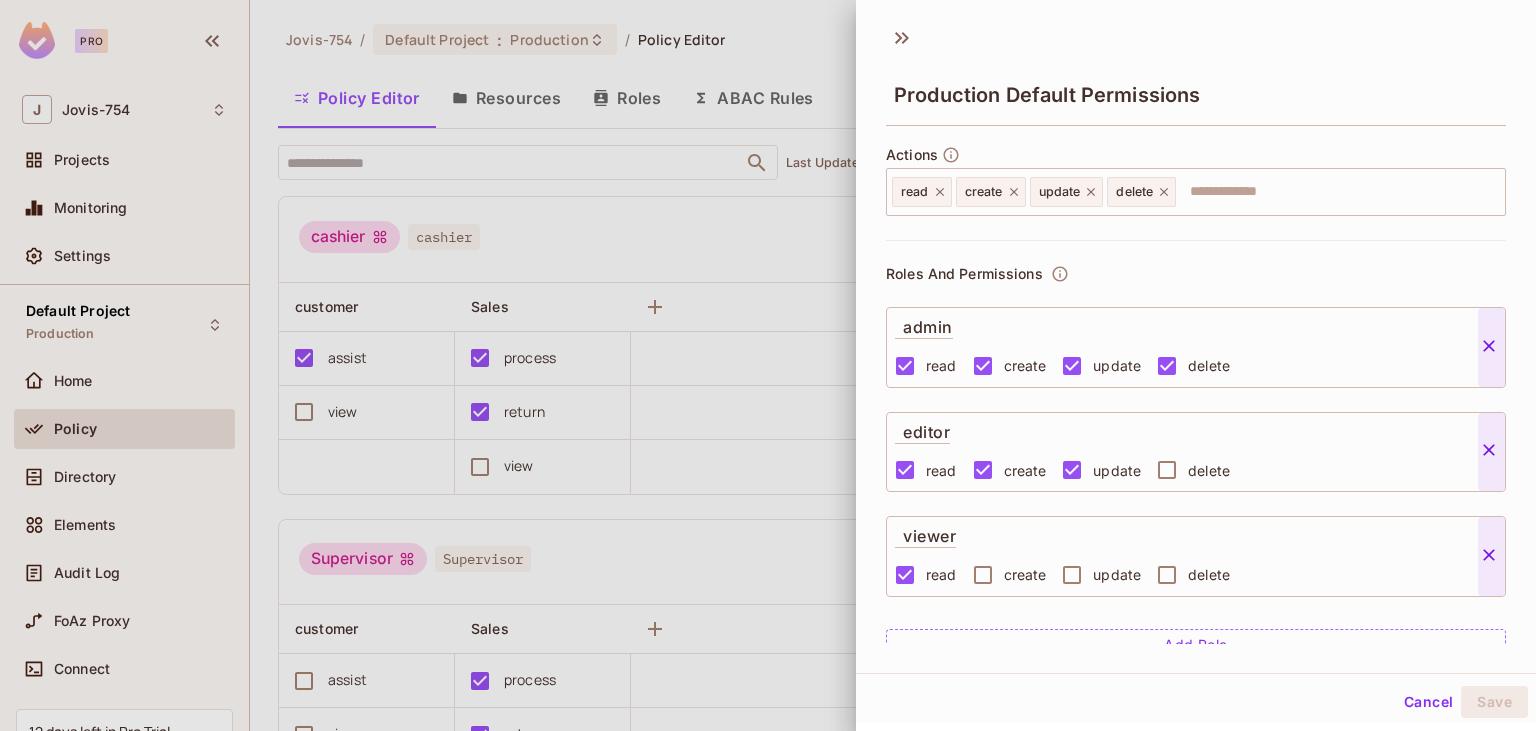 click at bounding box center [768, 365] 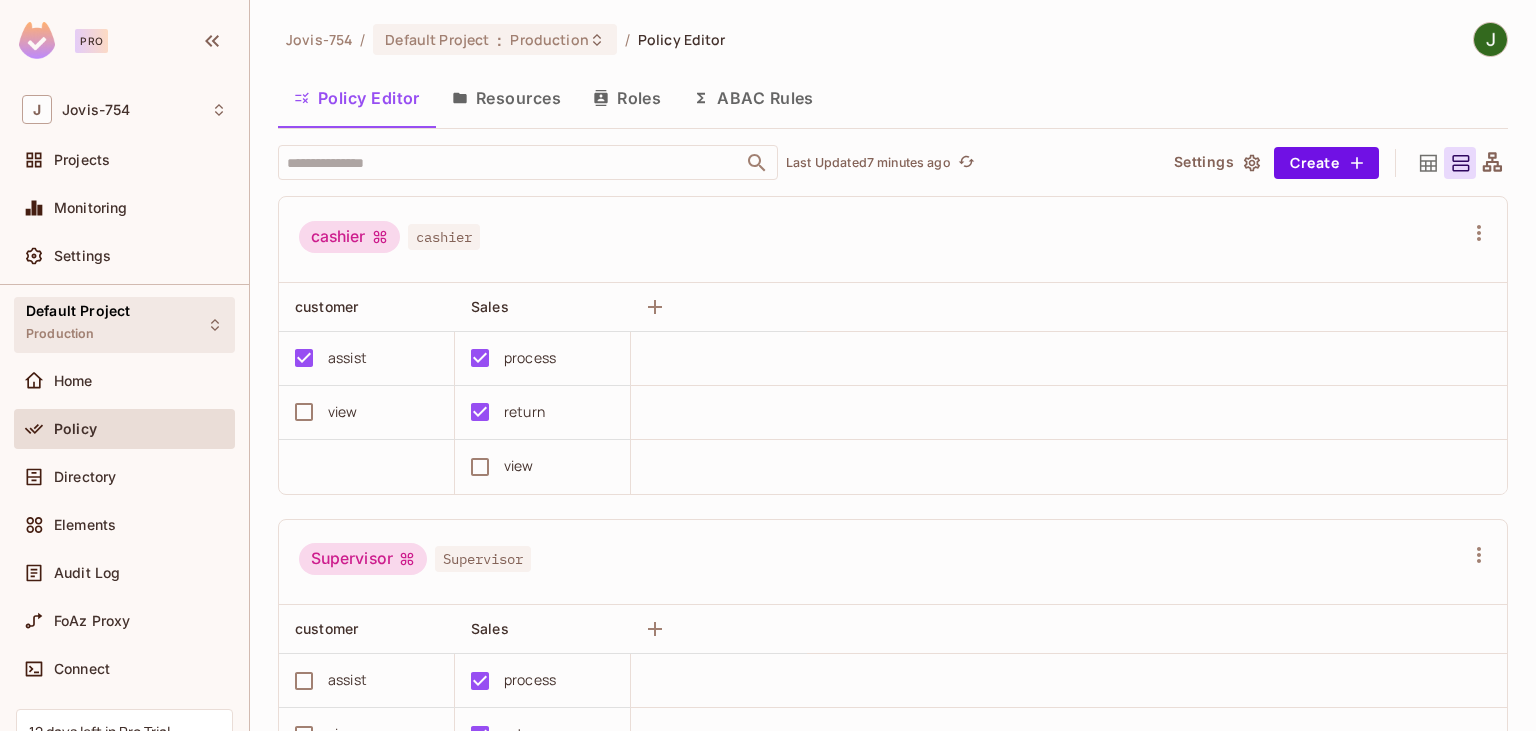 click on "Default Project" at bounding box center (78, 311) 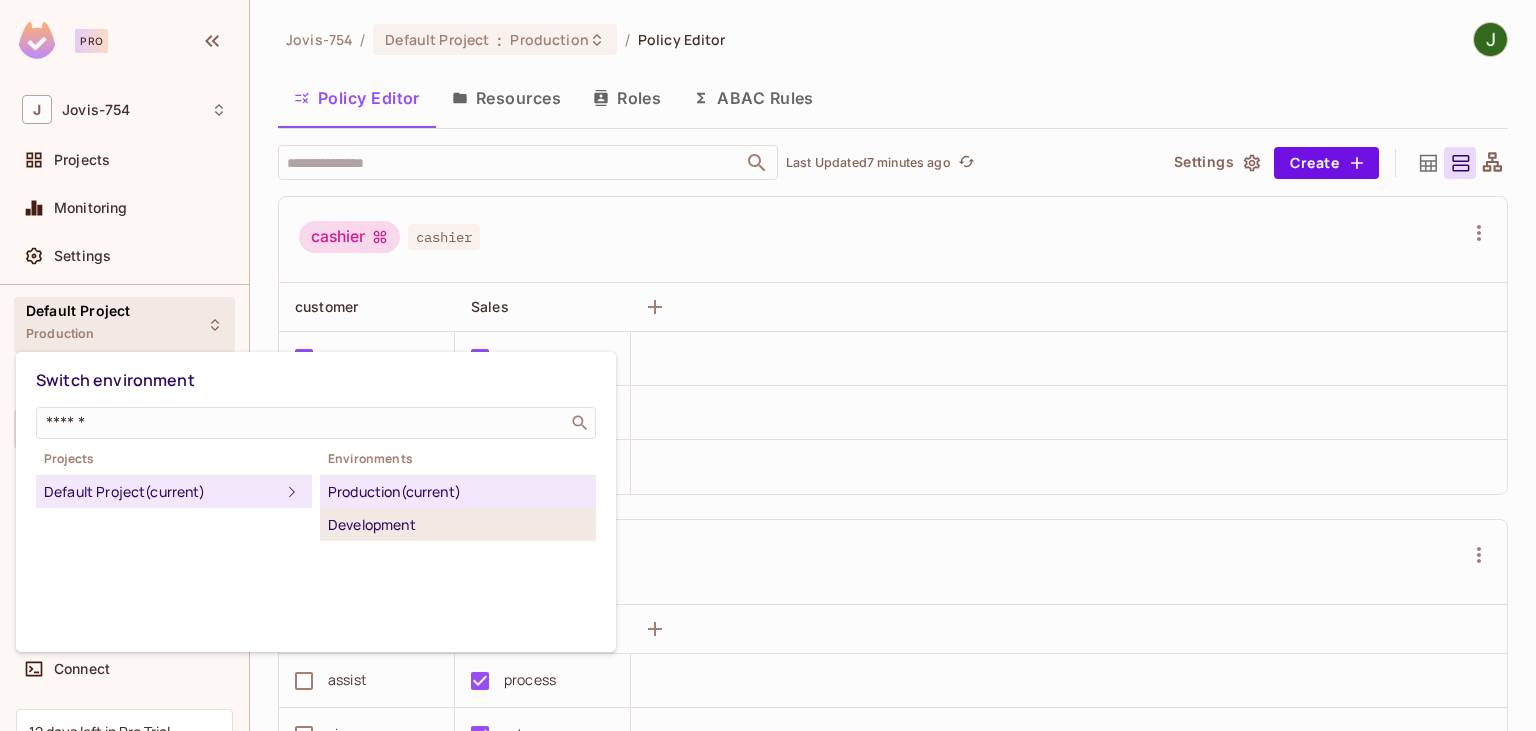click on "Development" at bounding box center [458, 525] 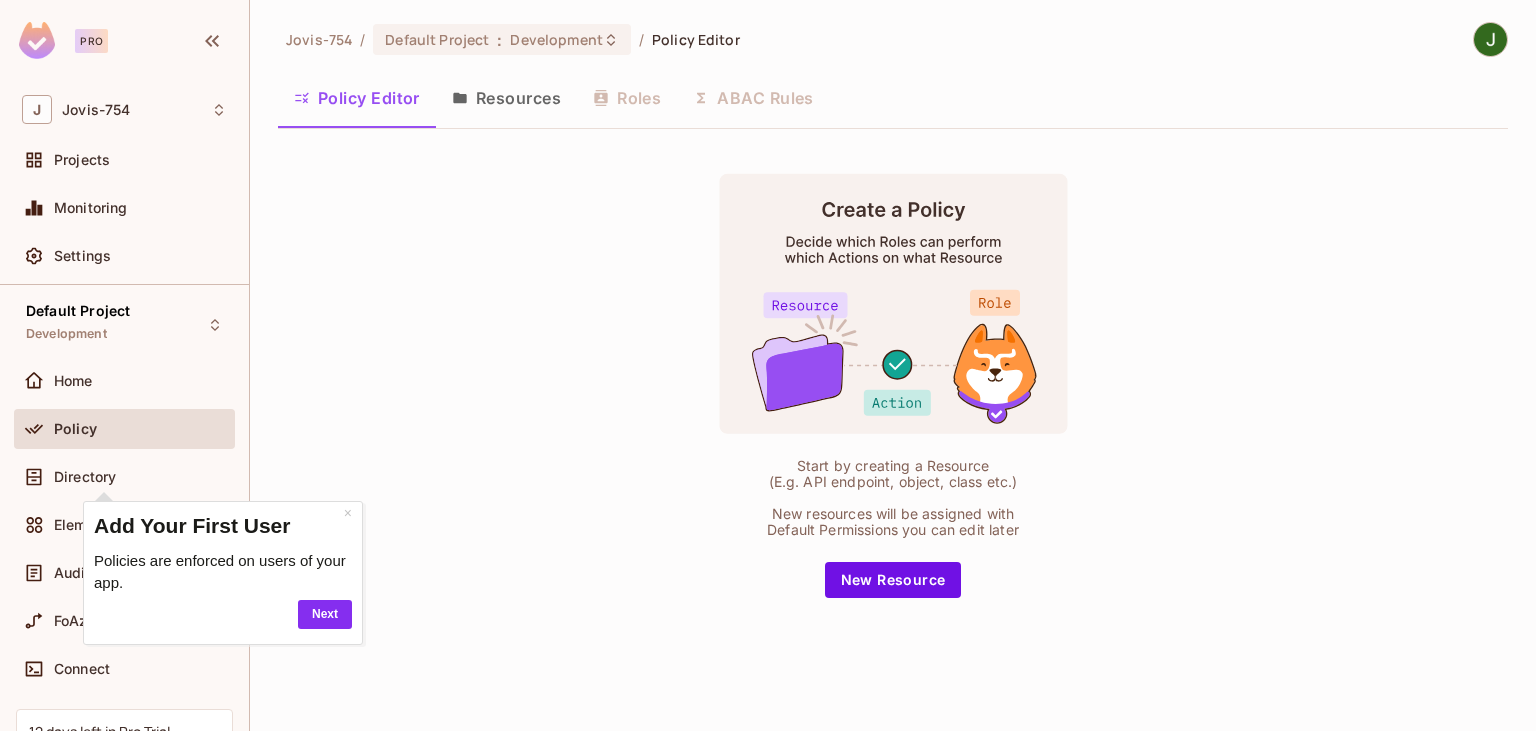 scroll, scrollTop: 0, scrollLeft: 0, axis: both 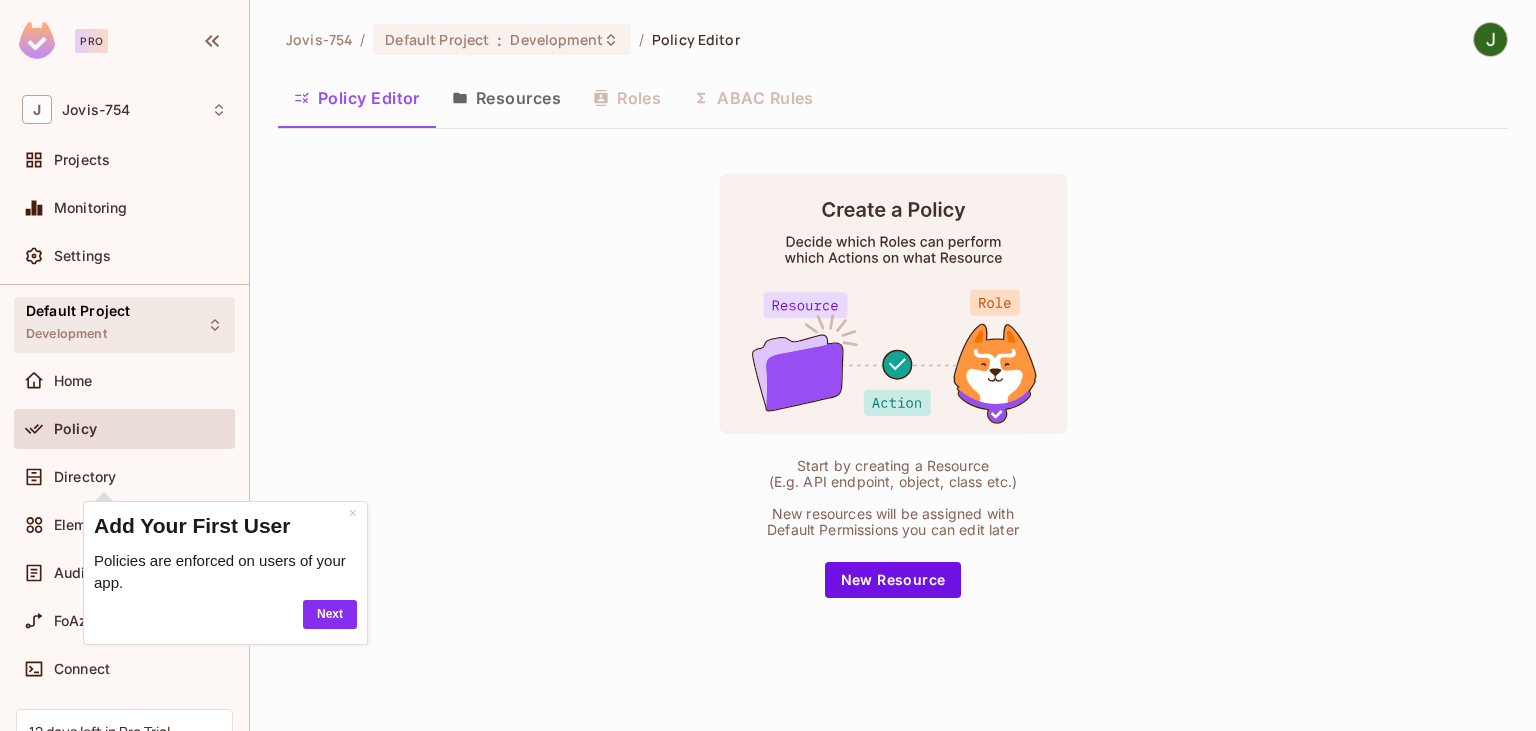 click on "Development" at bounding box center [66, 334] 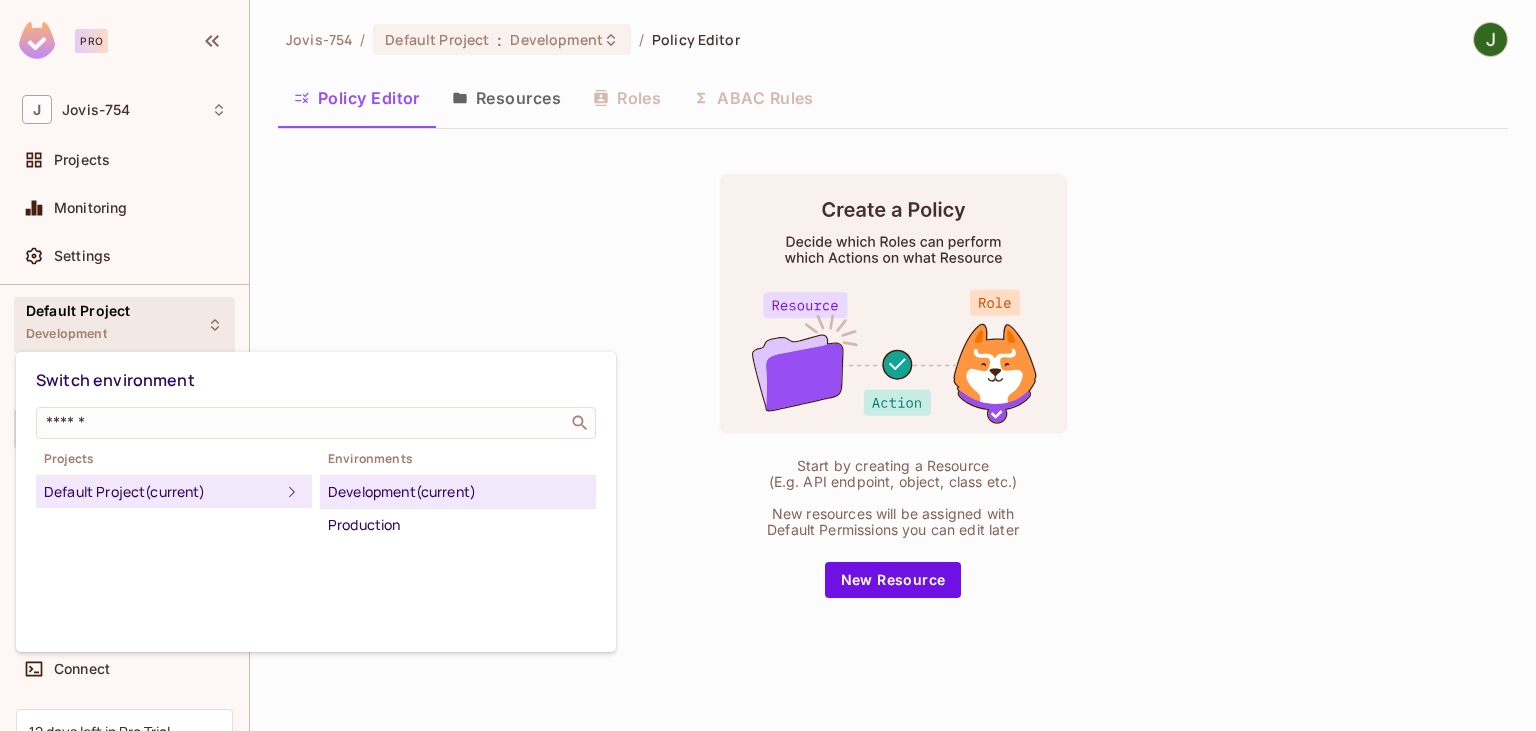 click on "Projects" at bounding box center [174, 459] 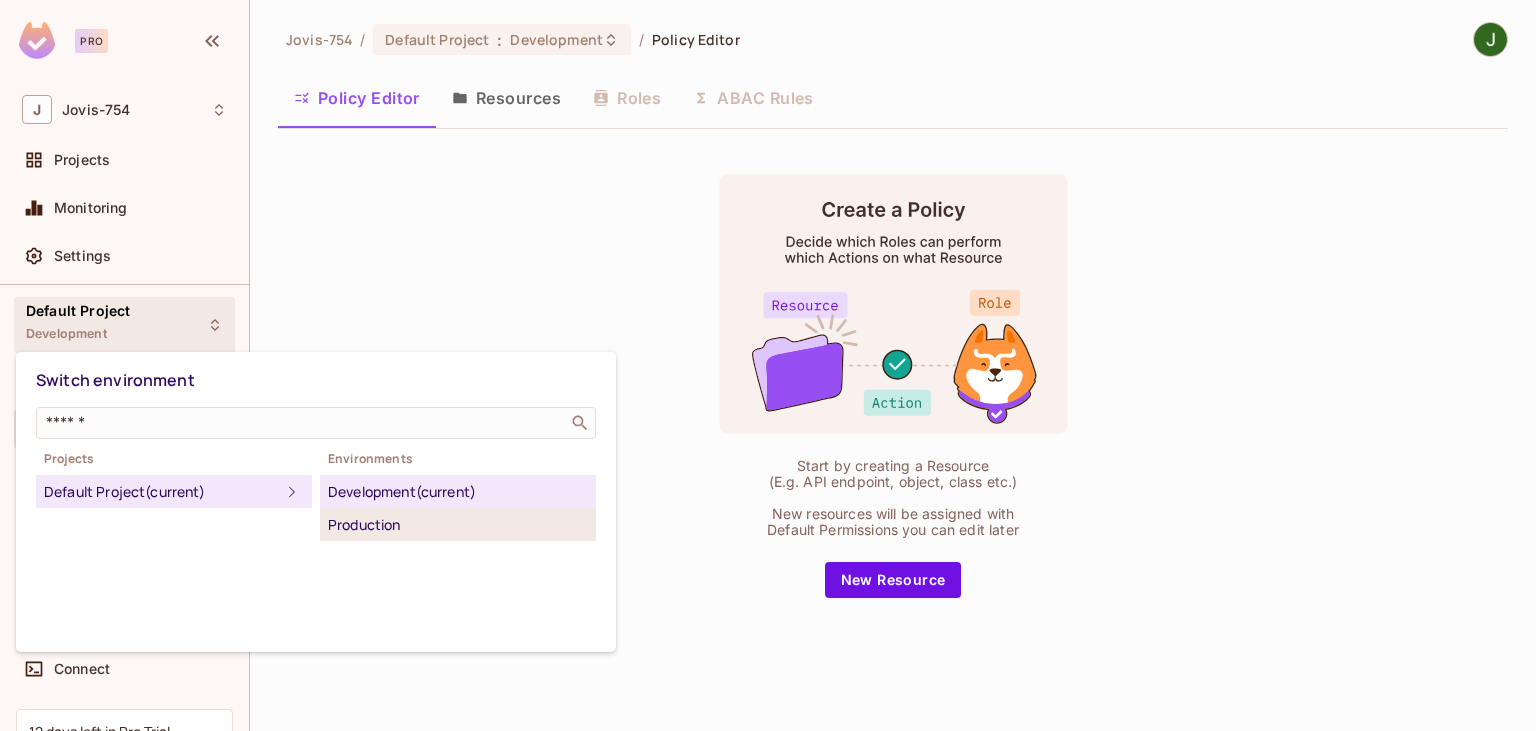 click on "Production" at bounding box center (458, 525) 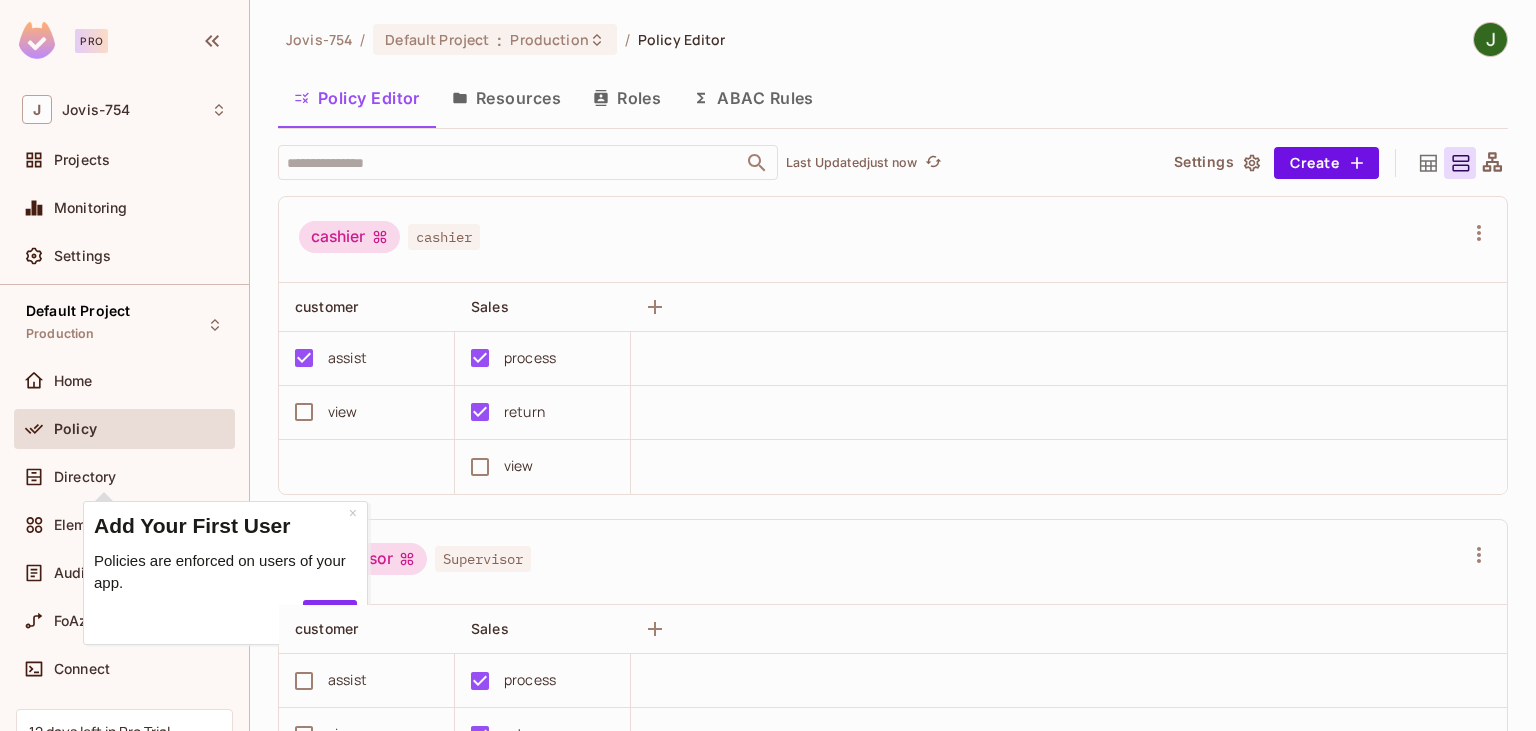 click on "Jovis-754 / Default Project : Production / Policy Editor" at bounding box center [893, 39] 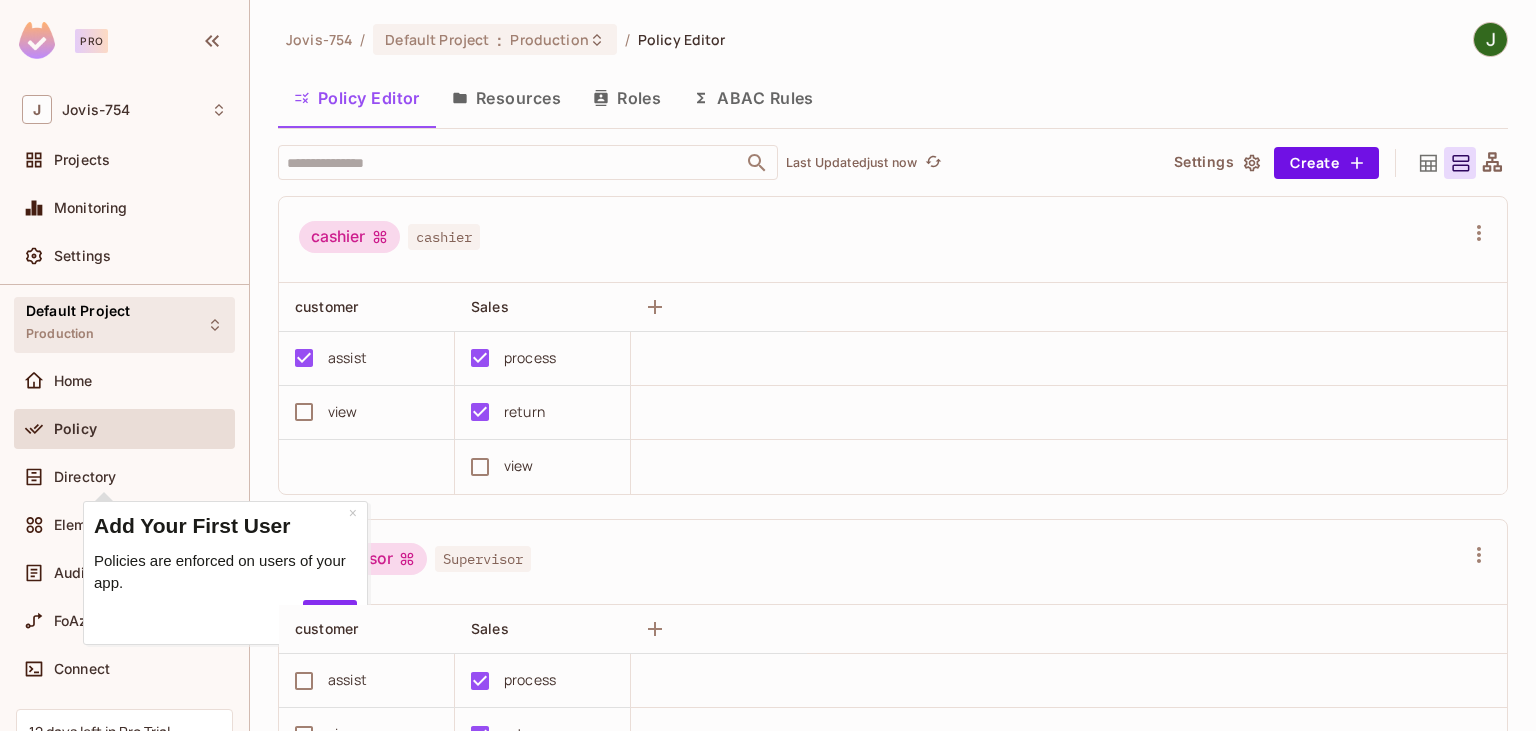 click on "Default Project Production" at bounding box center [124, 324] 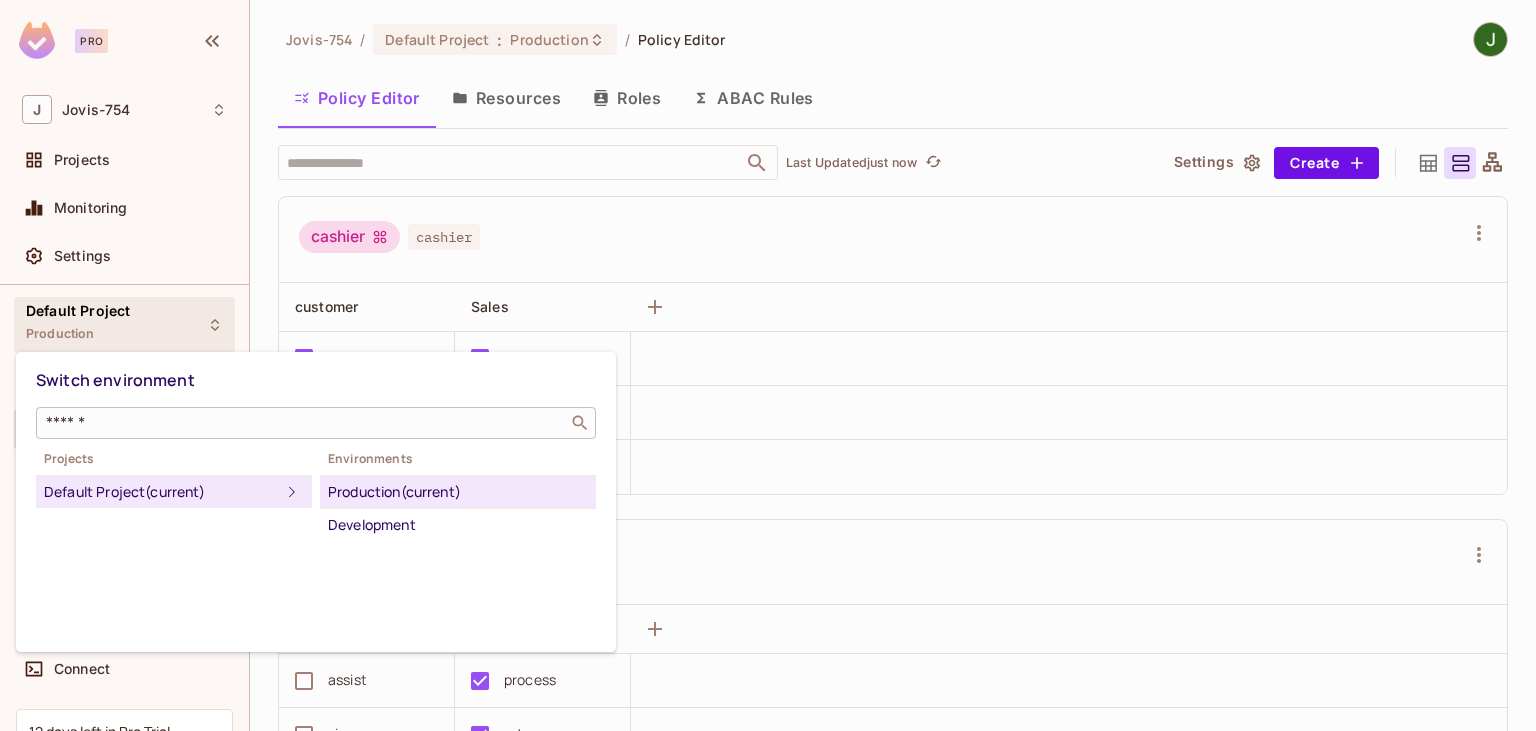 click at bounding box center [302, 423] 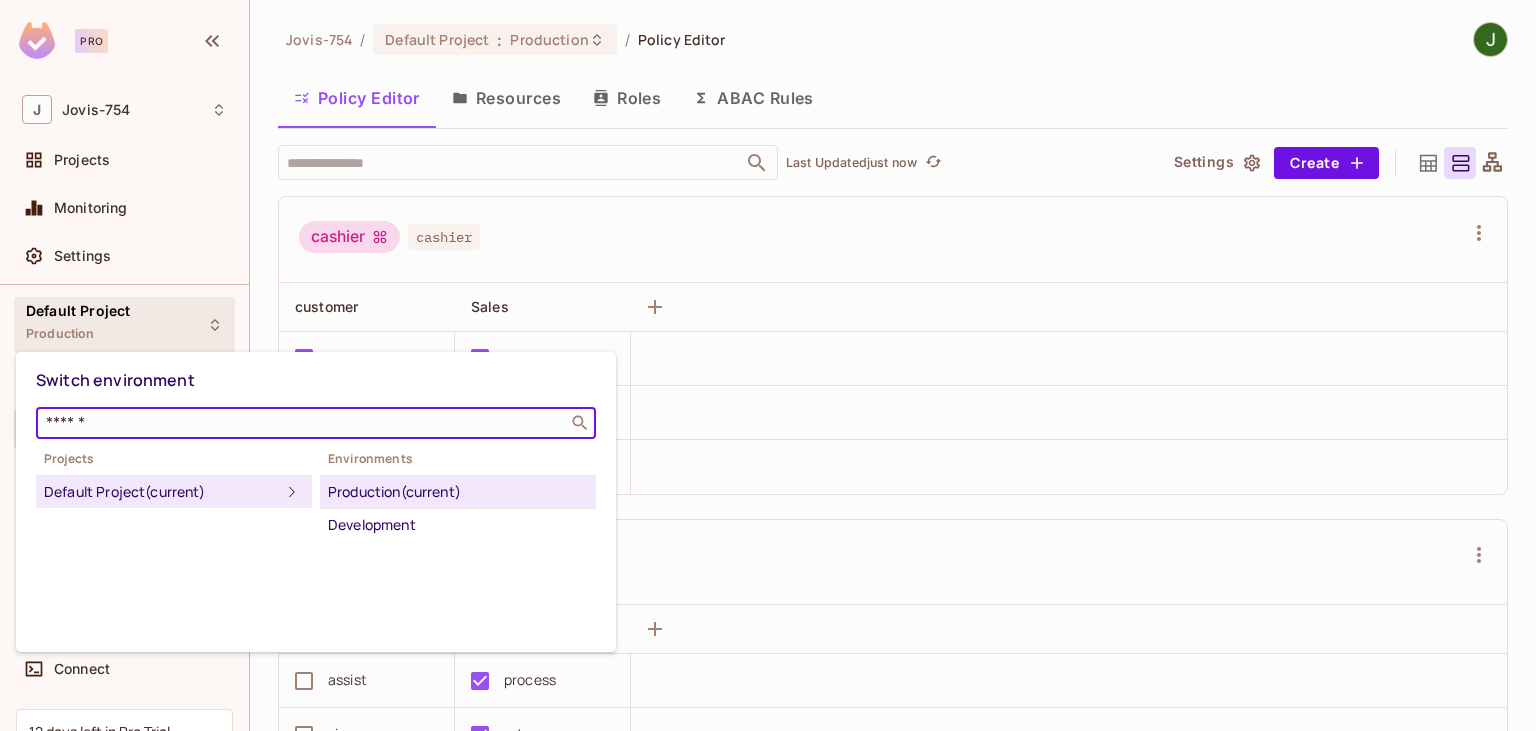 drag, startPoint x: 1062, startPoint y: 28, endPoint x: 990, endPoint y: 46, distance: 74.215904 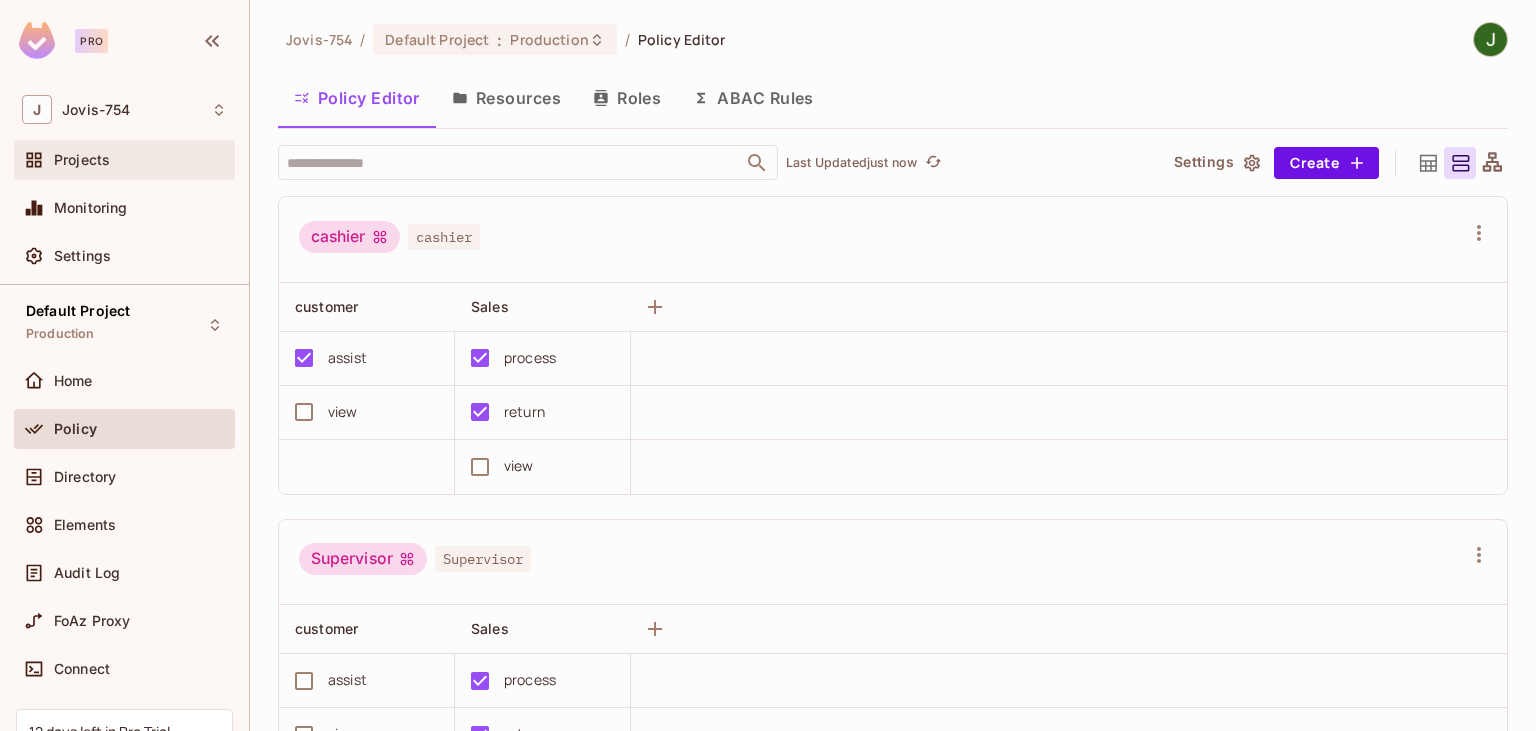 click on "Projects" at bounding box center [82, 160] 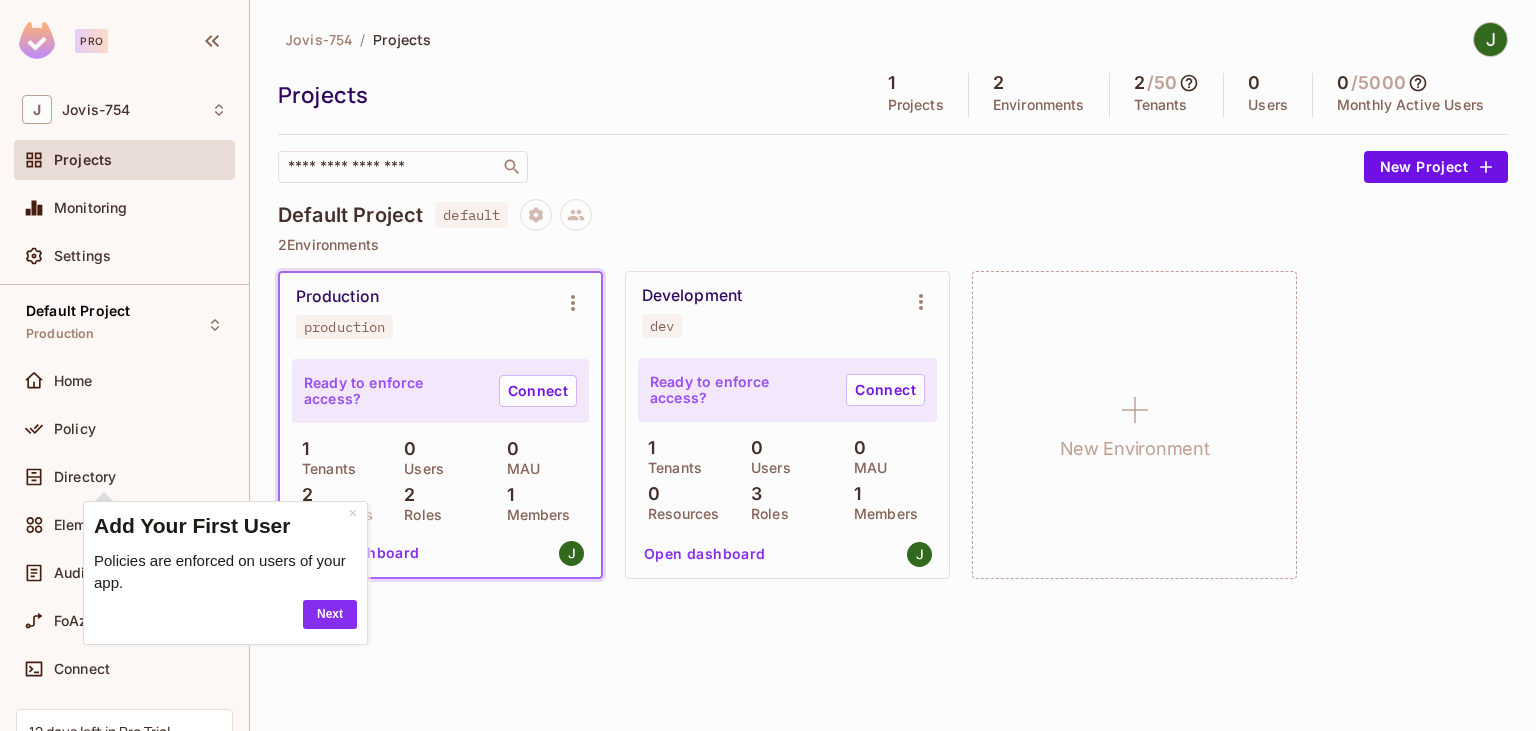 click on "Jovis-754 / Projects Projects 1 Projects 2 Environments 2 /  50 Tenants 0 Users 0 /  5000 Monthly Active Users ​ New Project Default Project default 2  Environments Production production Ready to enforce access? Connect 1 Tenants 0 Users 0 MAU 2 Resources 2 Roles 1 Members Open dashboard Development dev Ready to enforce access? Connect 1 Tenants 0 Users 0 MAU 0 Resources 3 Roles 1 Members Open dashboard New Environment" at bounding box center [893, 365] 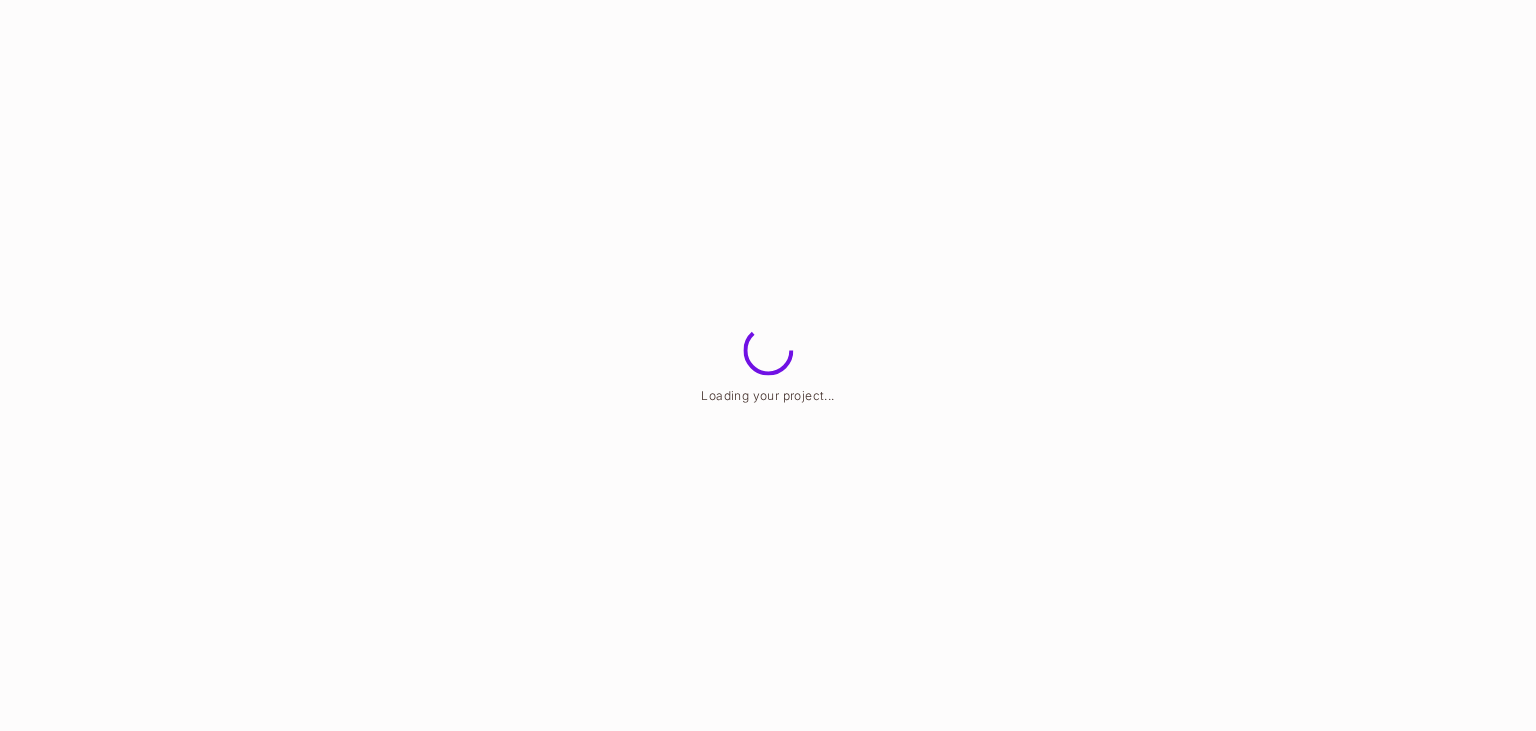 scroll, scrollTop: 0, scrollLeft: 0, axis: both 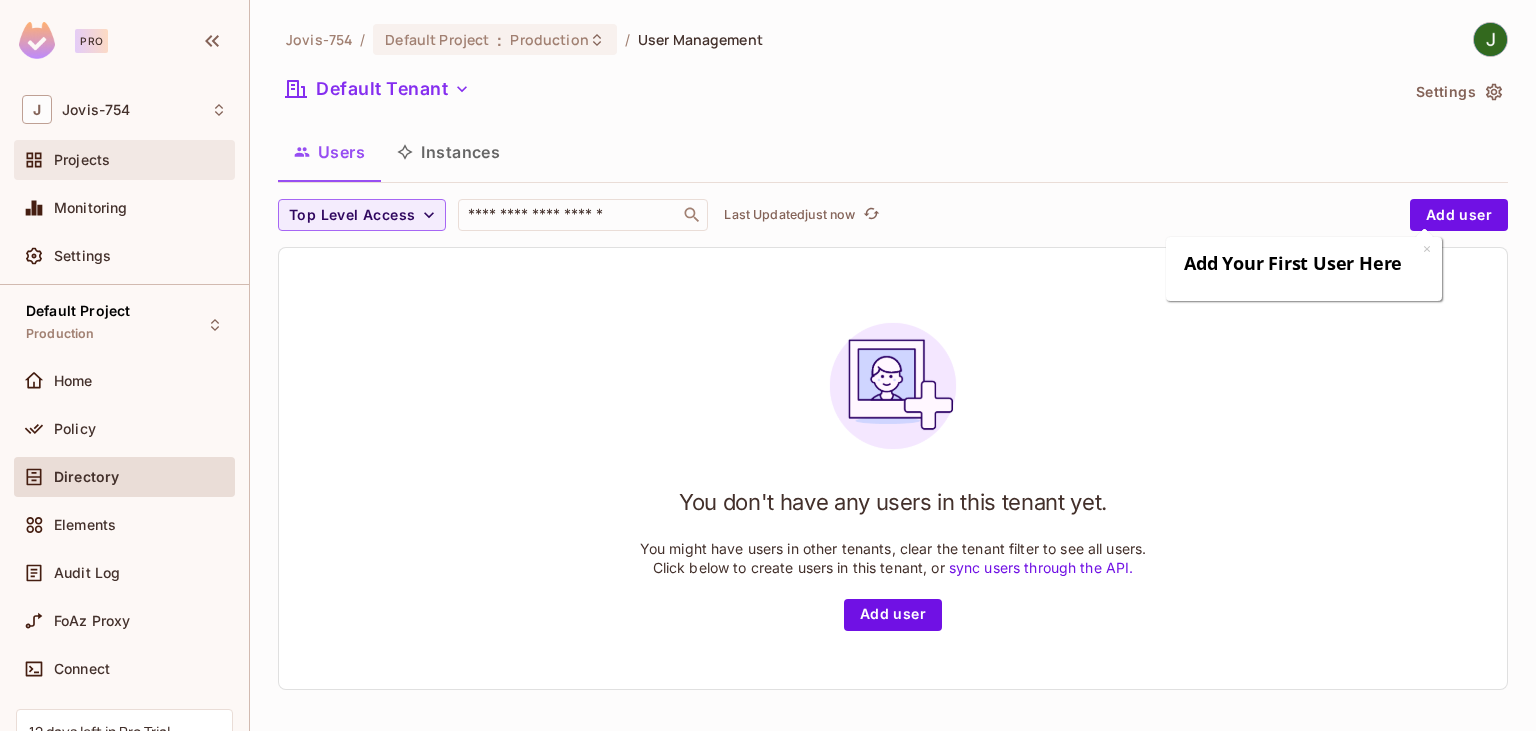 click on "Projects" at bounding box center (82, 160) 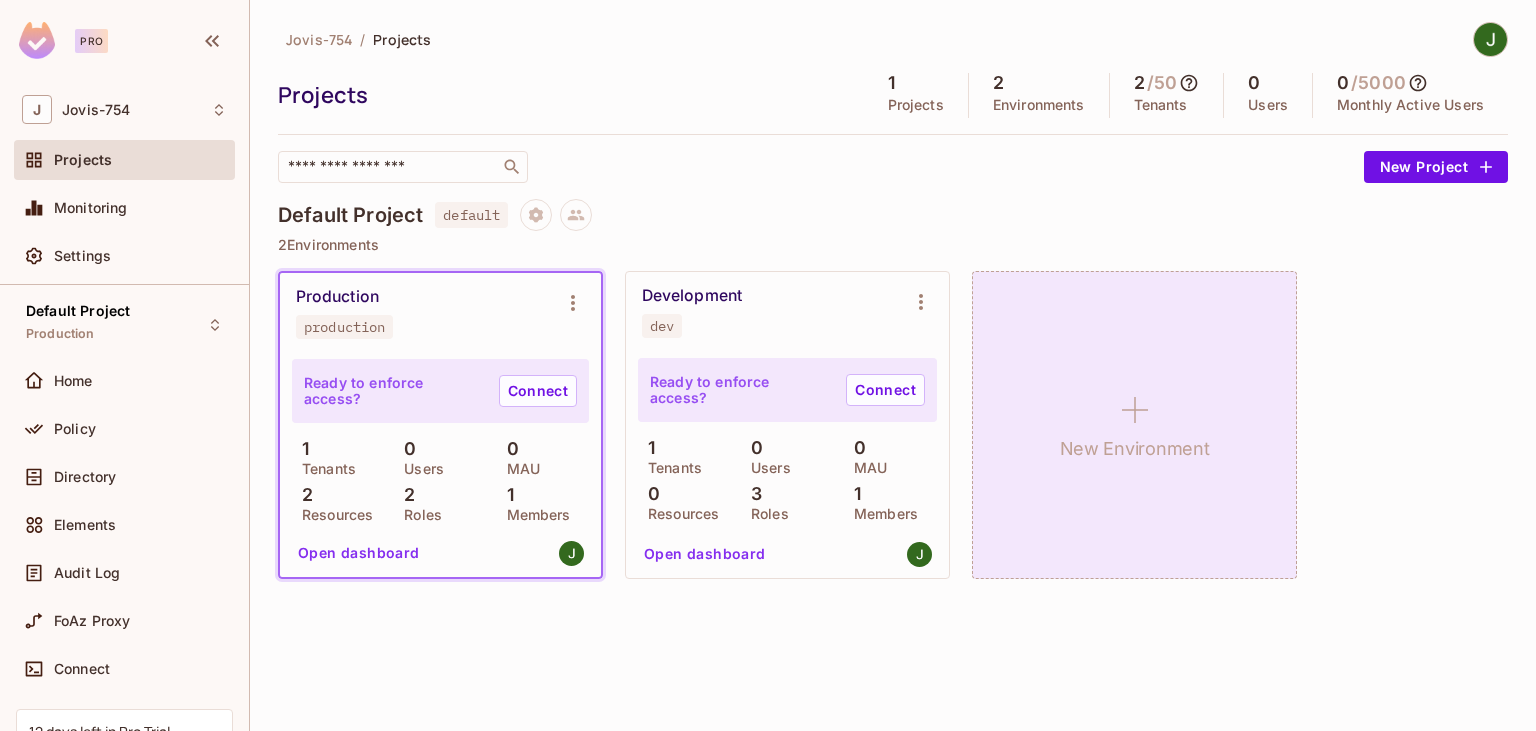 click 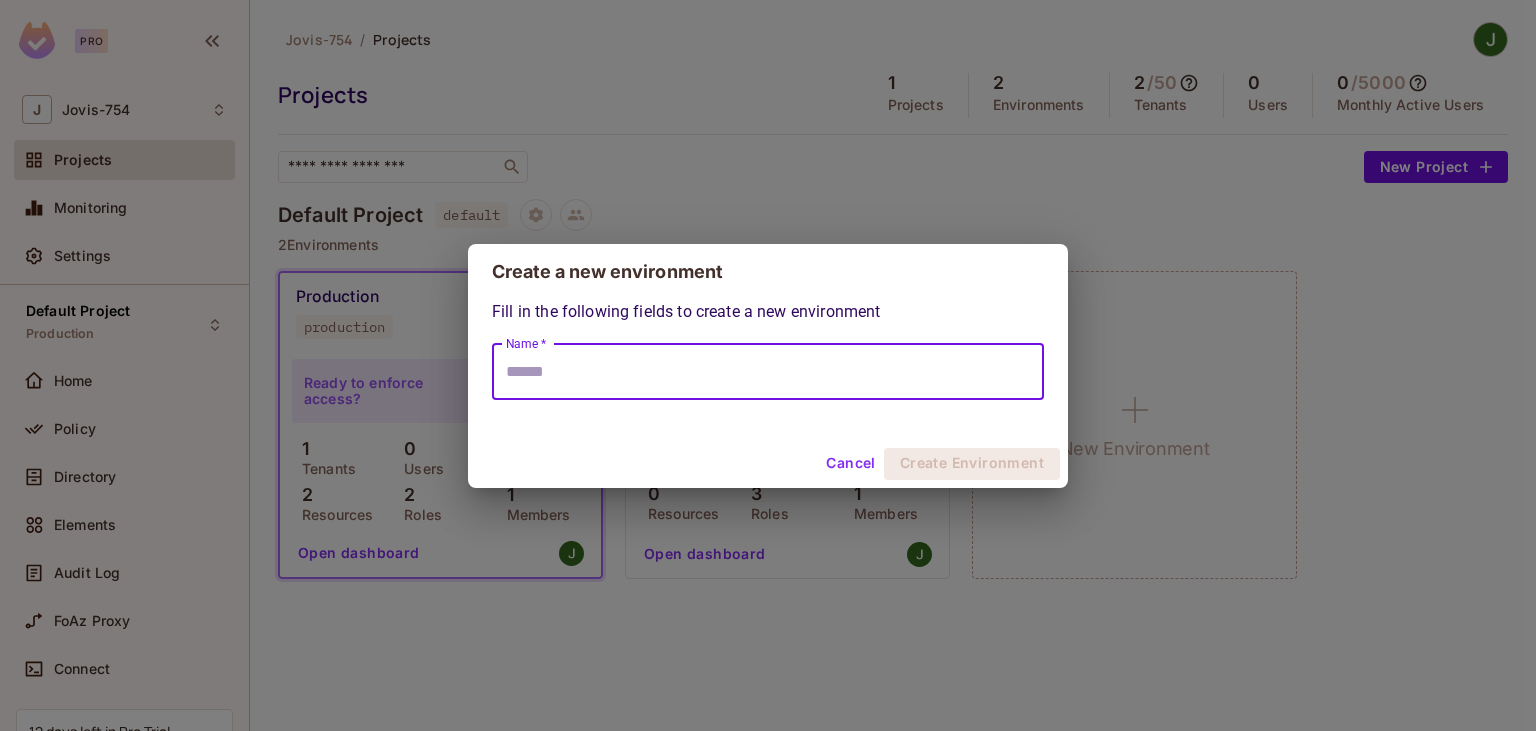 click on "Name *" at bounding box center (768, 372) 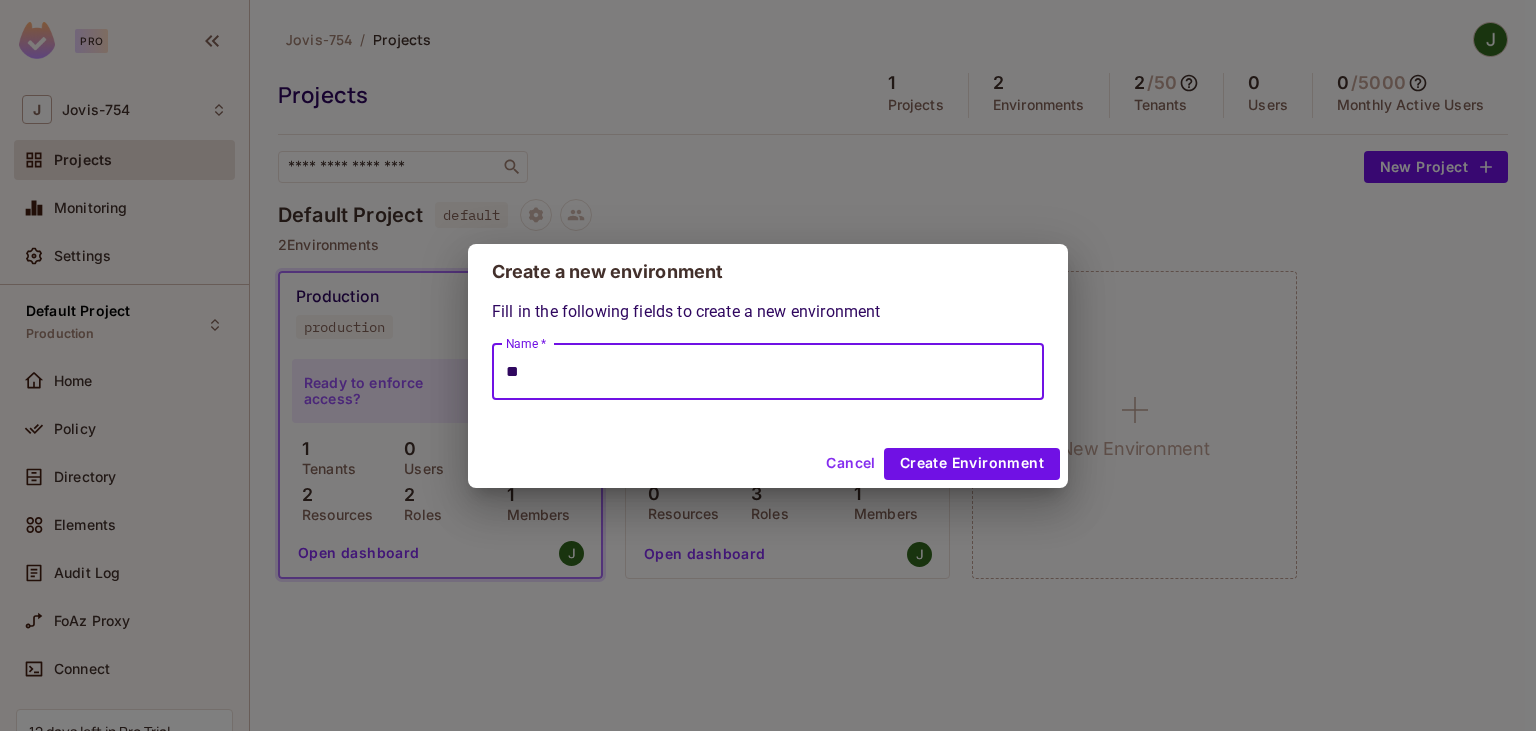 type on "*" 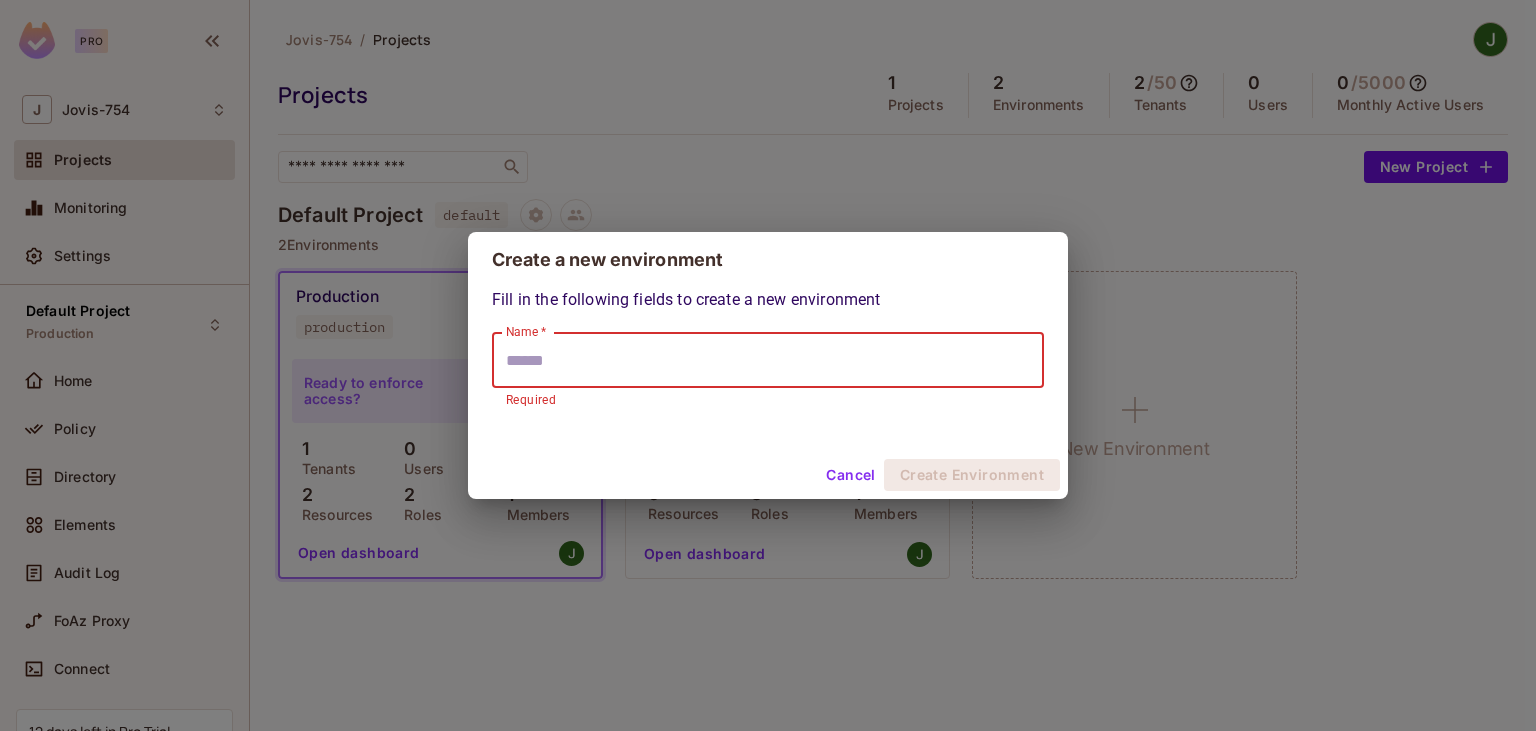 type on "*" 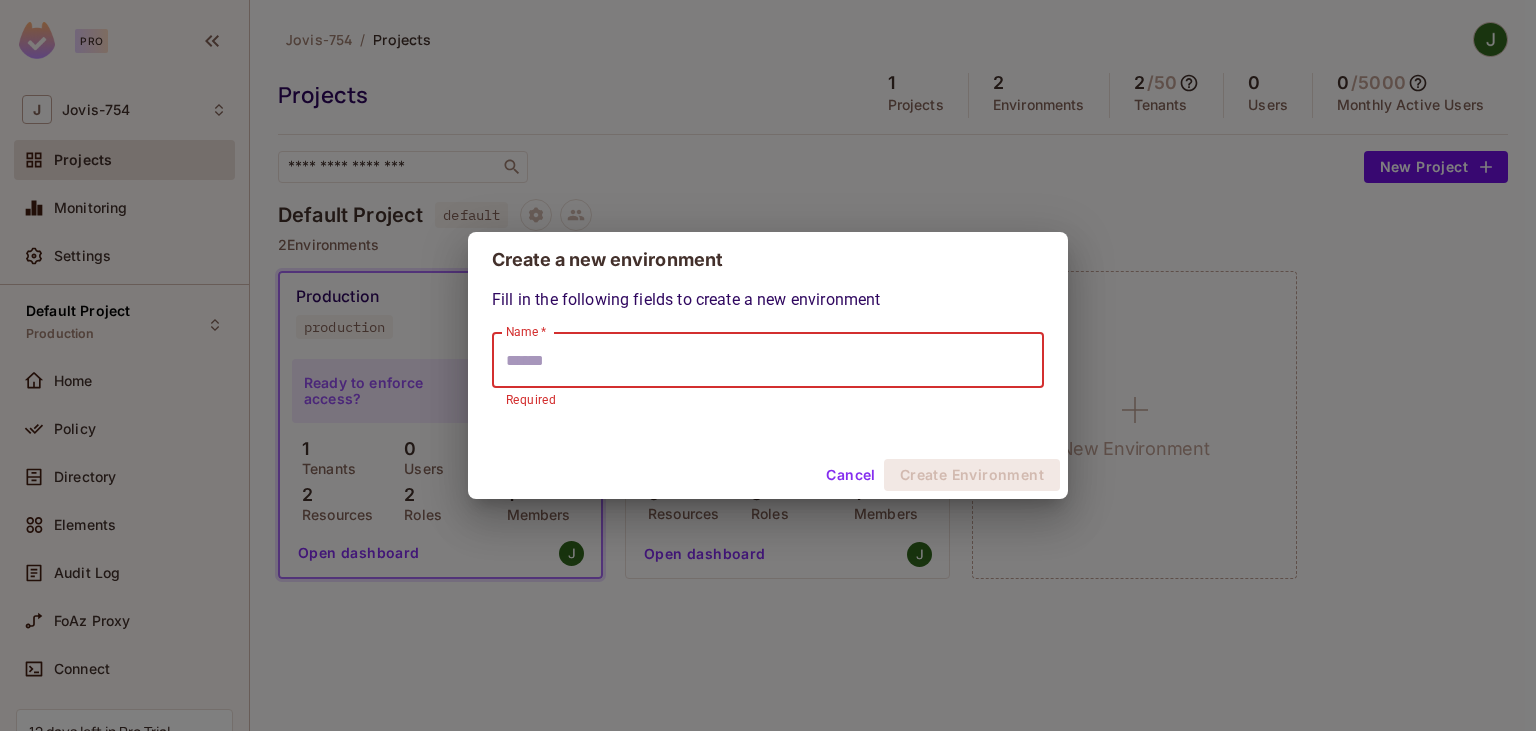 type on "*" 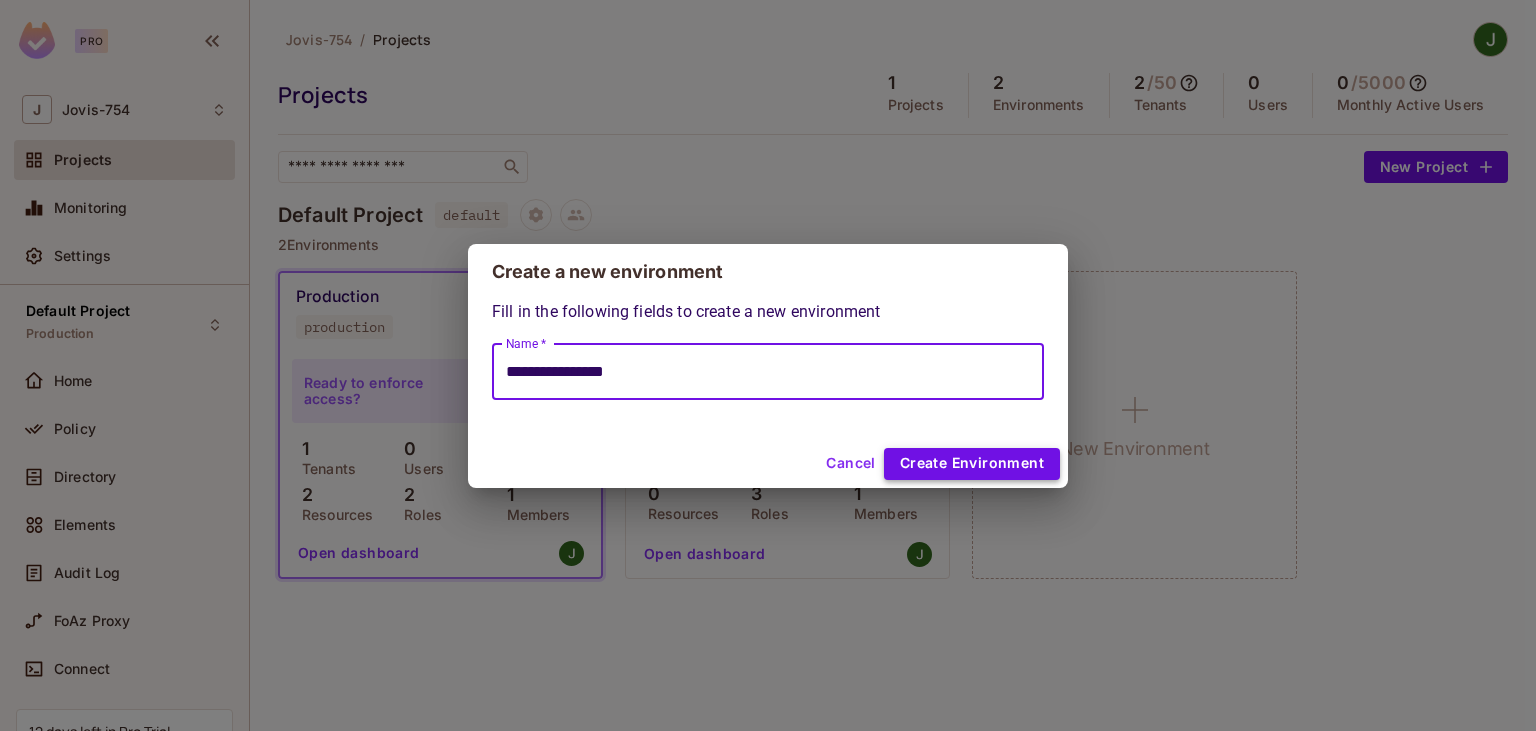 type on "**********" 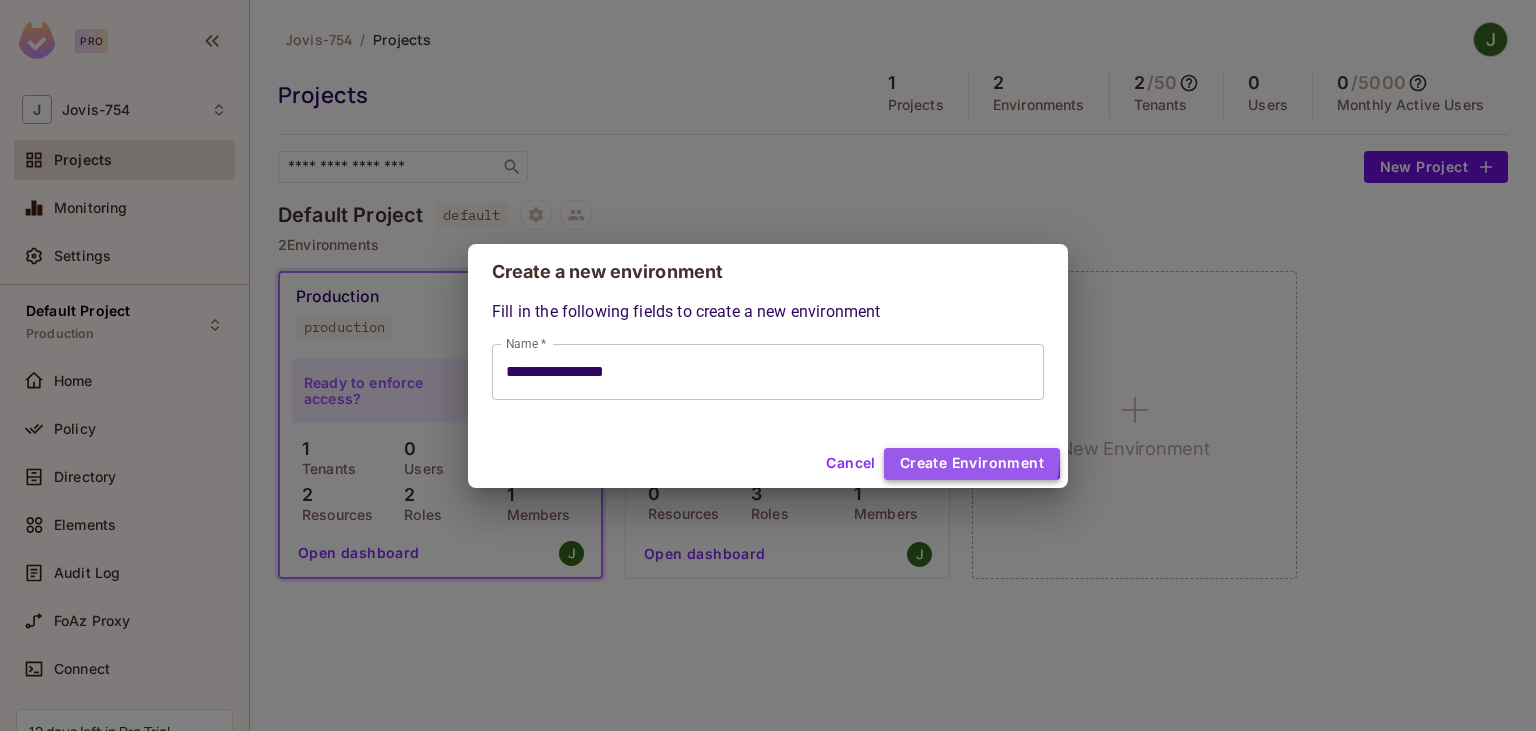 click on "Create Environment" at bounding box center (972, 464) 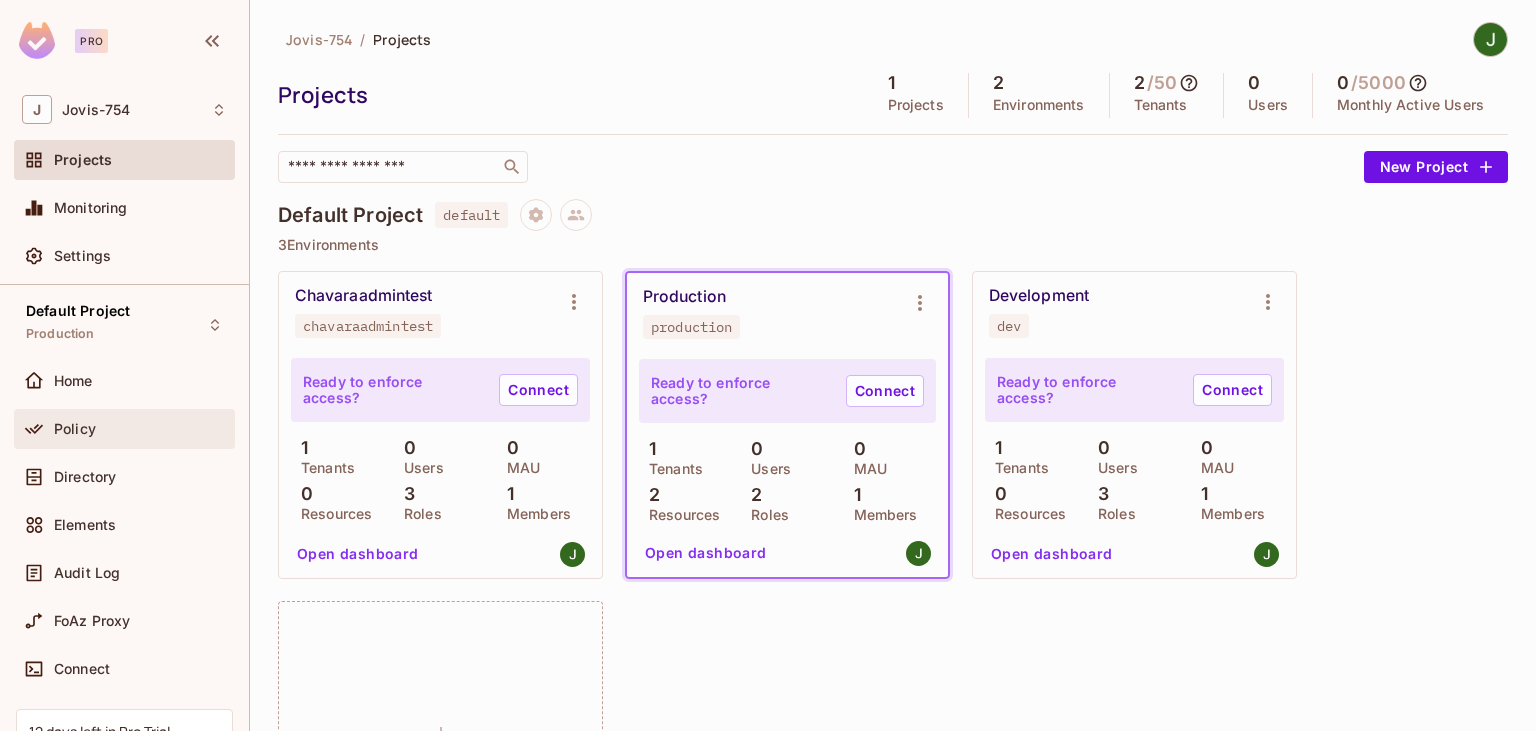 click on "Policy" at bounding box center (140, 429) 